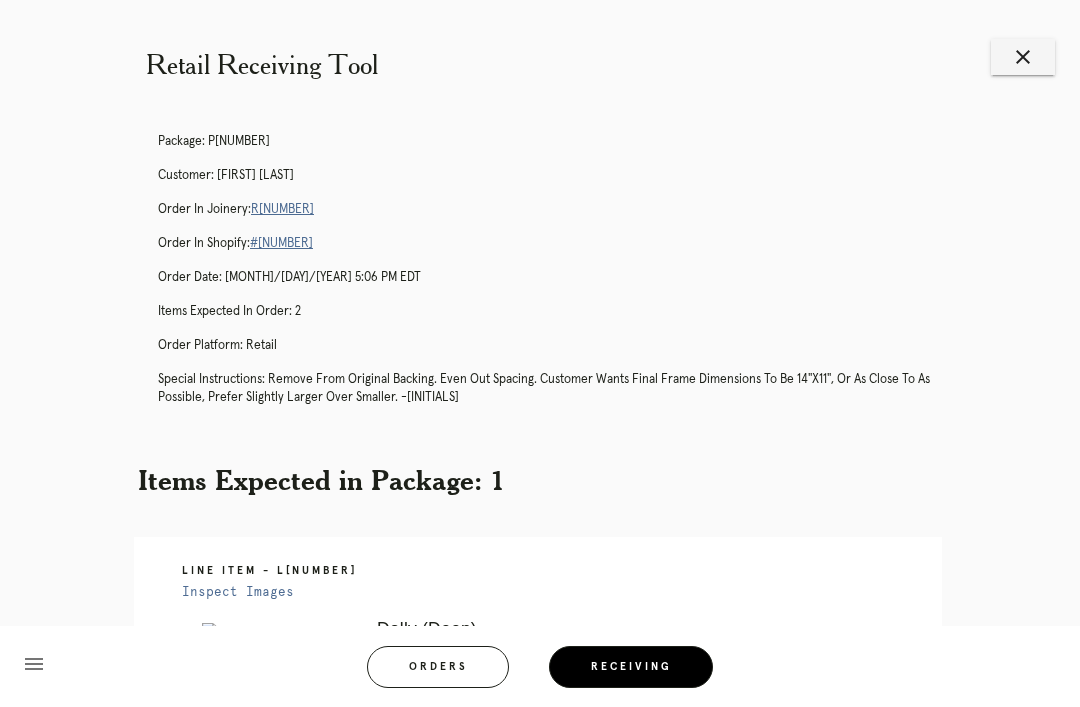 scroll, scrollTop: 64, scrollLeft: 0, axis: vertical 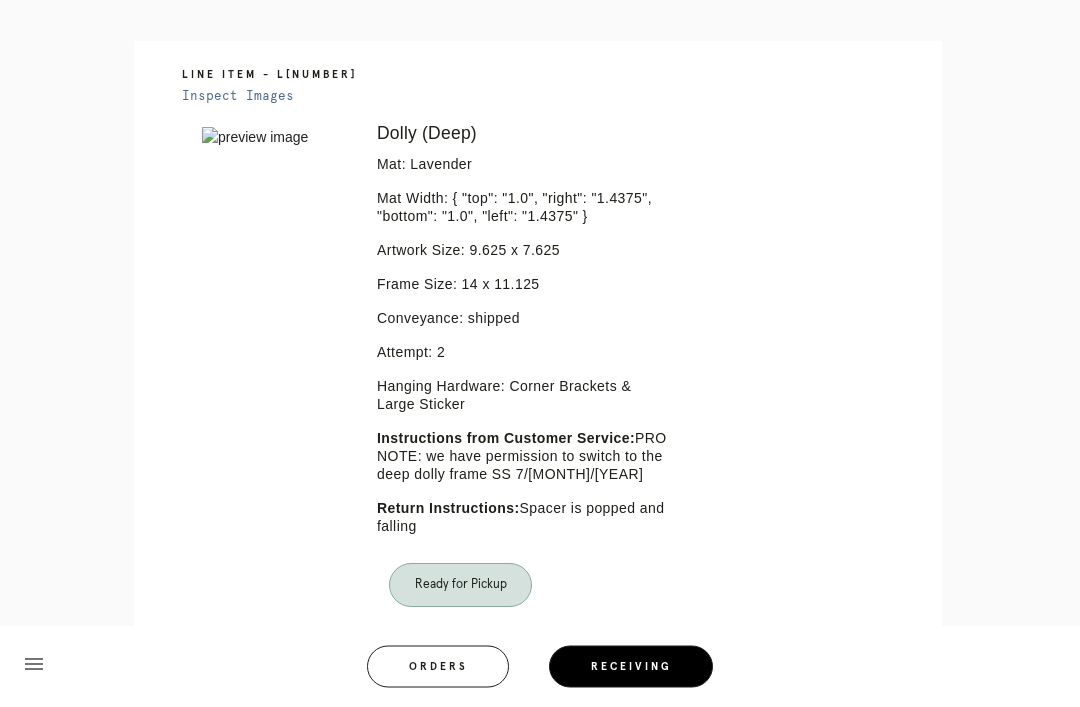 click on "Receiving" at bounding box center [631, 667] 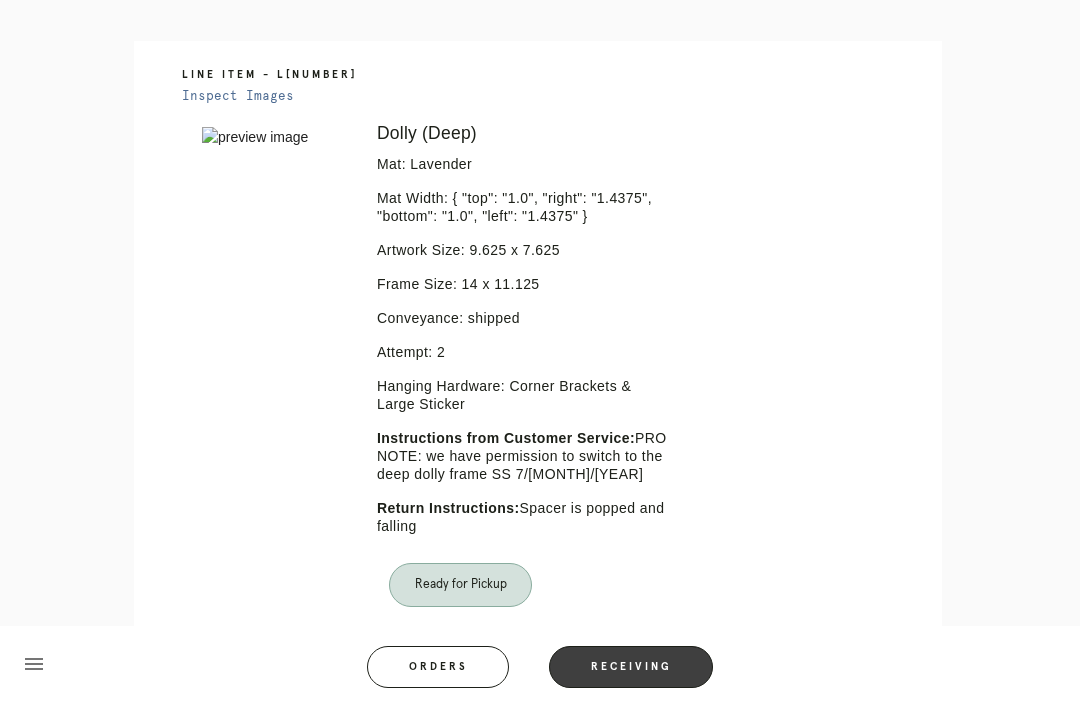 click on "Receiving" at bounding box center (631, 667) 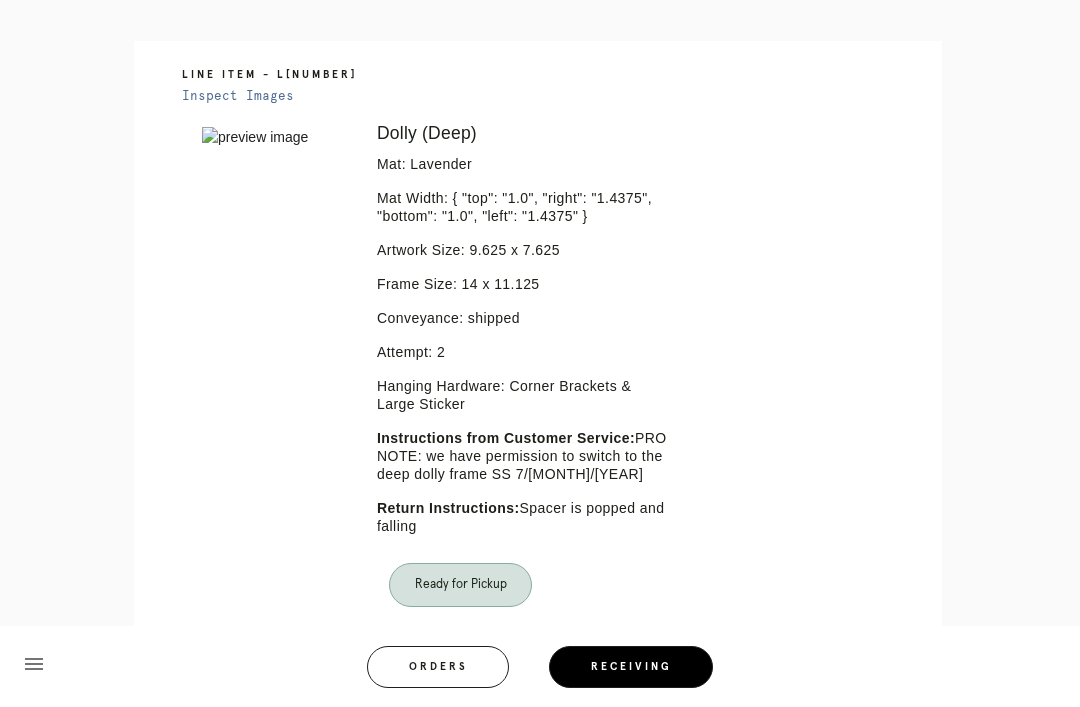 click on "Receiving" at bounding box center [631, 667] 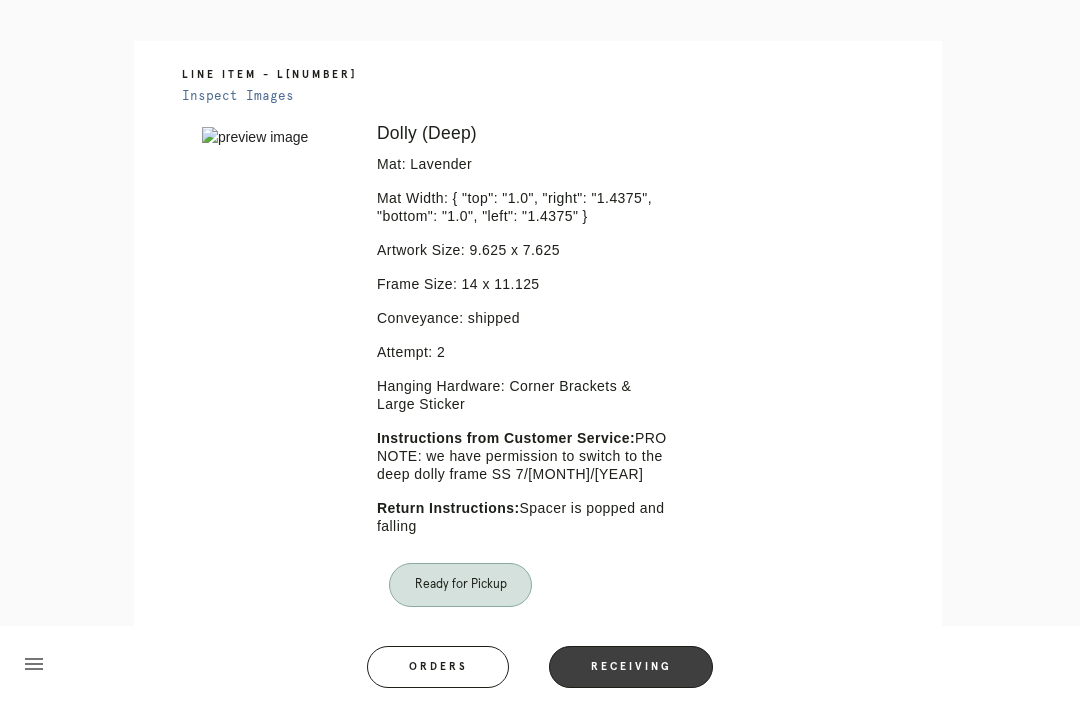 click on "Receiving" at bounding box center (631, 667) 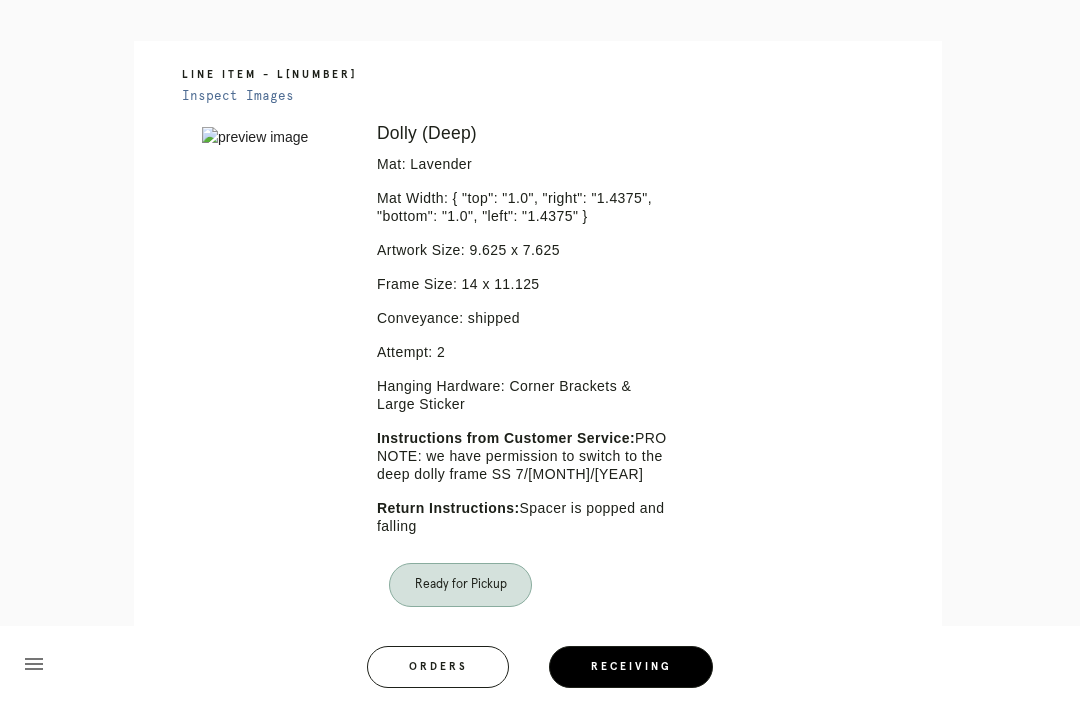 click on "Receiving" at bounding box center (631, 667) 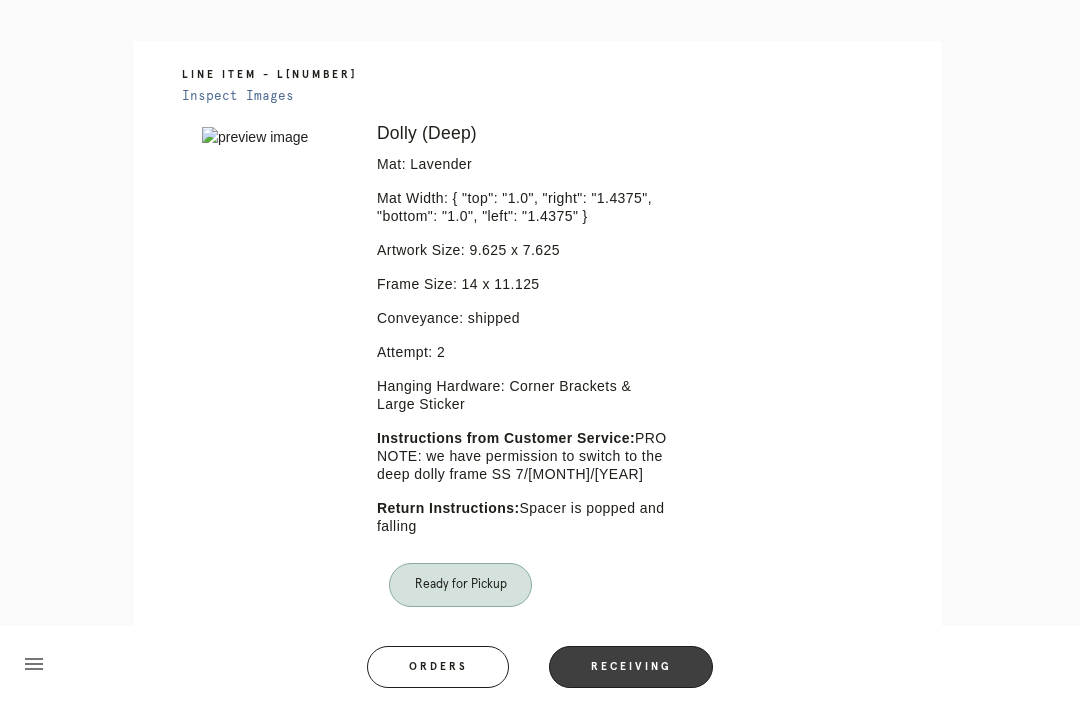 click on "Receiving" at bounding box center (631, 667) 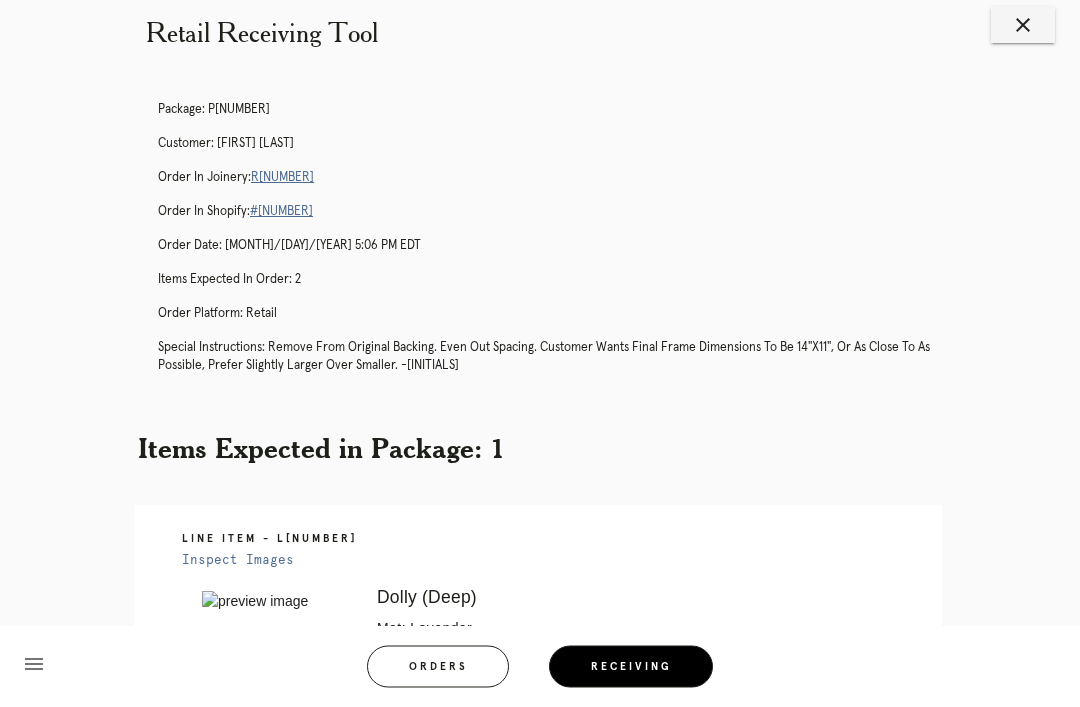 scroll, scrollTop: 0, scrollLeft: 0, axis: both 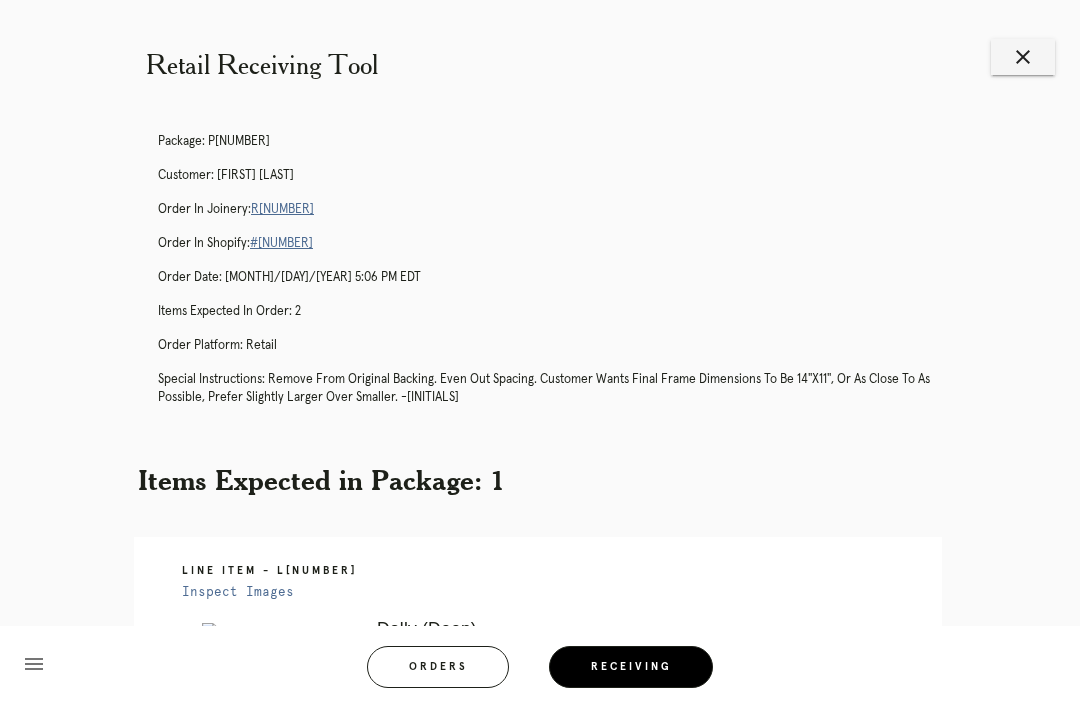 click on "close" at bounding box center (1023, 57) 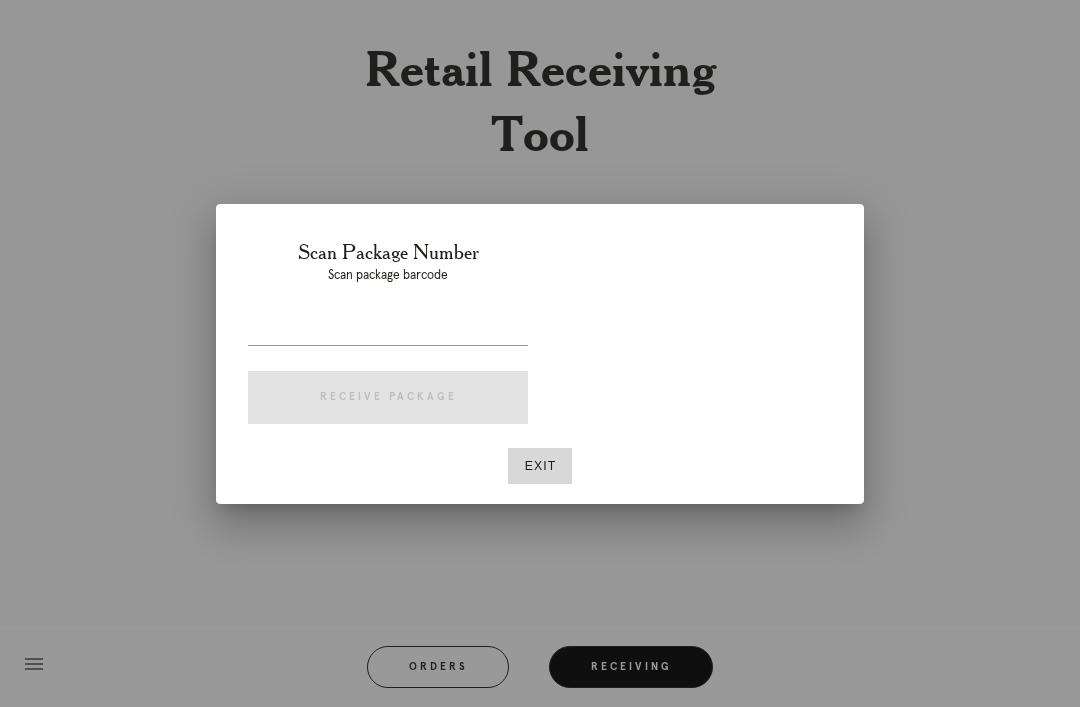 scroll, scrollTop: 0, scrollLeft: 0, axis: both 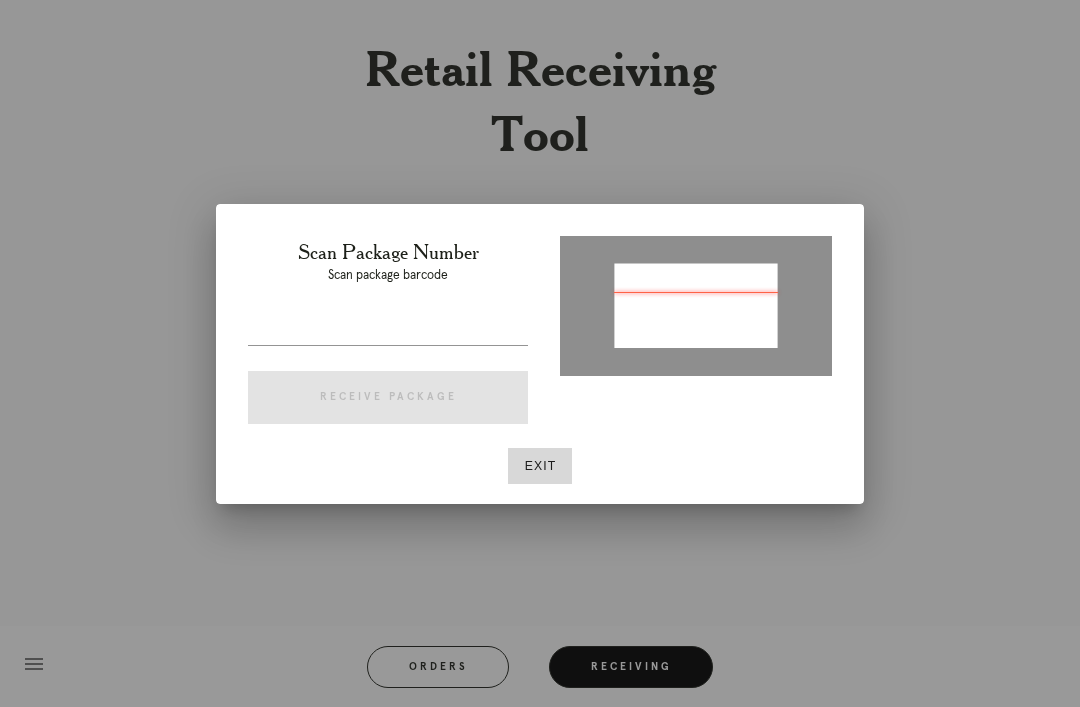 type on "[ID]" 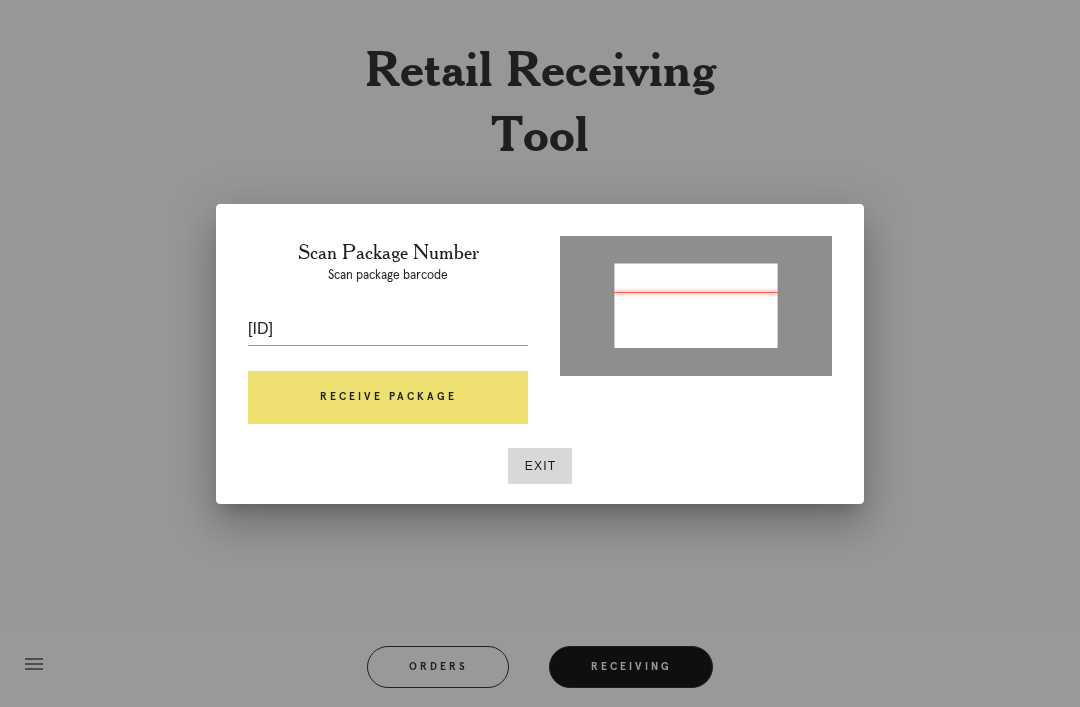 click on "Receive Package" at bounding box center [388, 398] 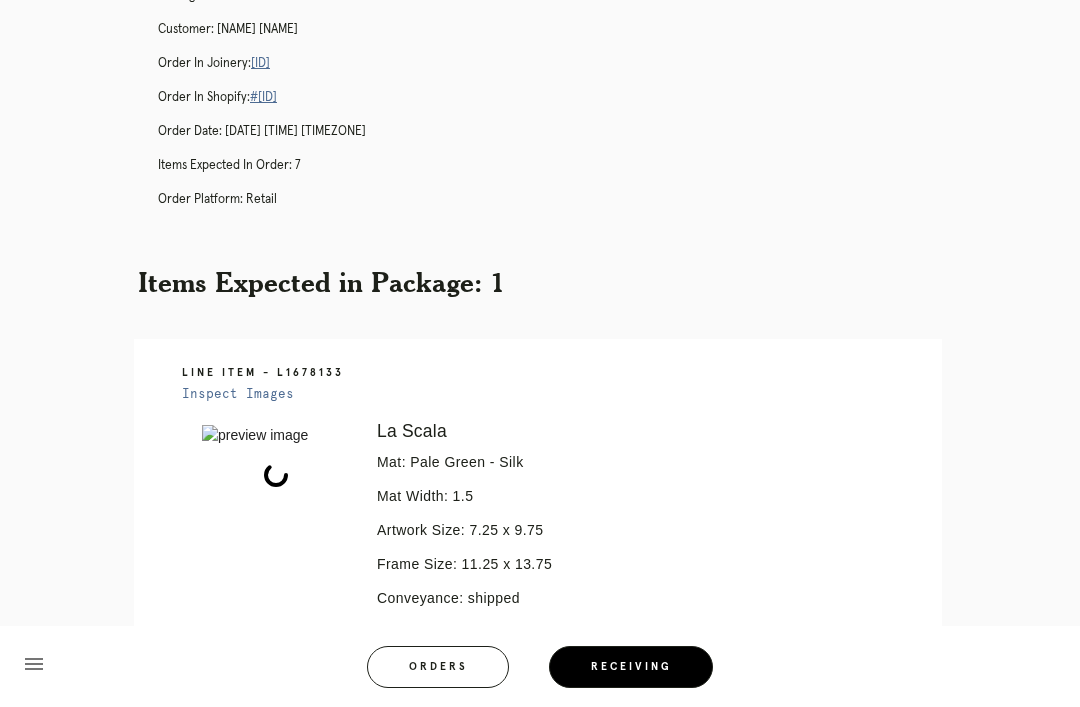 scroll, scrollTop: 287, scrollLeft: 0, axis: vertical 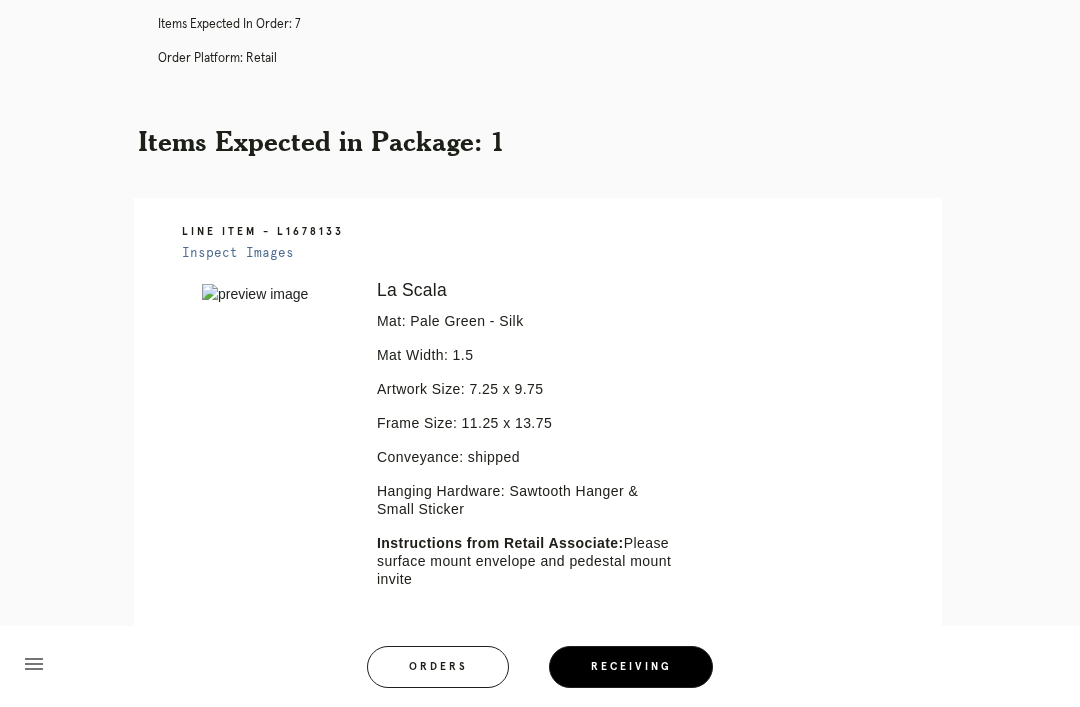 click at bounding box center (275, 294) 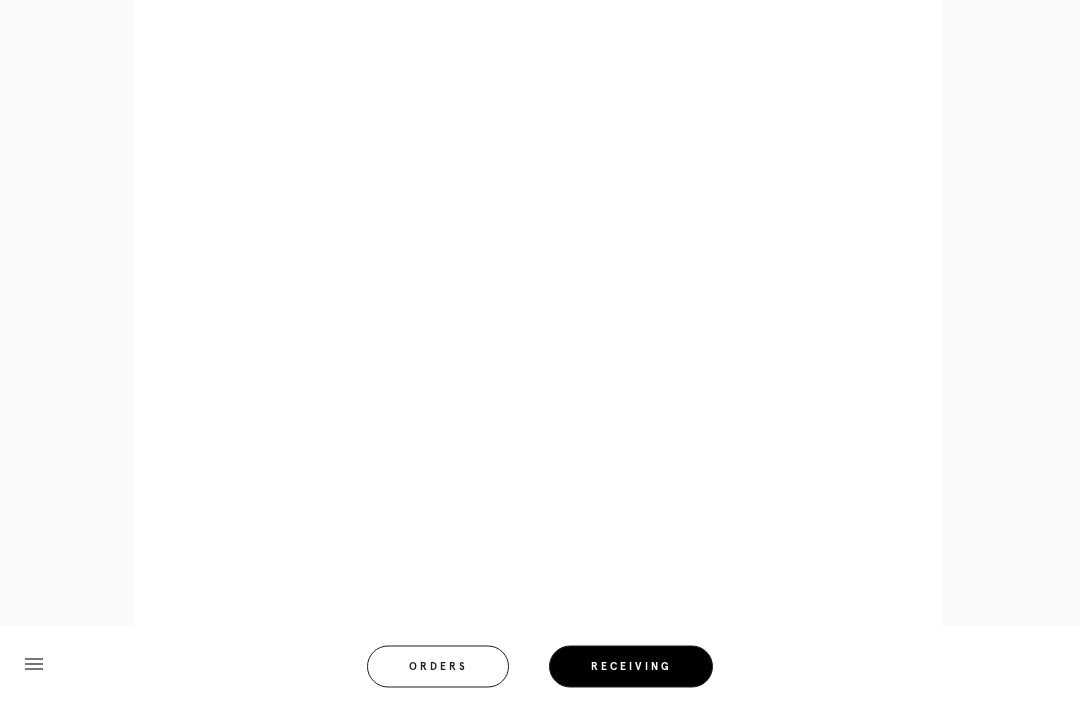scroll, scrollTop: 928, scrollLeft: 0, axis: vertical 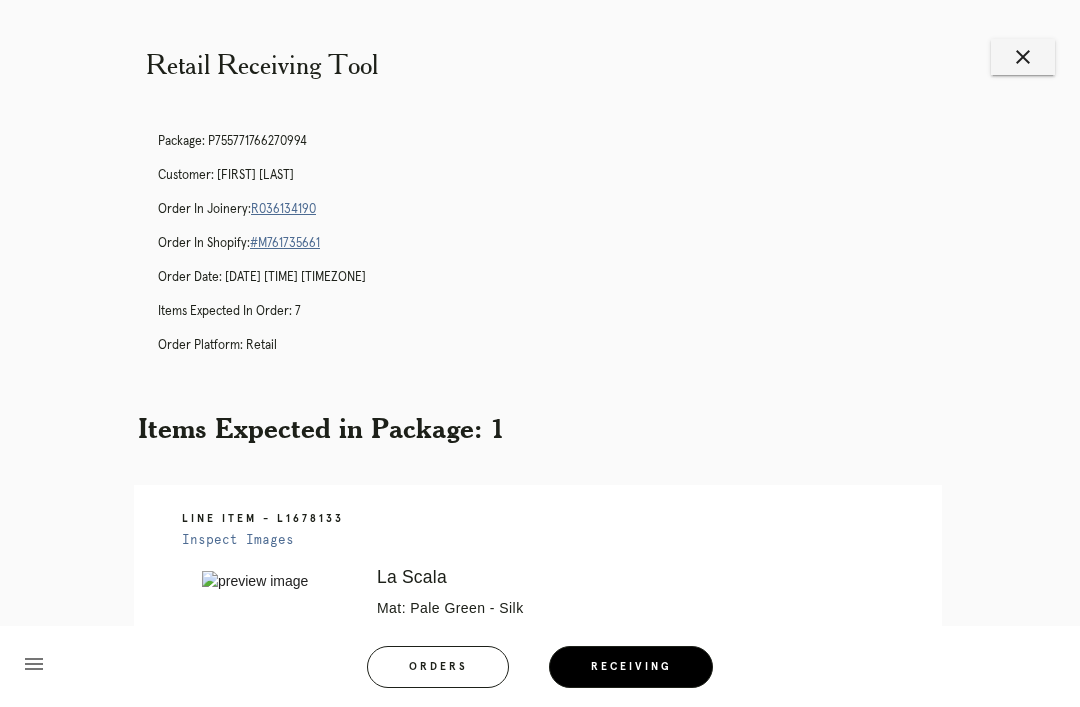 click on "menu
Orders
Receiving" at bounding box center (540, 666) 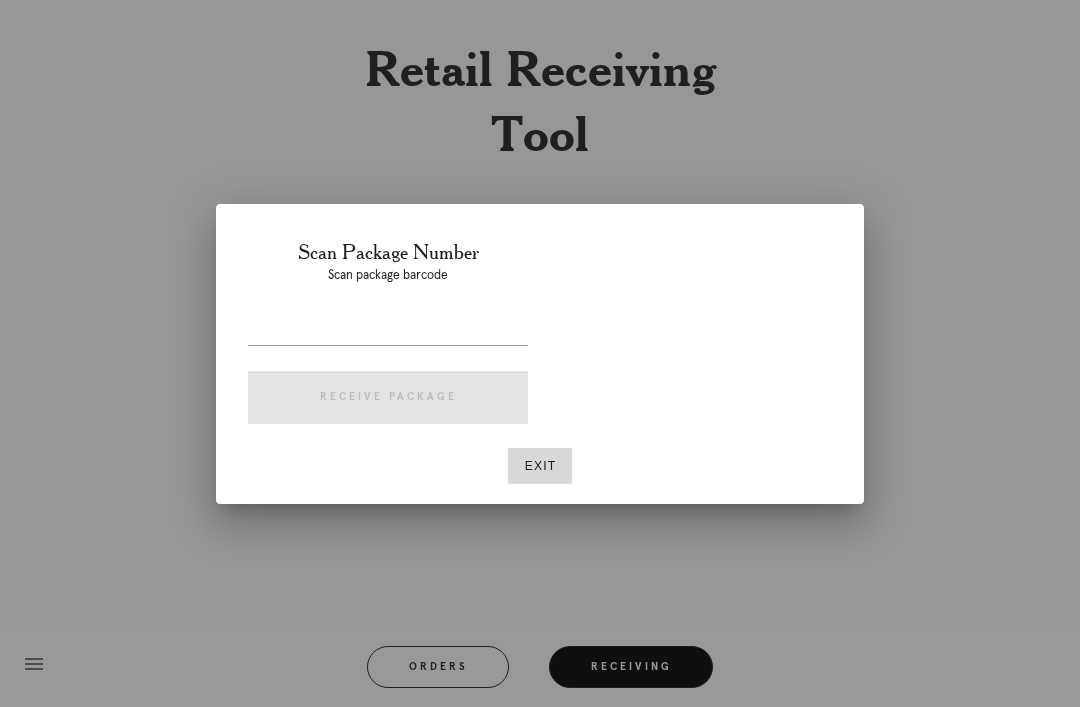 scroll, scrollTop: 0, scrollLeft: 0, axis: both 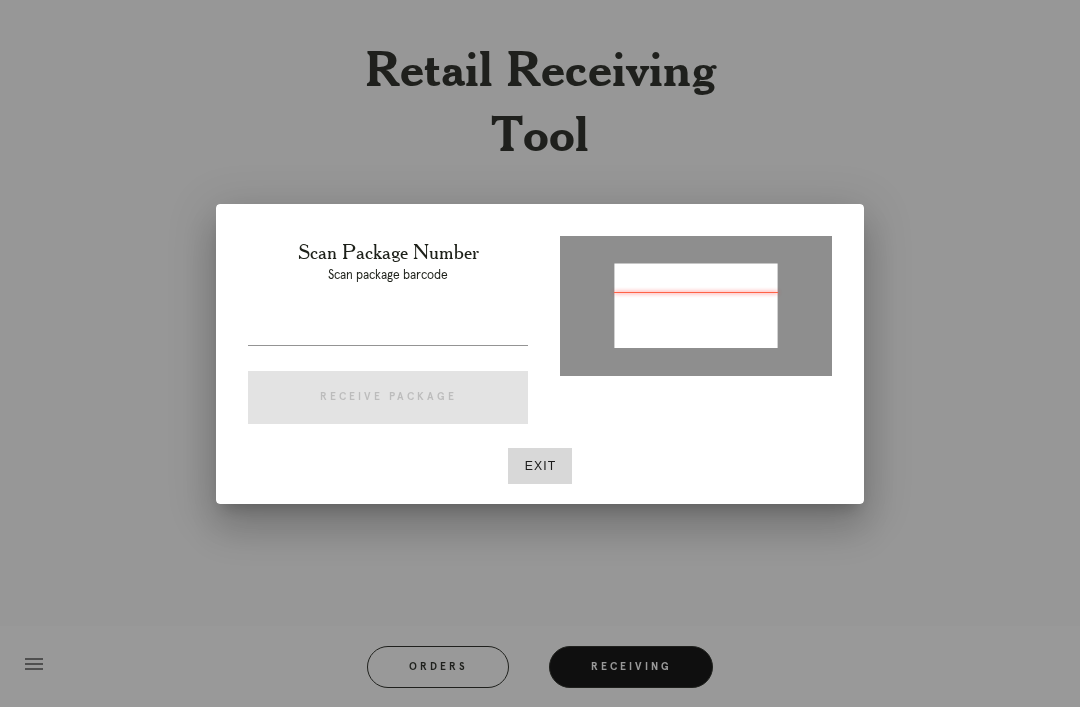 type on "[ORDER_ID]" 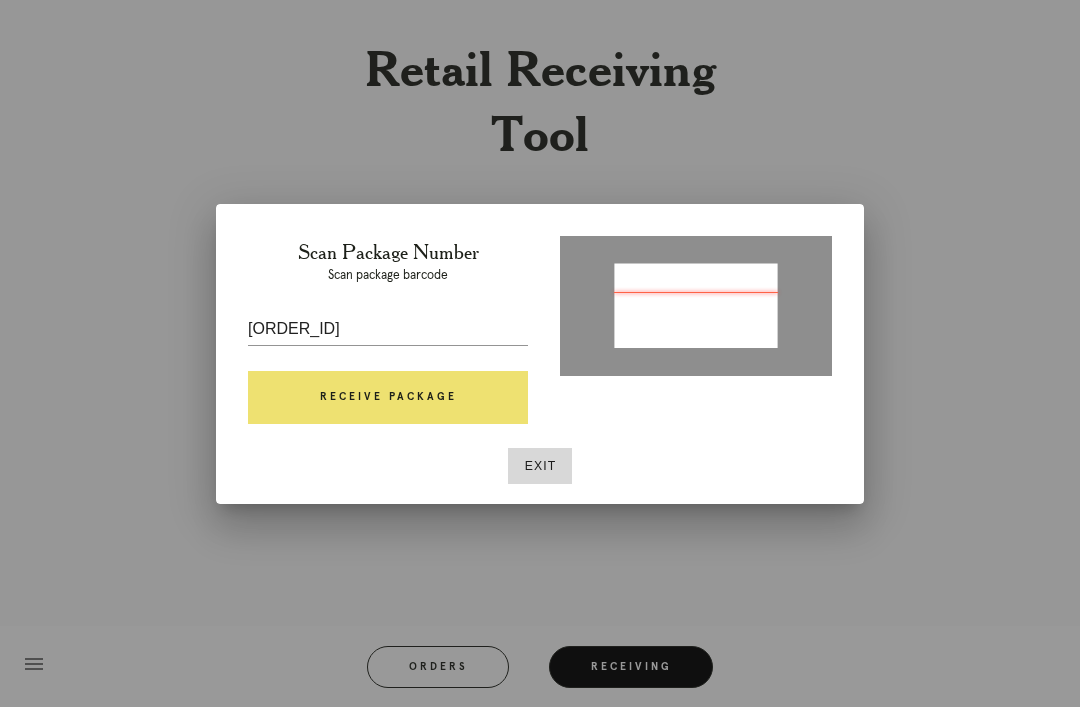 click on "Receive Package" at bounding box center (388, 398) 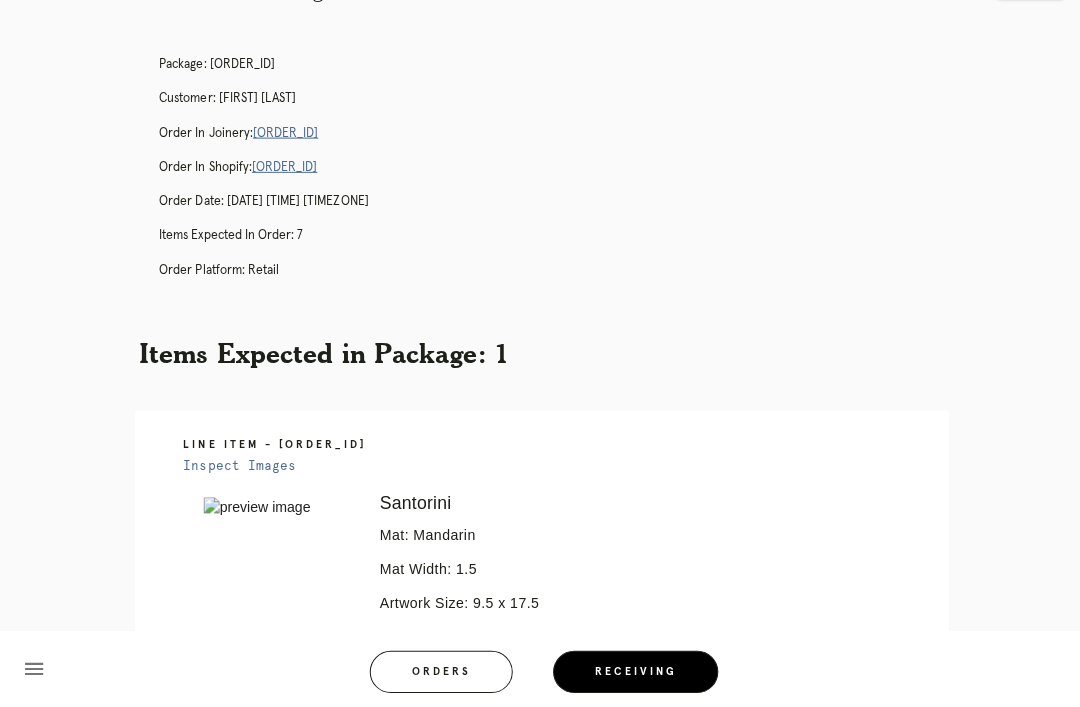 scroll, scrollTop: 73, scrollLeft: 0, axis: vertical 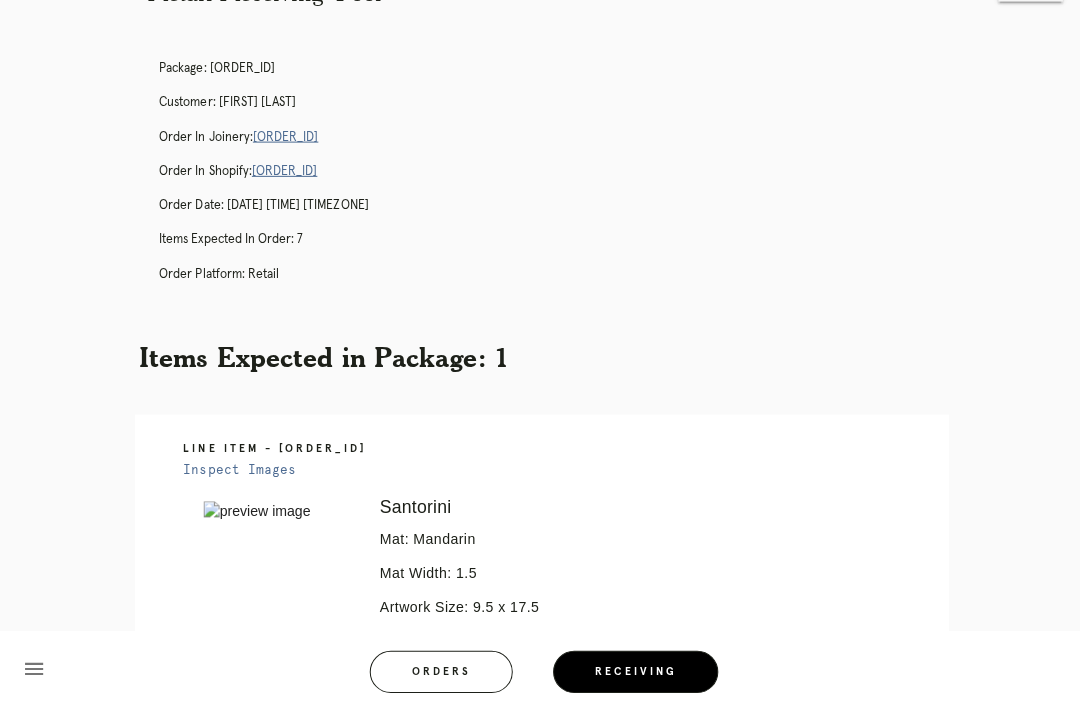 click on "R036134190" at bounding box center (283, 136) 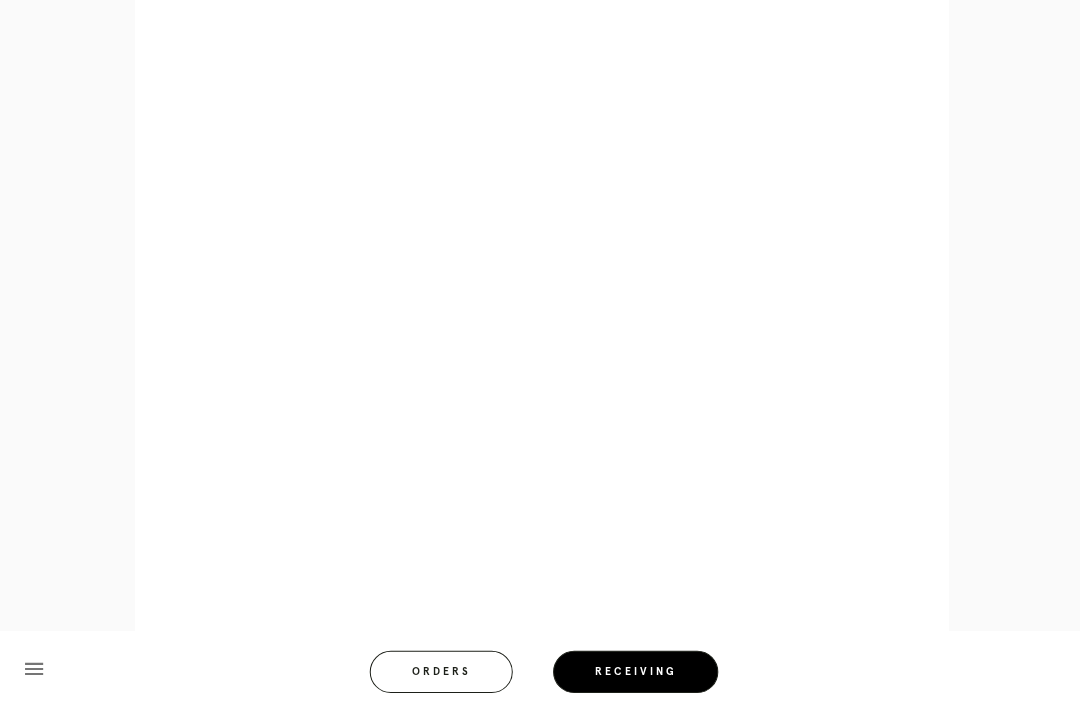 scroll, scrollTop: 1039, scrollLeft: 0, axis: vertical 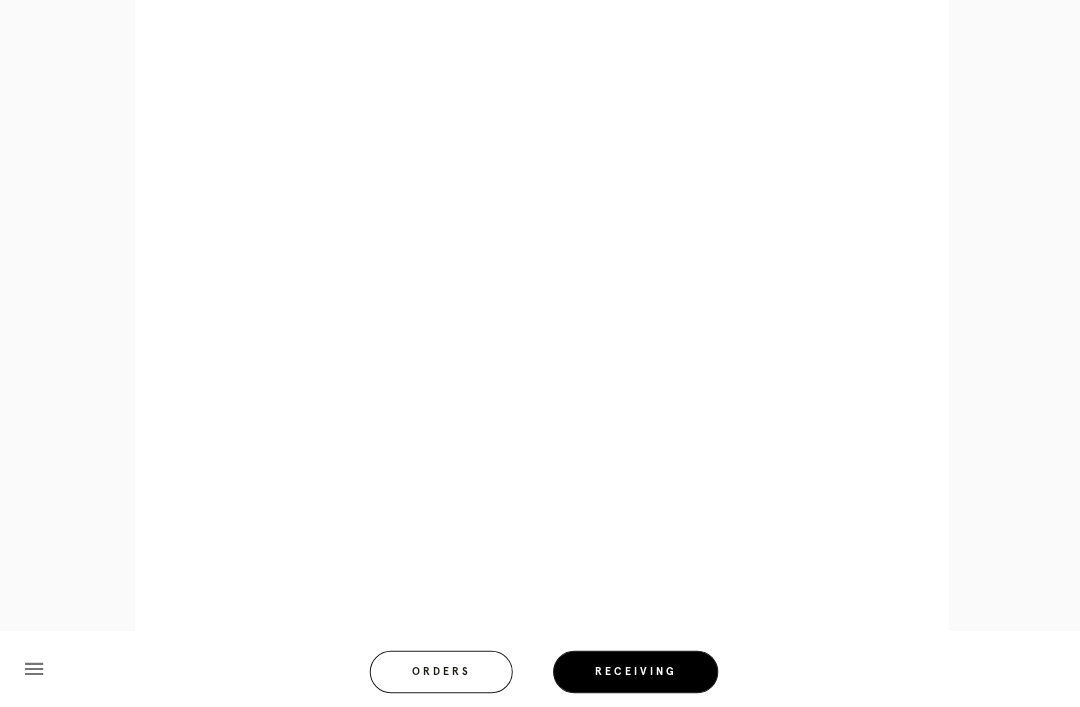 click on "menu
Orders
Receiving
Logged in as:   karl.fish@framebridge.com   Inwood Village
Logout" at bounding box center (540, 673) 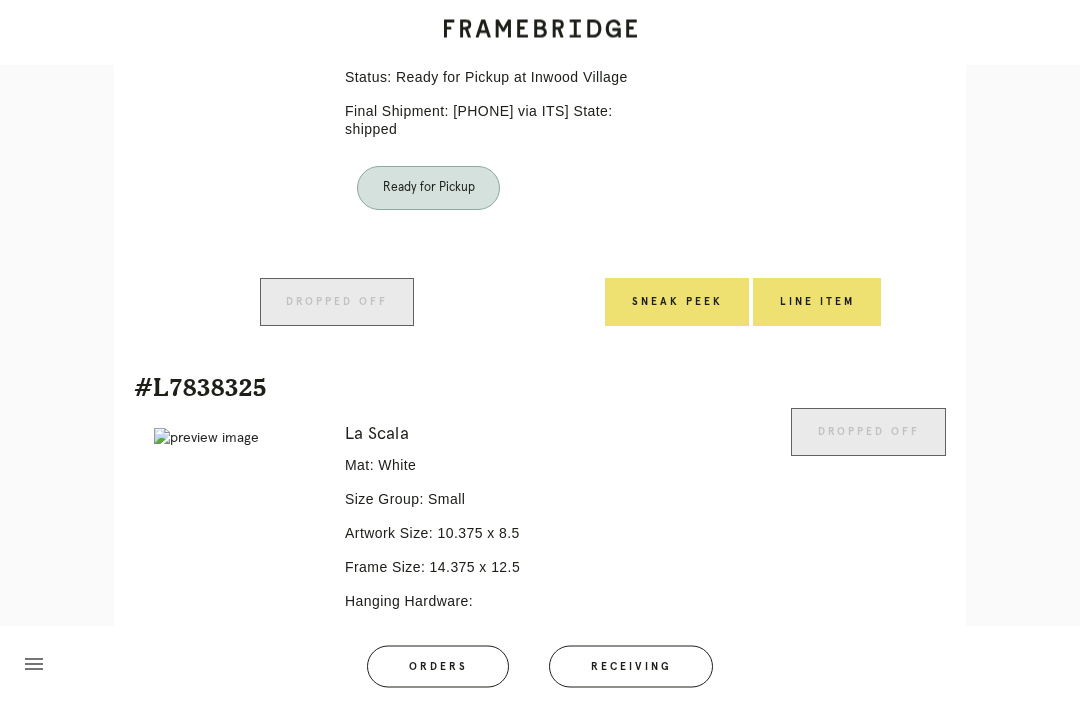 scroll, scrollTop: 737, scrollLeft: 0, axis: vertical 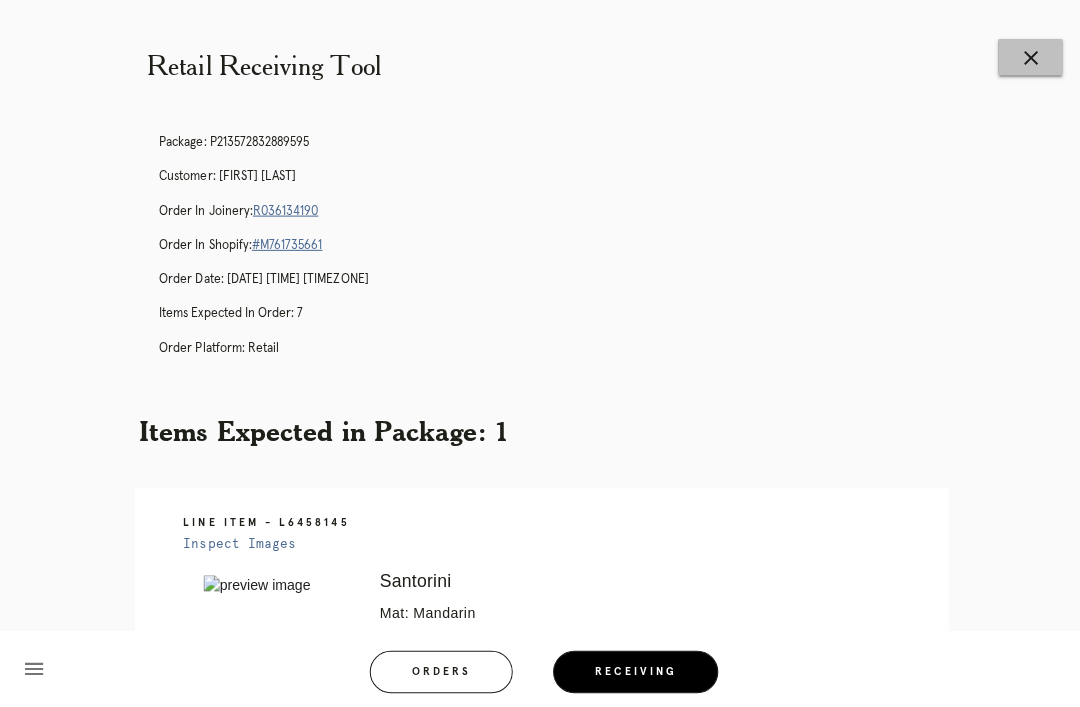 click on "close" at bounding box center (1023, 57) 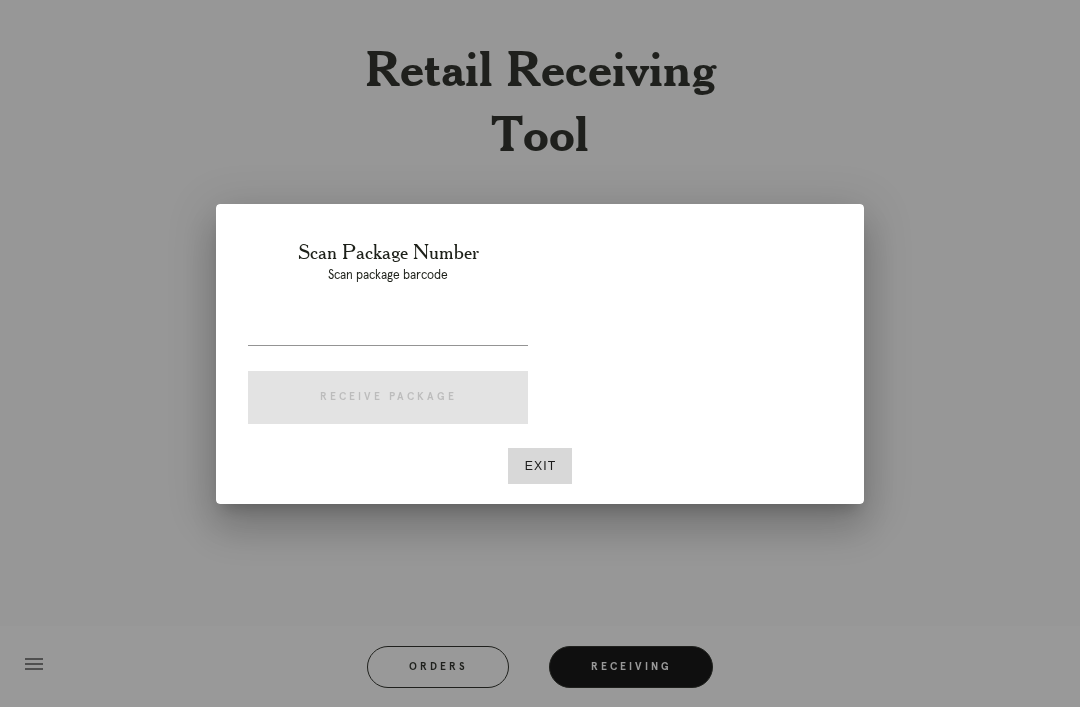 scroll, scrollTop: 0, scrollLeft: 0, axis: both 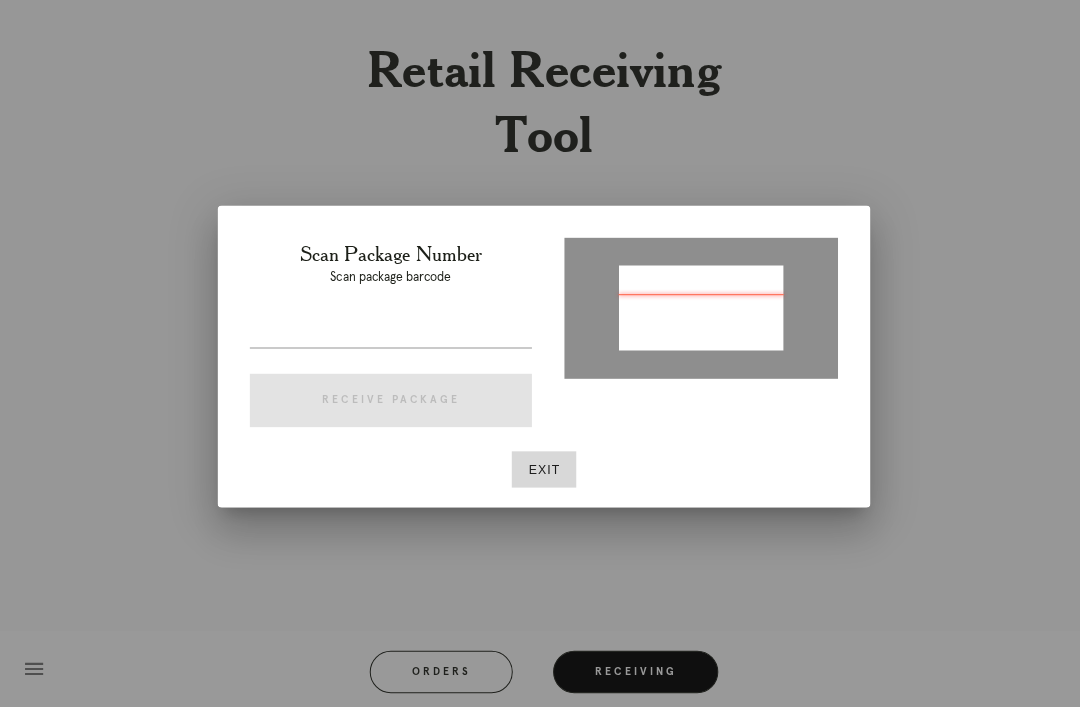 type on "P596936560315097" 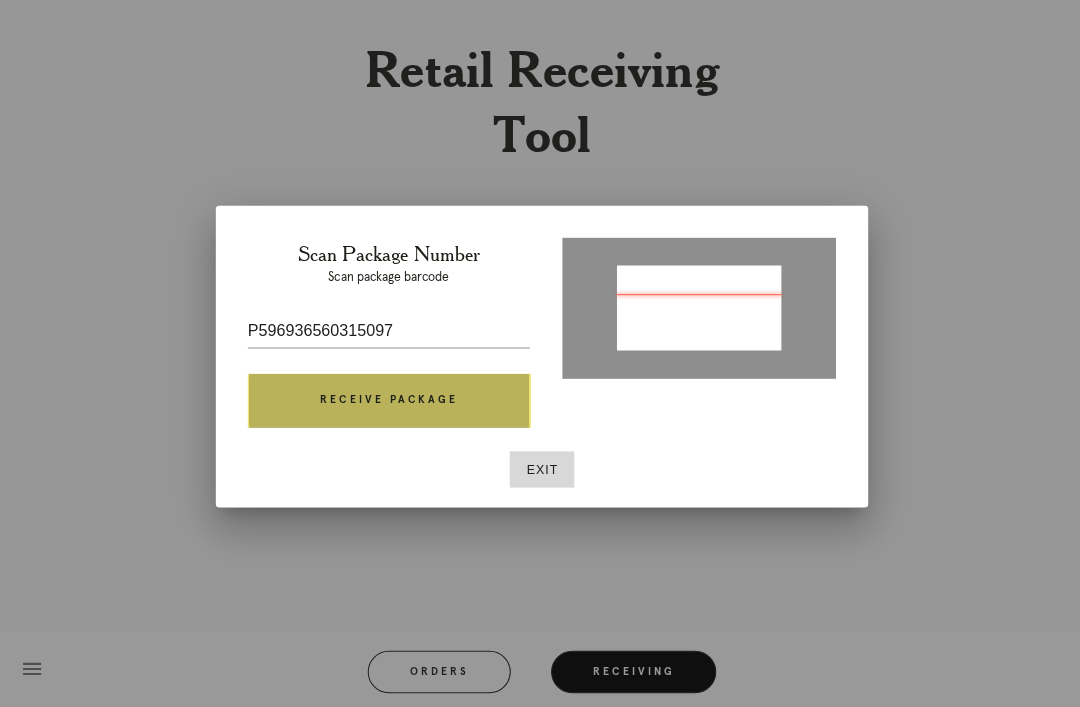 click on "Receive Package" at bounding box center (388, 398) 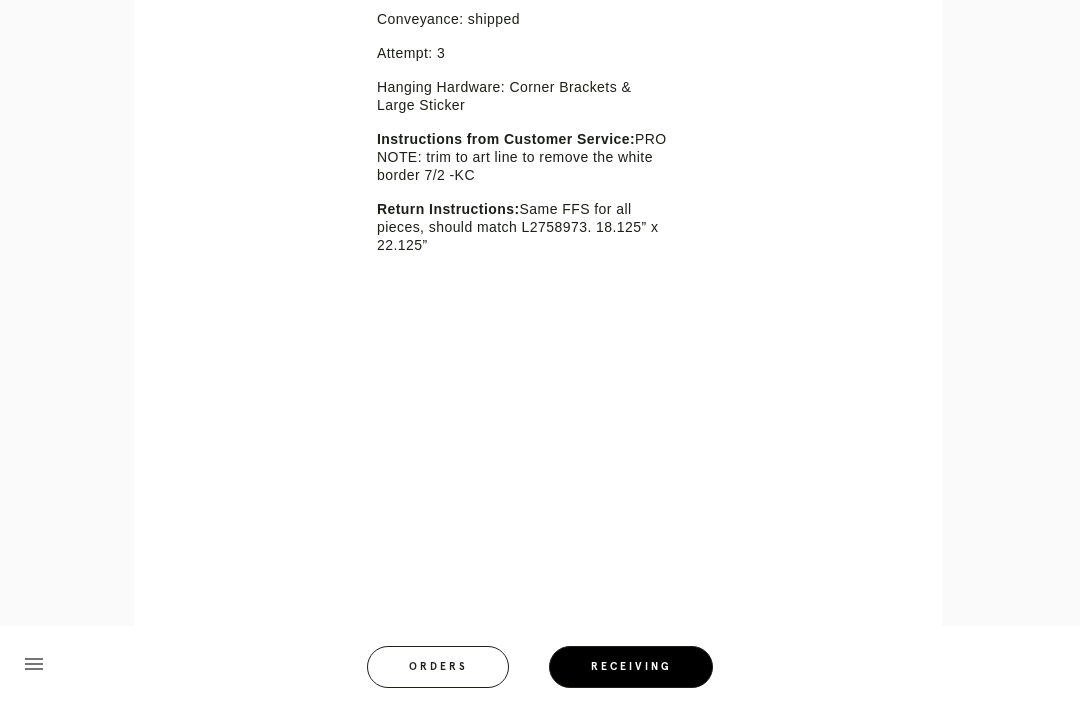 scroll, scrollTop: 331, scrollLeft: 0, axis: vertical 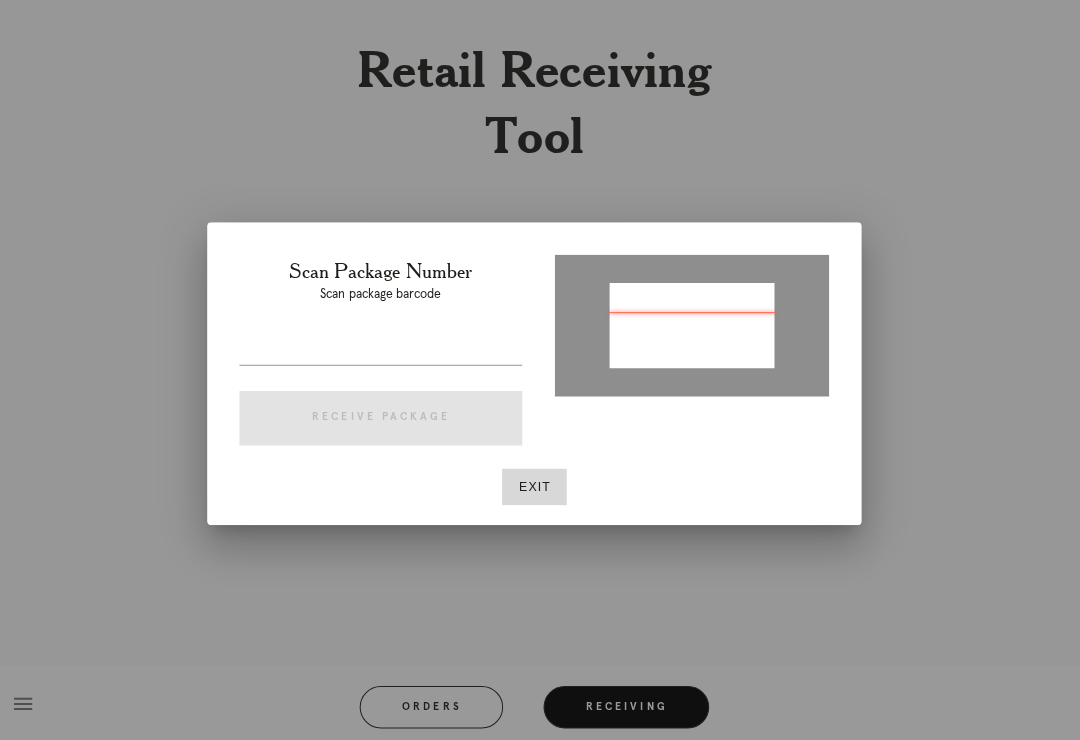 type on "P510180996374681" 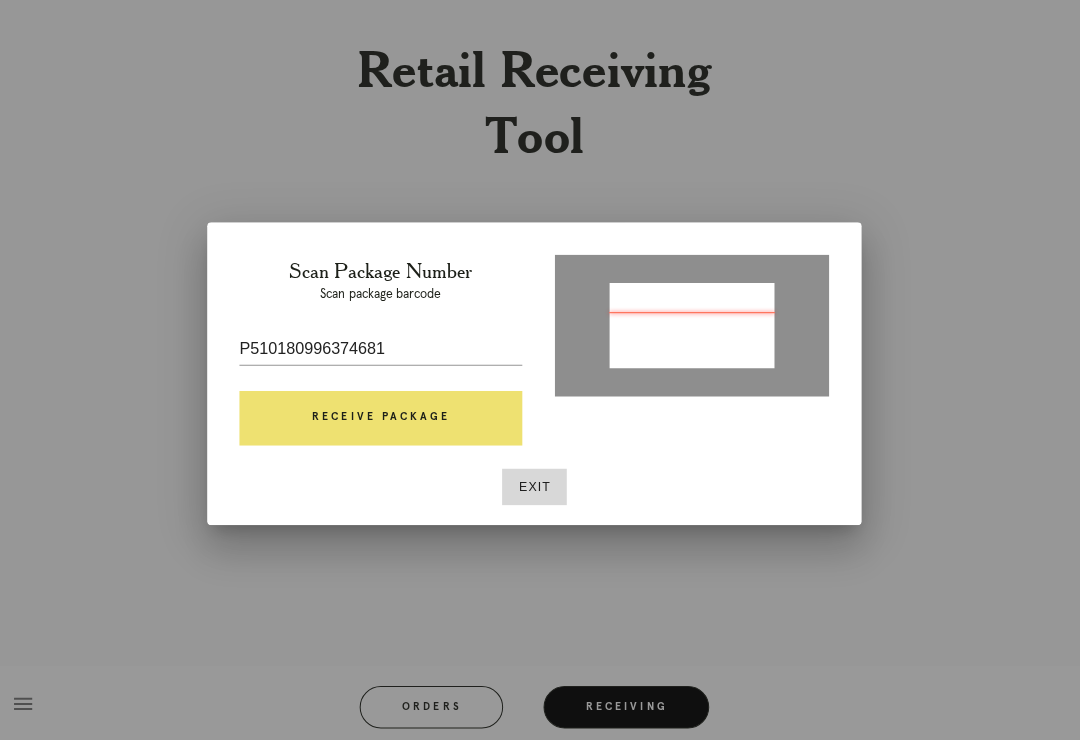 click on "Receive Package" at bounding box center [388, 414] 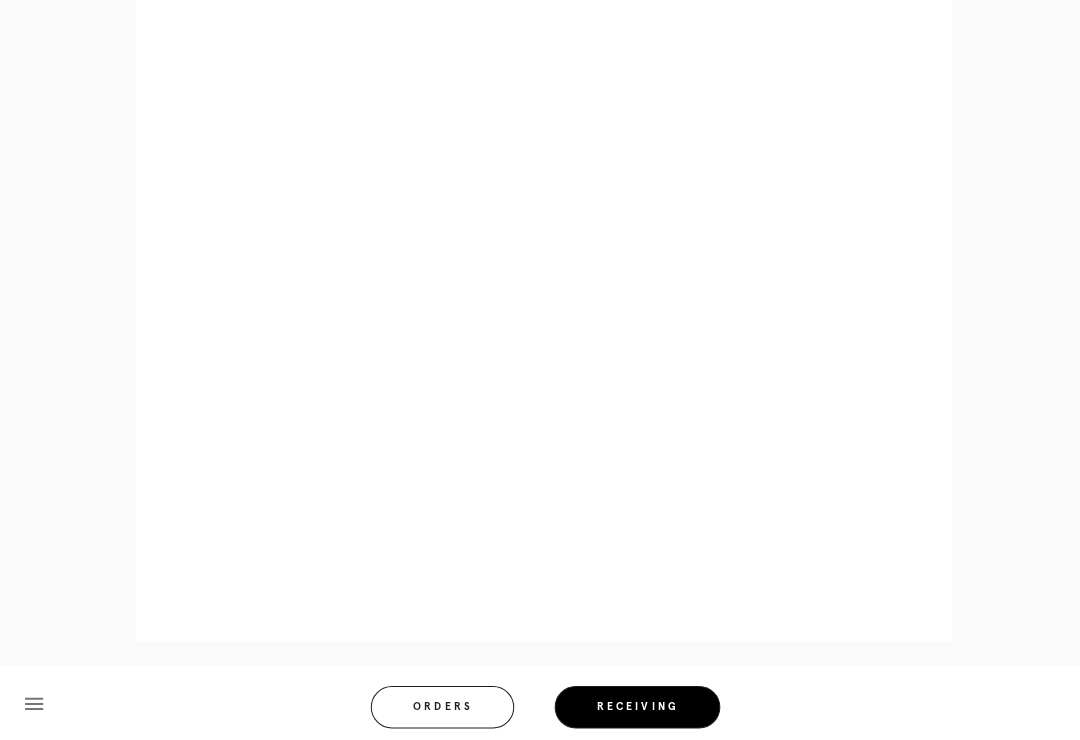 scroll, scrollTop: 866, scrollLeft: 0, axis: vertical 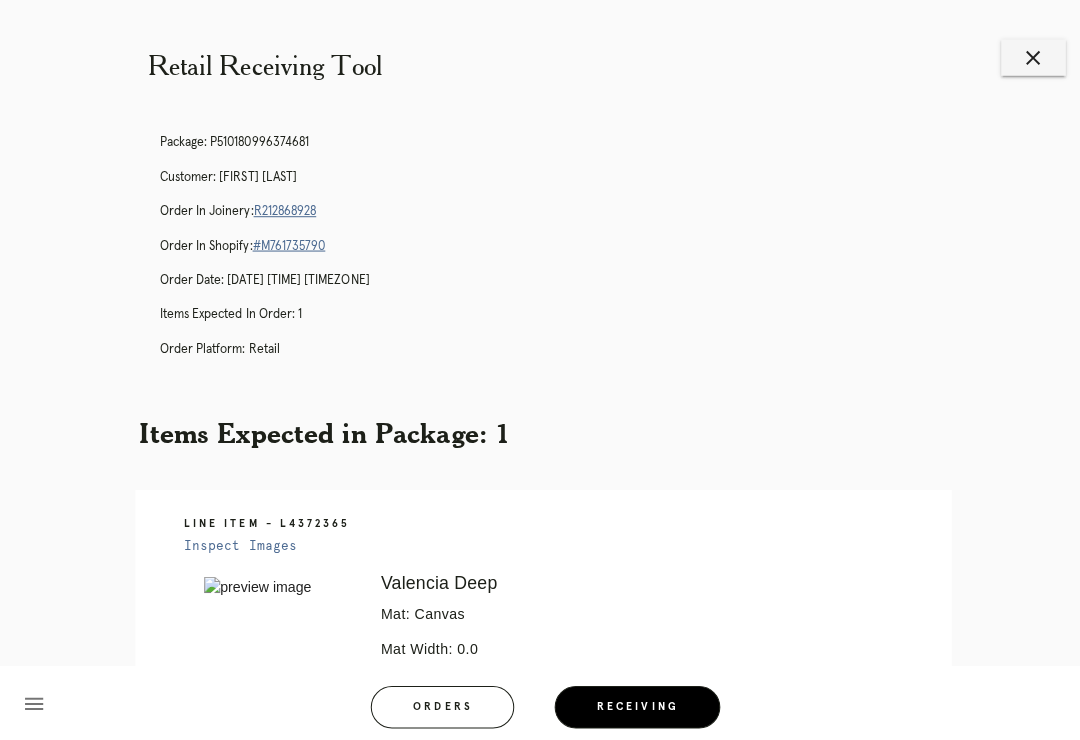 click on "close" at bounding box center [1023, 57] 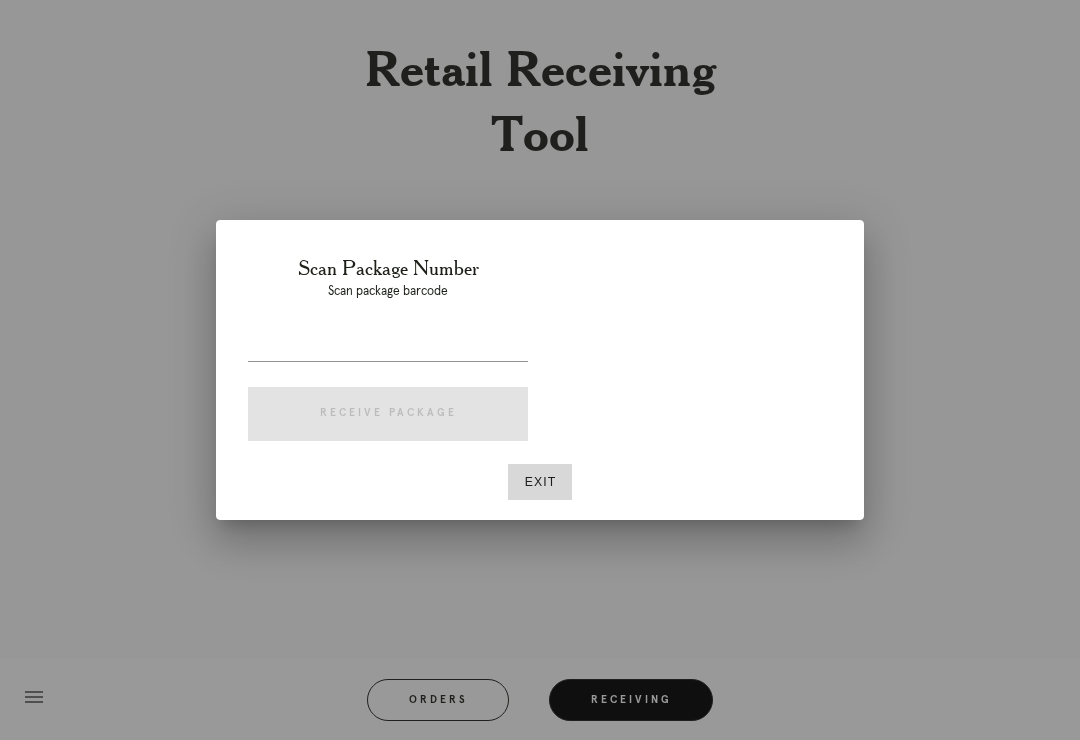 scroll, scrollTop: 0, scrollLeft: 0, axis: both 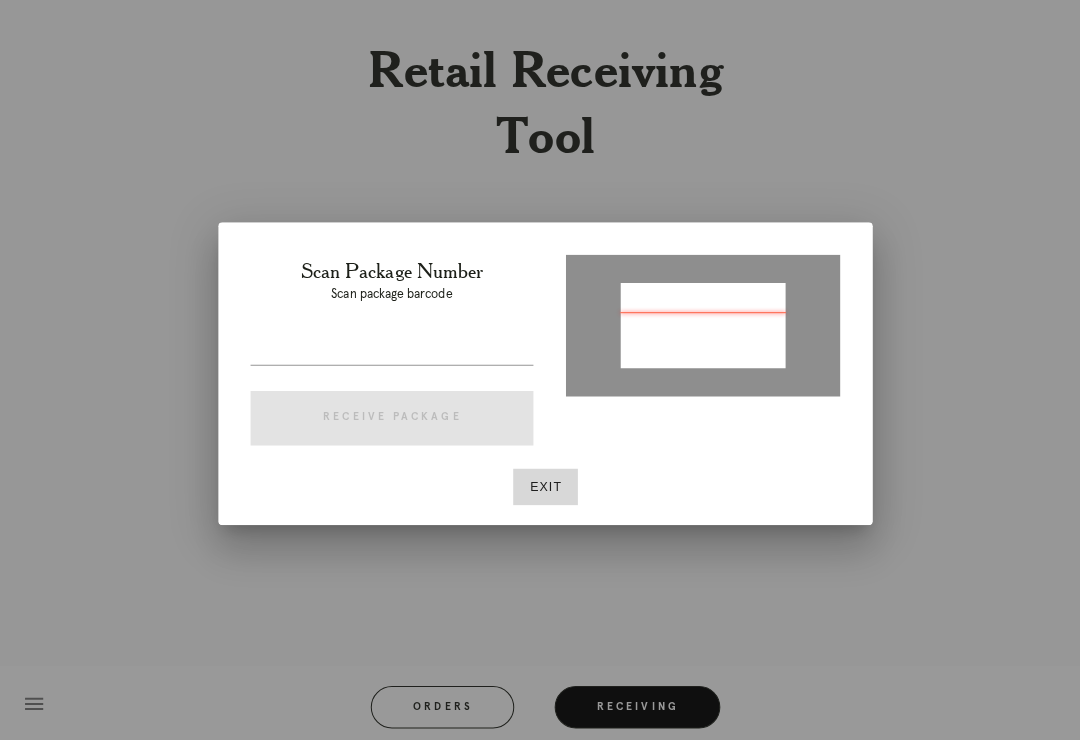 type on "[NUMBER]" 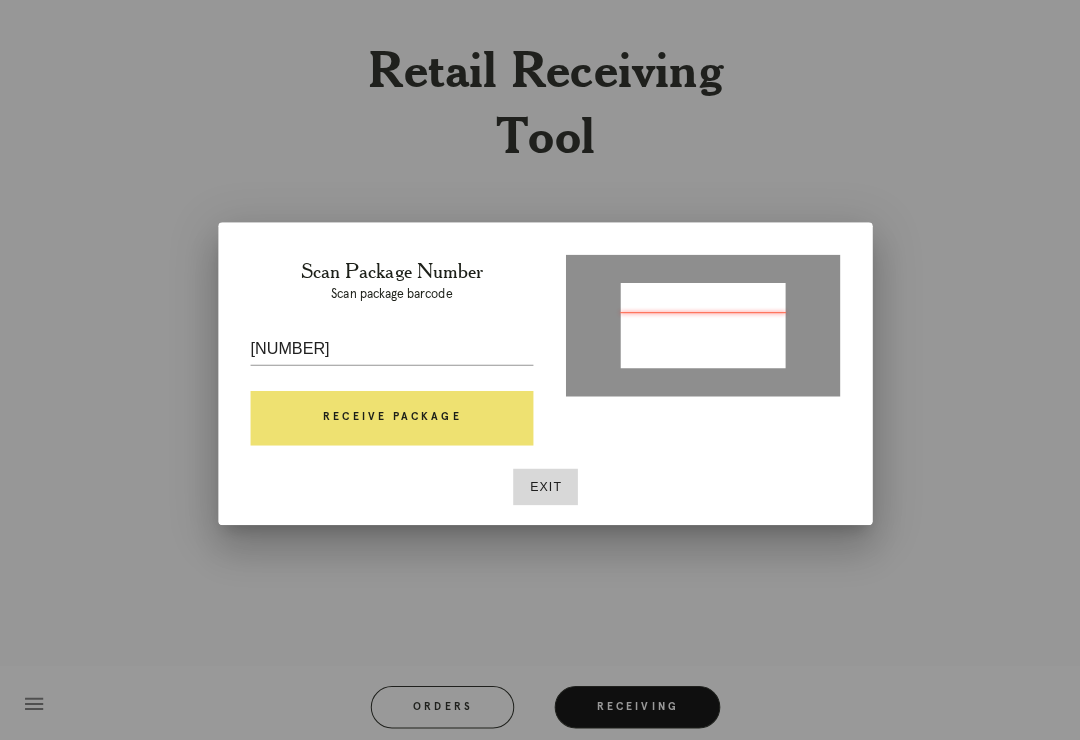 click on "Receive Package" at bounding box center (388, 414) 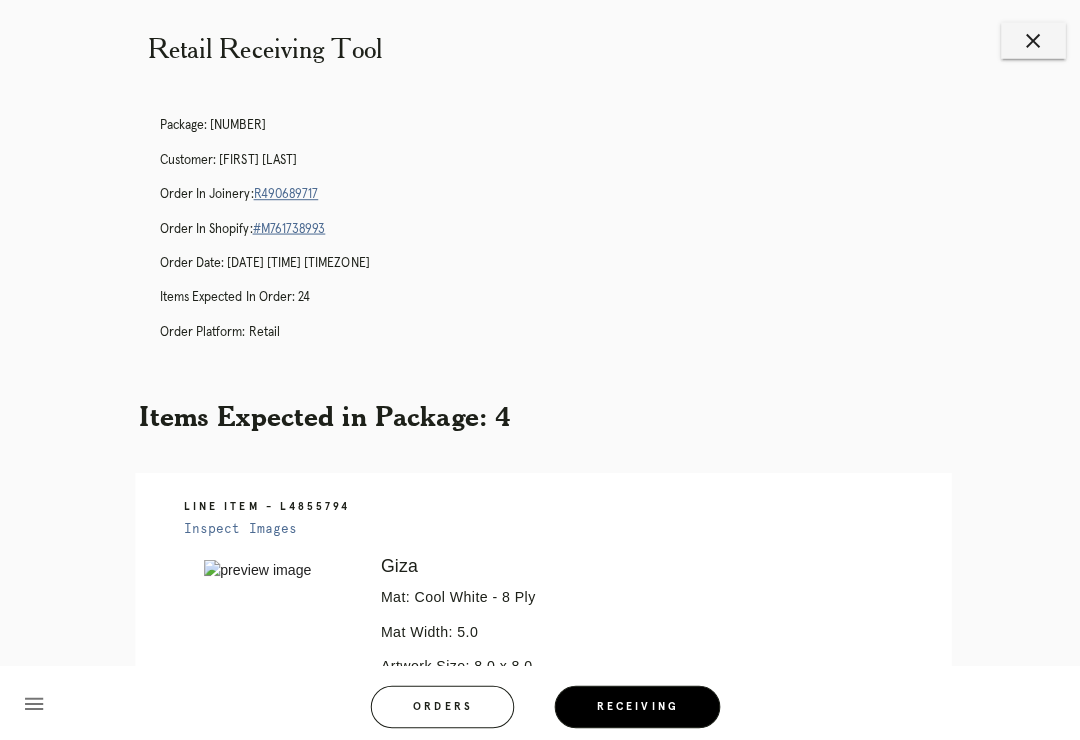 scroll, scrollTop: 0, scrollLeft: 0, axis: both 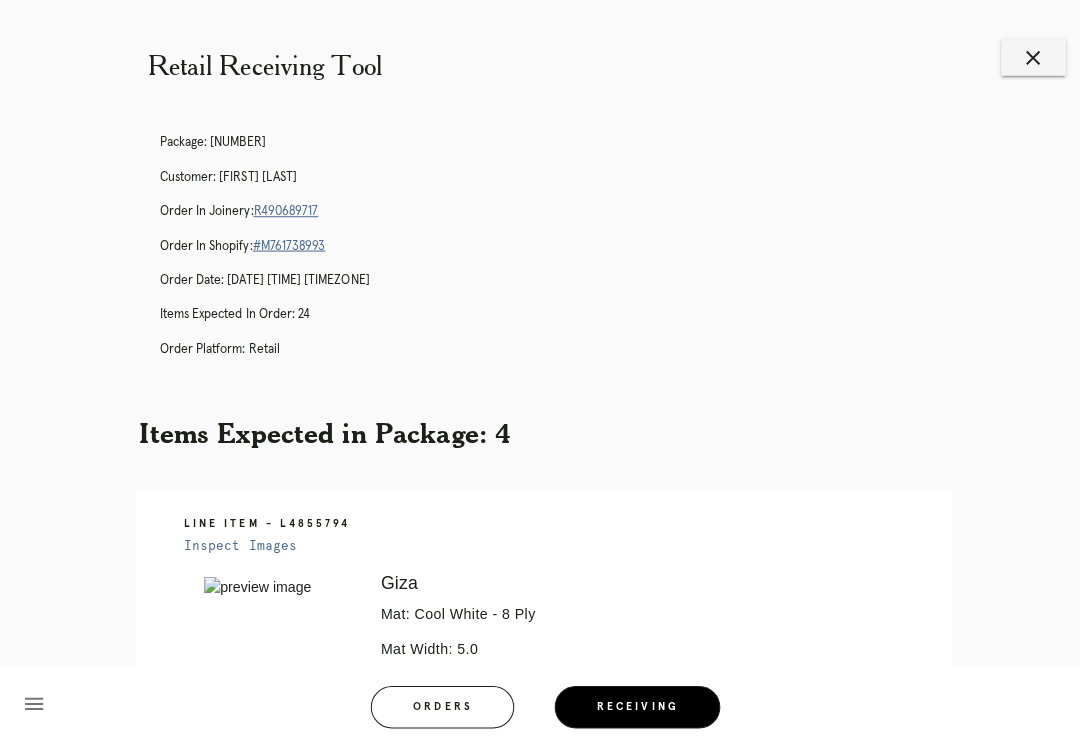 click on "close" at bounding box center [1023, 57] 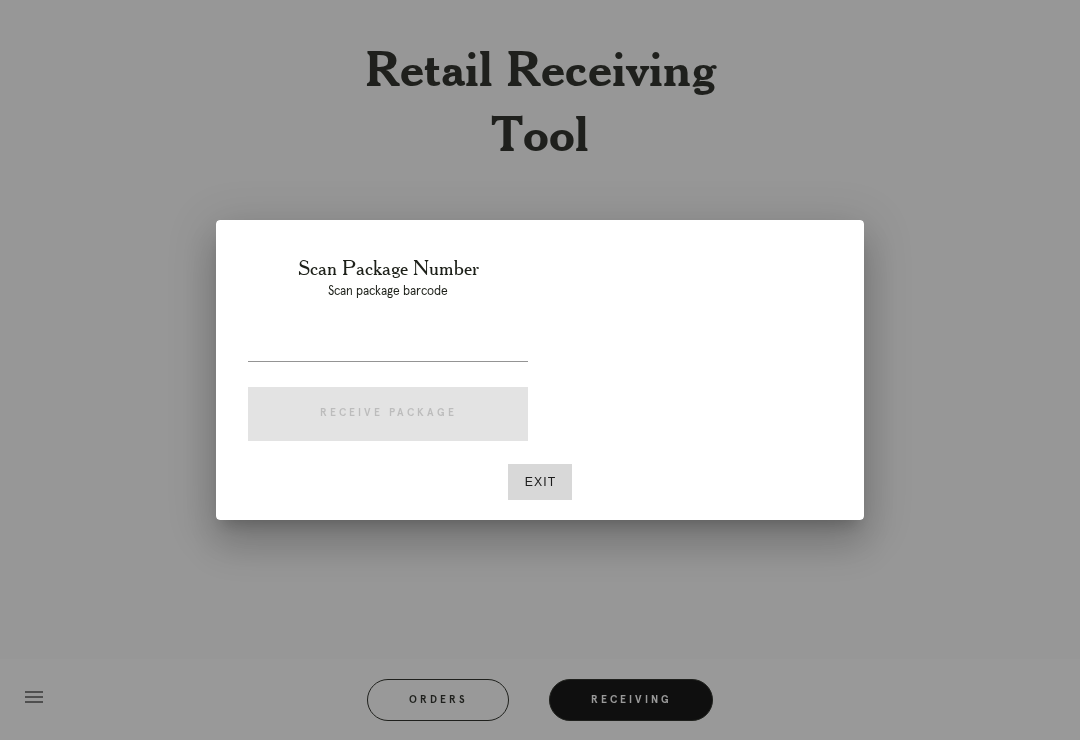 scroll, scrollTop: 0, scrollLeft: 0, axis: both 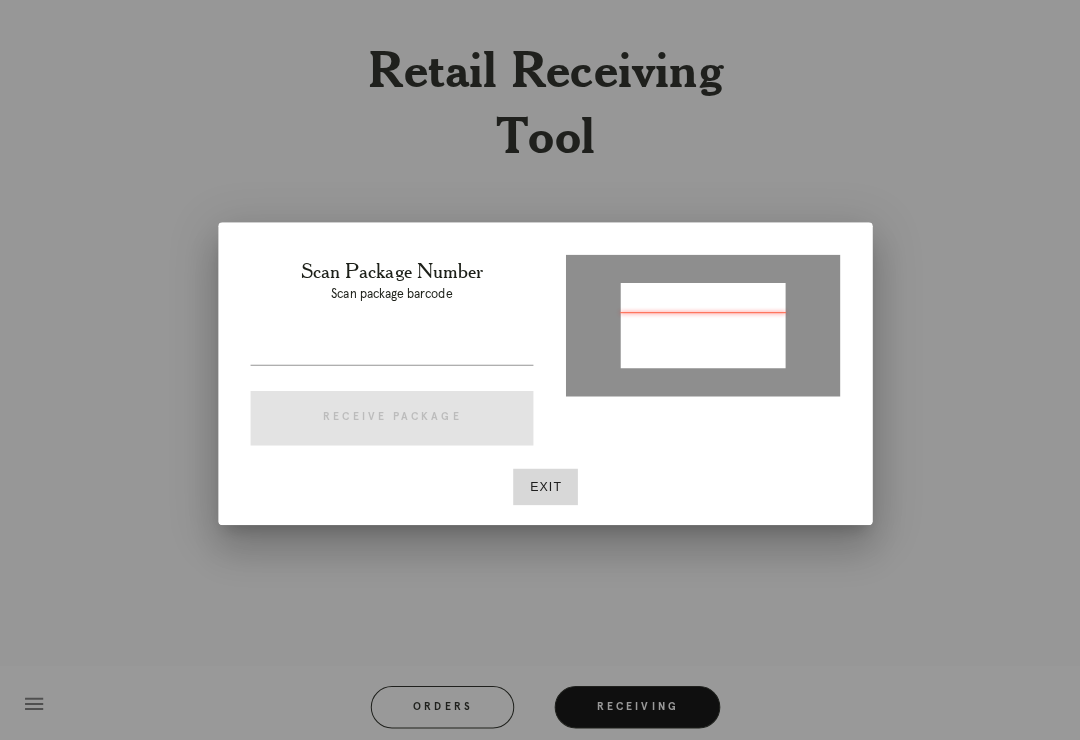 type on "P192601712208942" 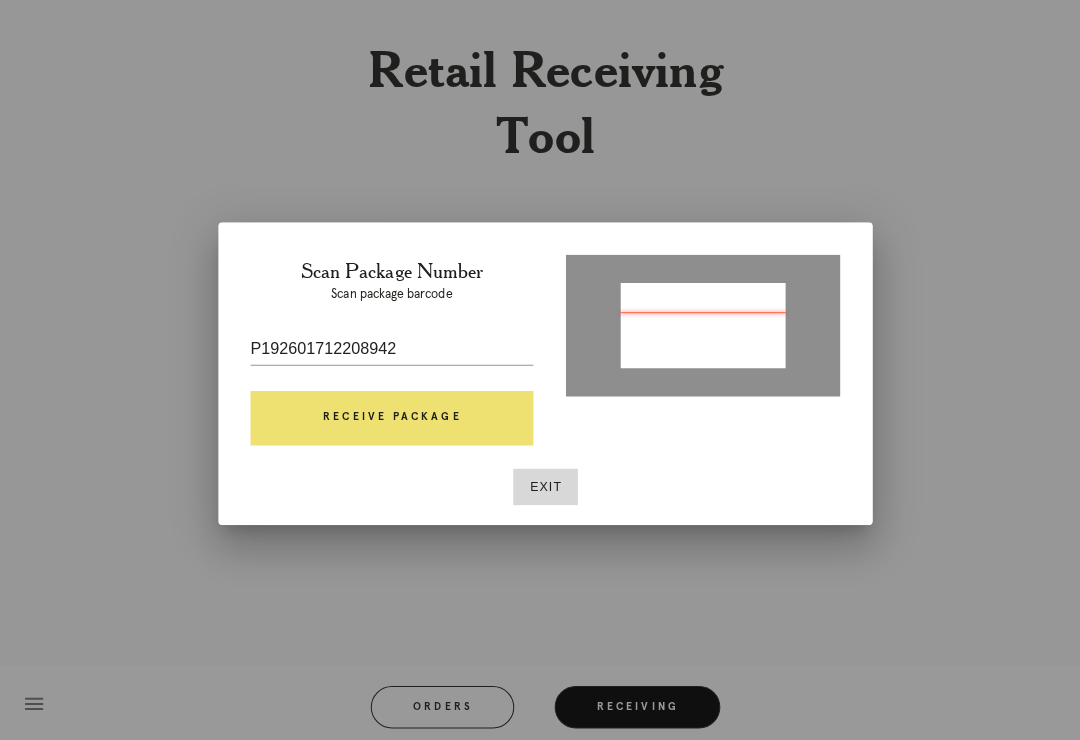 click on "Receive Package" at bounding box center [388, 414] 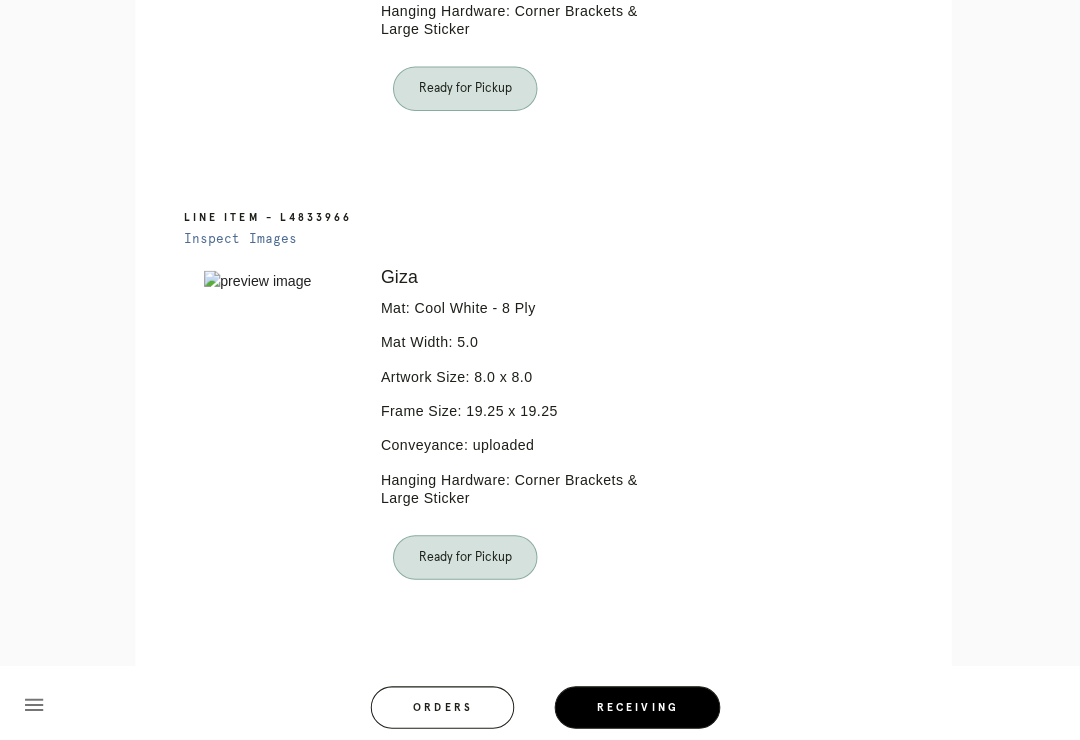 scroll, scrollTop: 0, scrollLeft: 0, axis: both 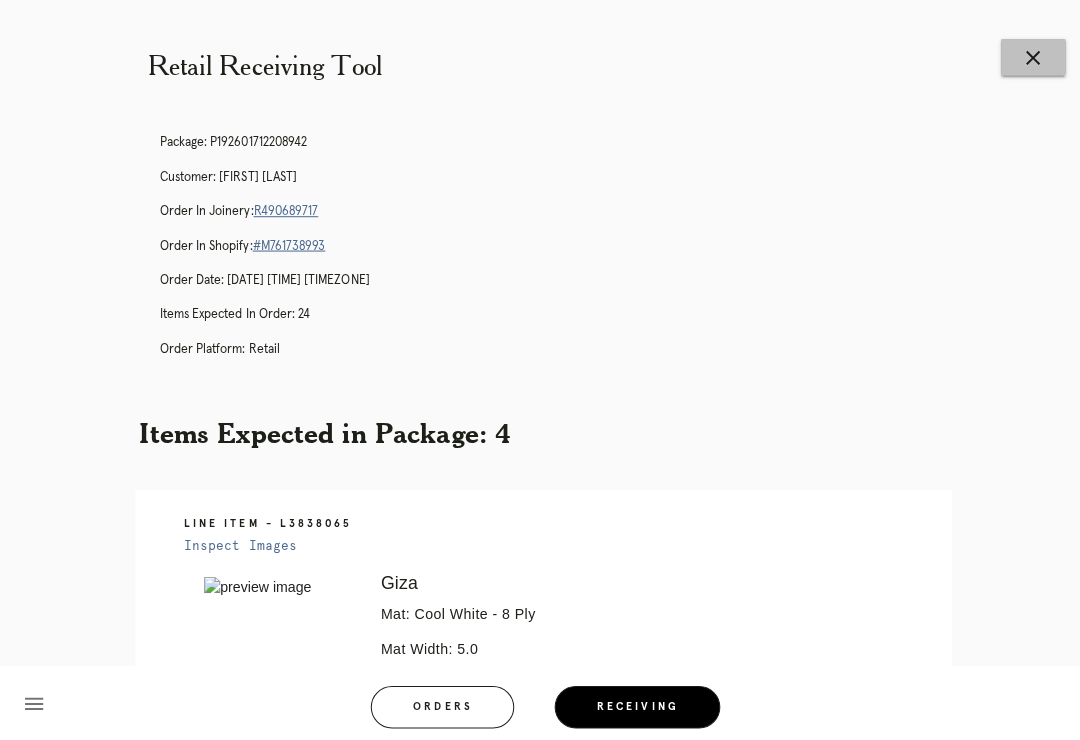 click on "close" at bounding box center [1023, 57] 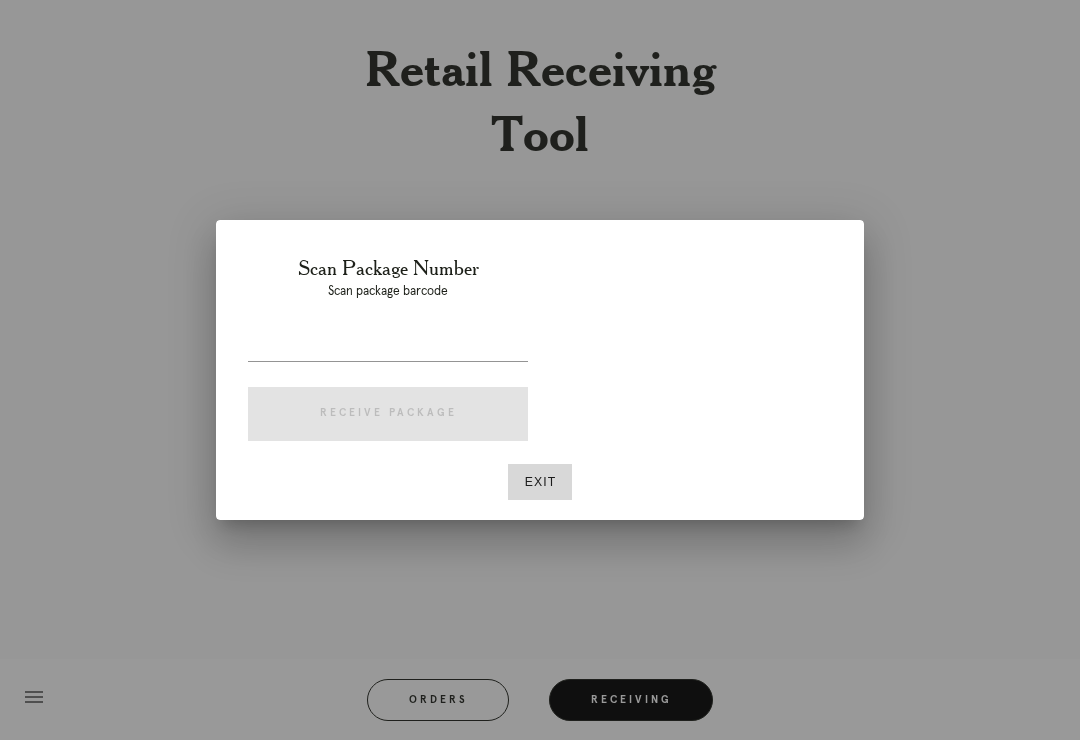 scroll, scrollTop: 0, scrollLeft: 0, axis: both 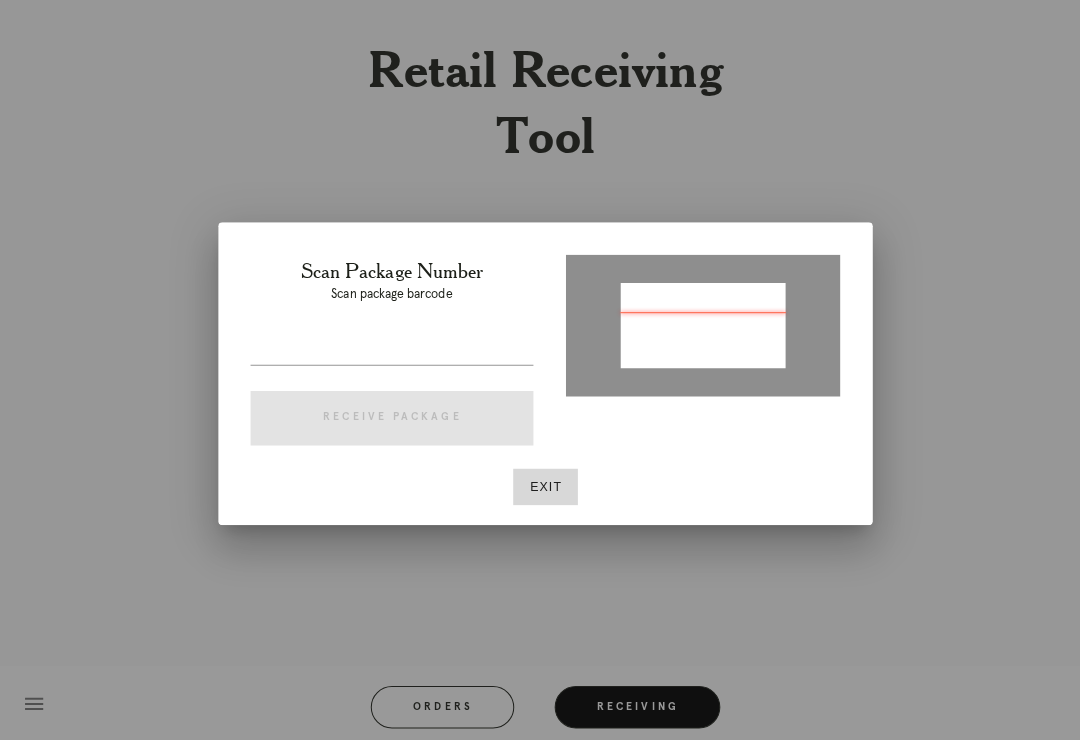 type on "P844791822401245" 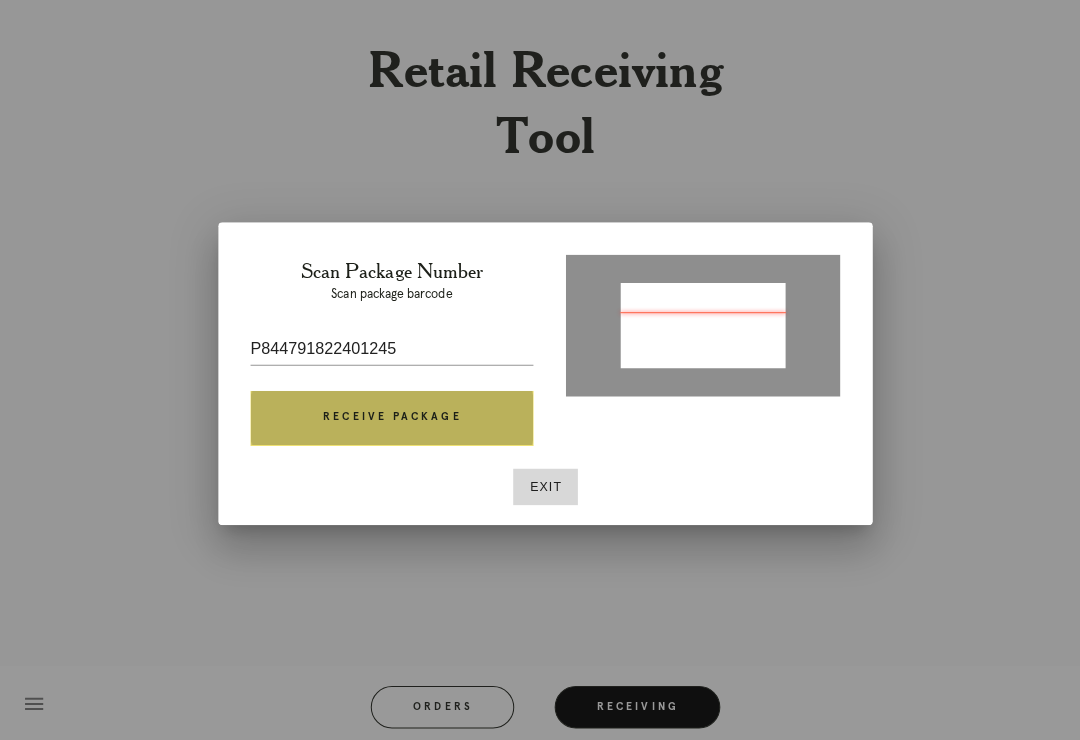 click on "Receive Package" at bounding box center (388, 414) 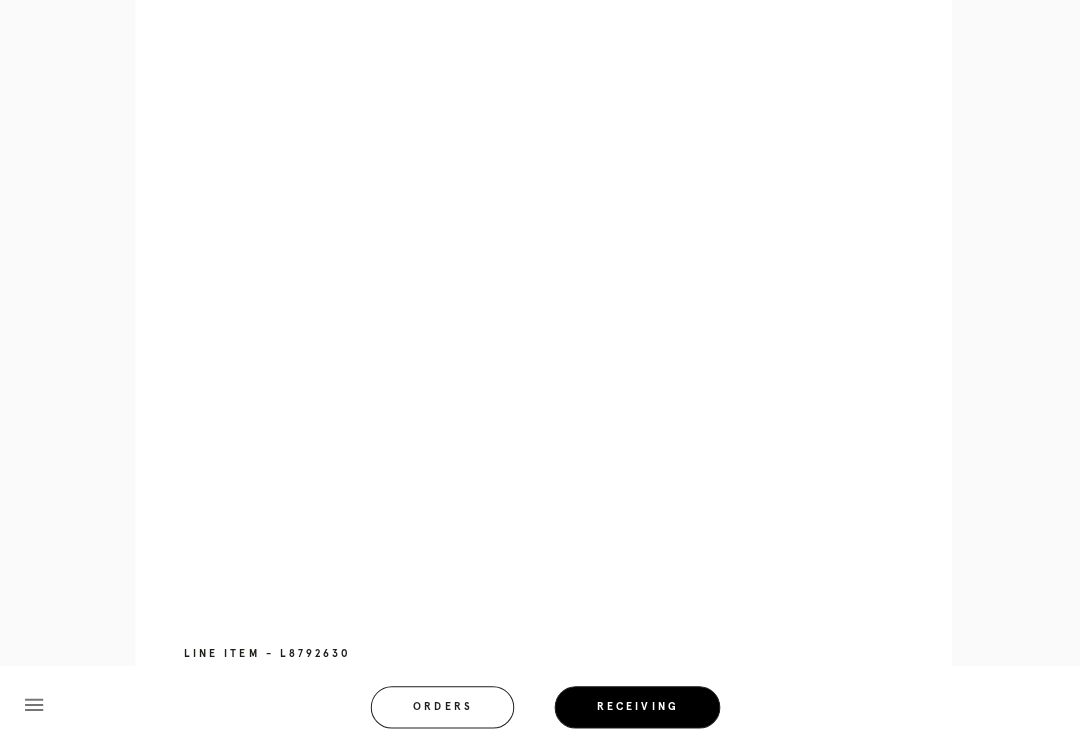 scroll, scrollTop: 1917, scrollLeft: 0, axis: vertical 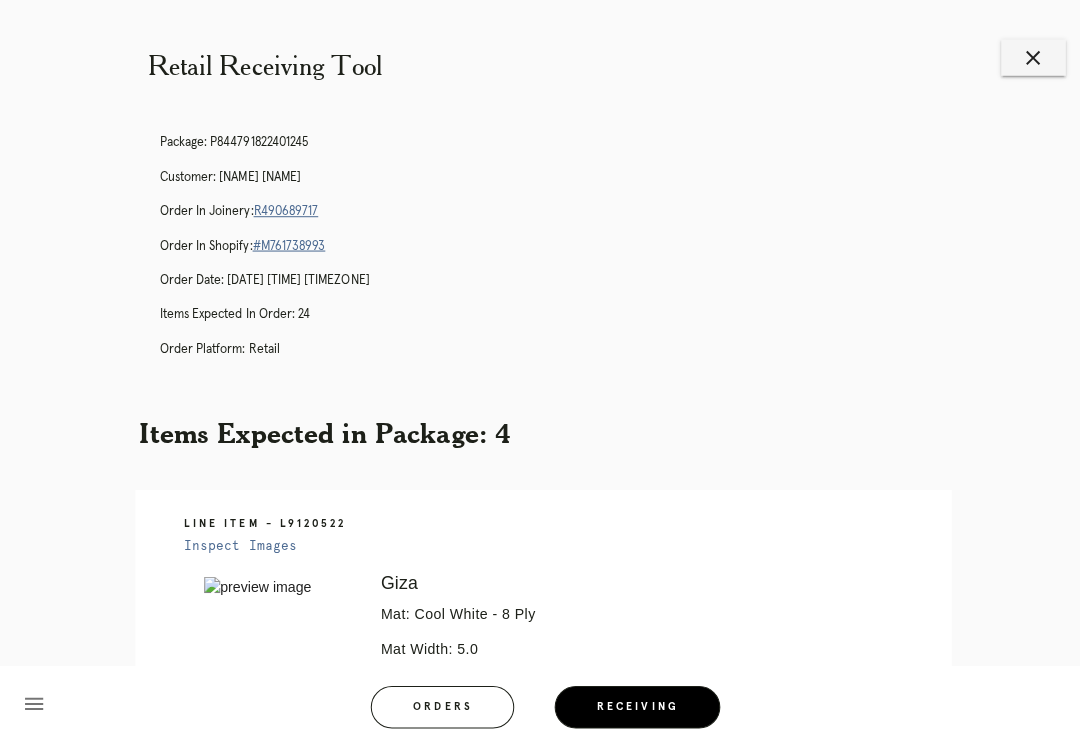 click on "close" at bounding box center [1023, 57] 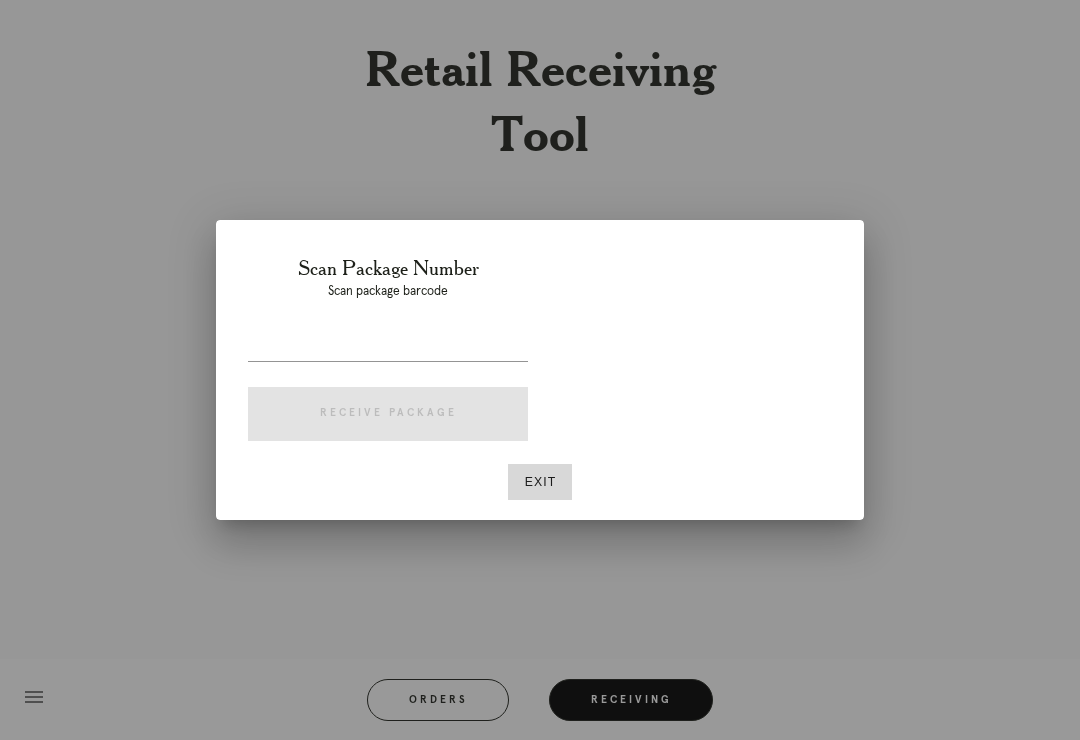 scroll, scrollTop: 0, scrollLeft: 0, axis: both 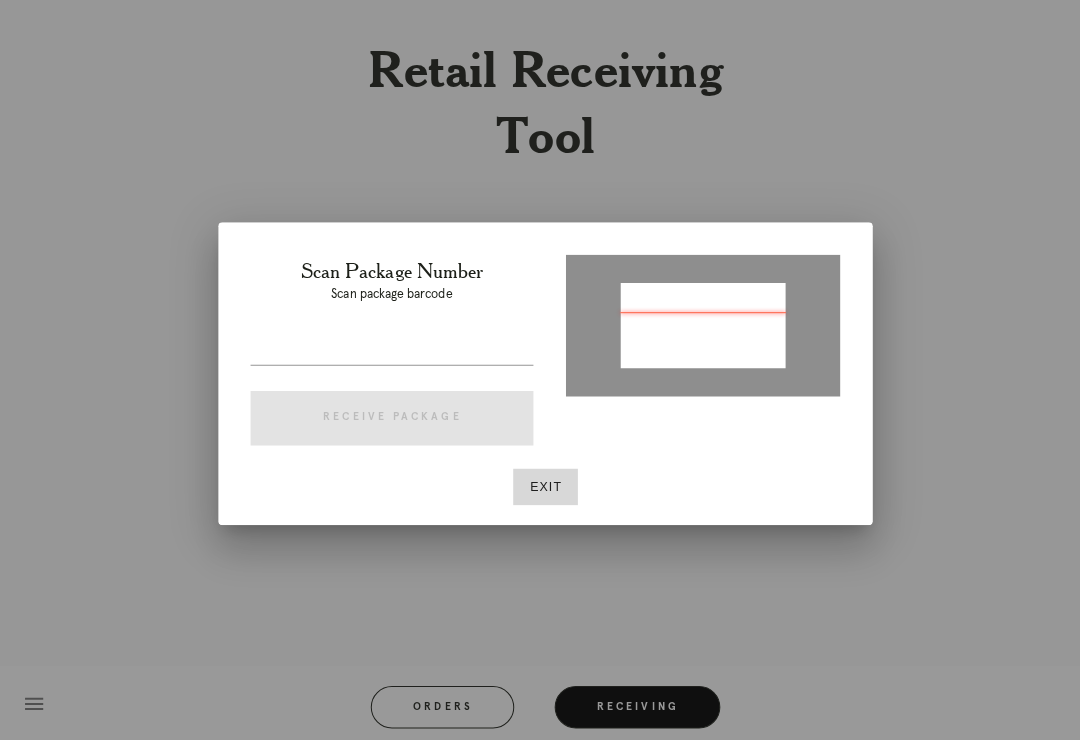 type on "P790161857297250" 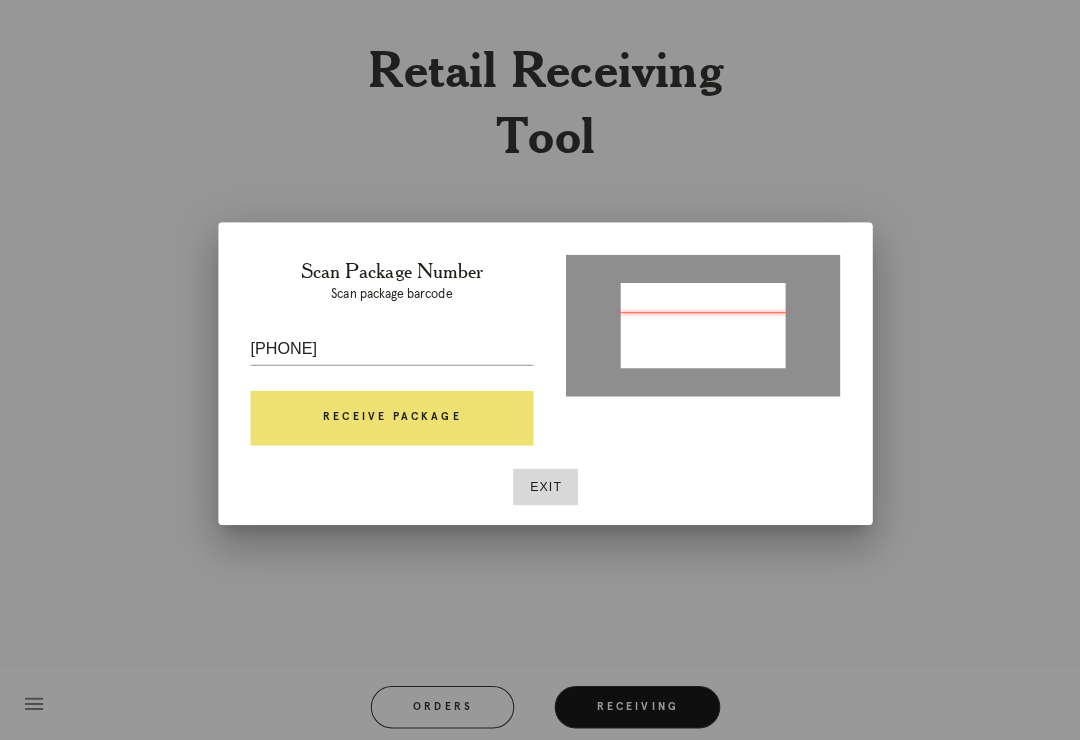 click on "Receive Package" at bounding box center [388, 414] 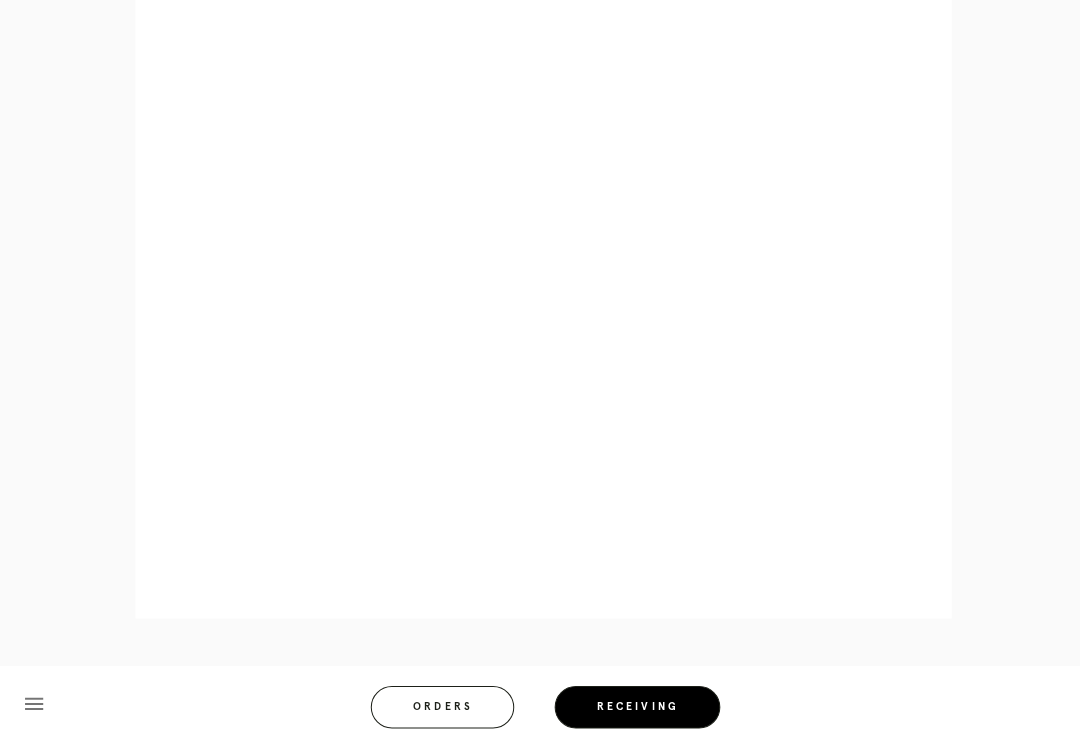 scroll, scrollTop: 972, scrollLeft: 0, axis: vertical 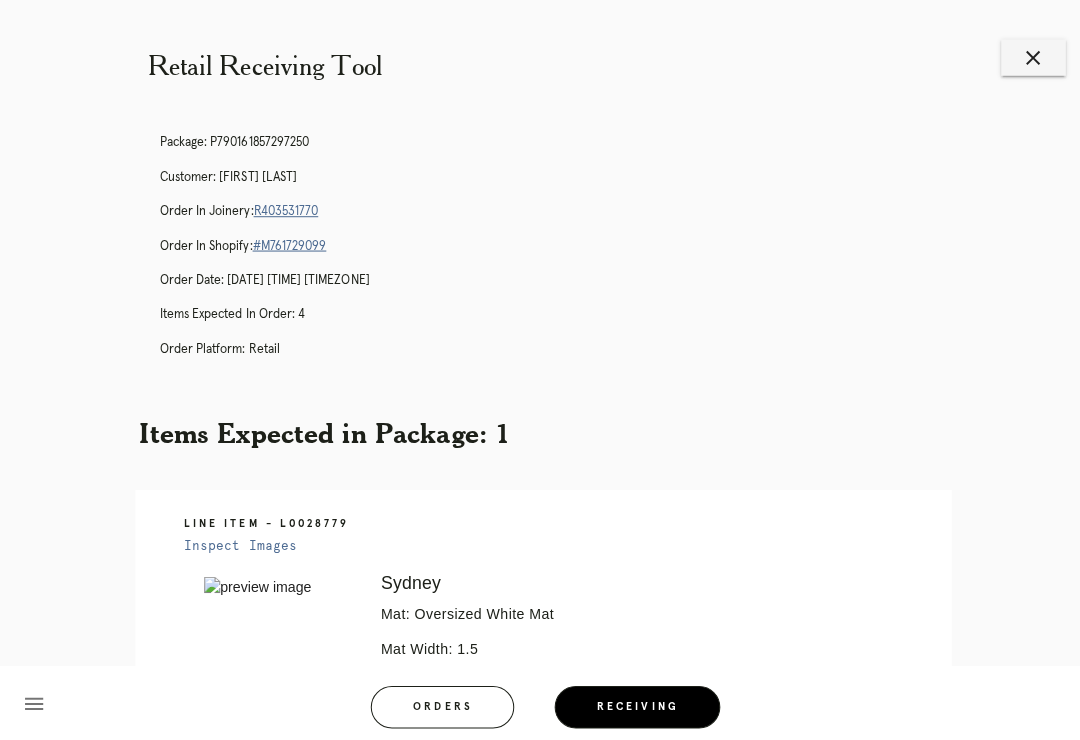 click on "close" at bounding box center [1023, 57] 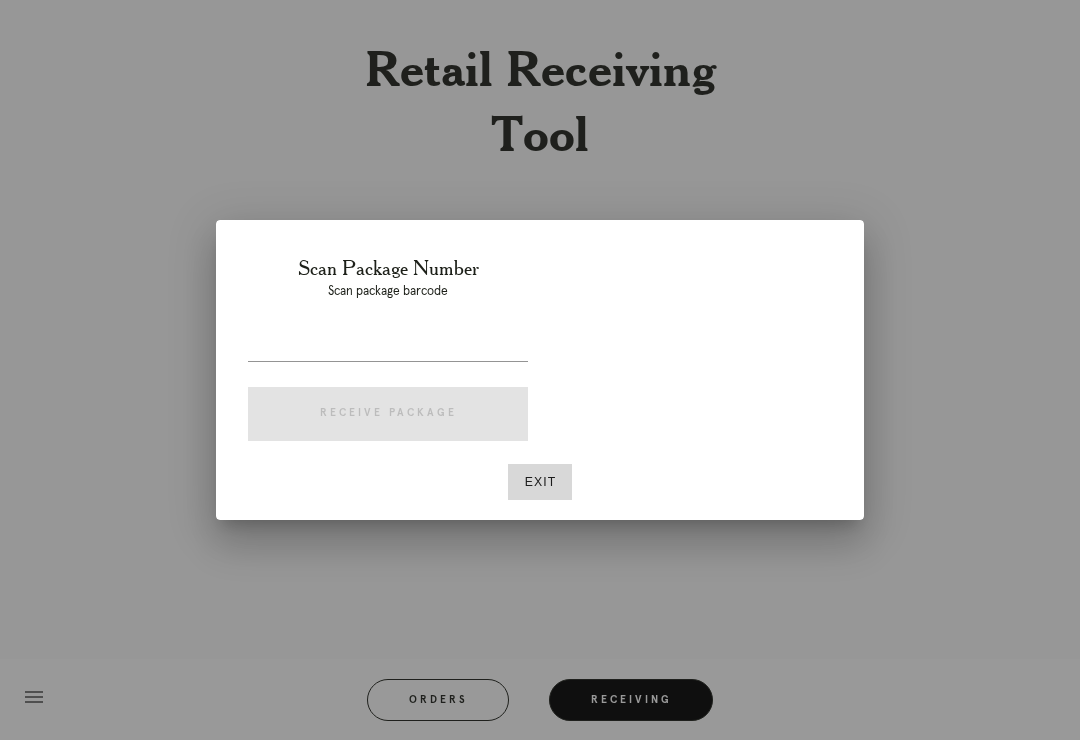 scroll, scrollTop: 0, scrollLeft: 0, axis: both 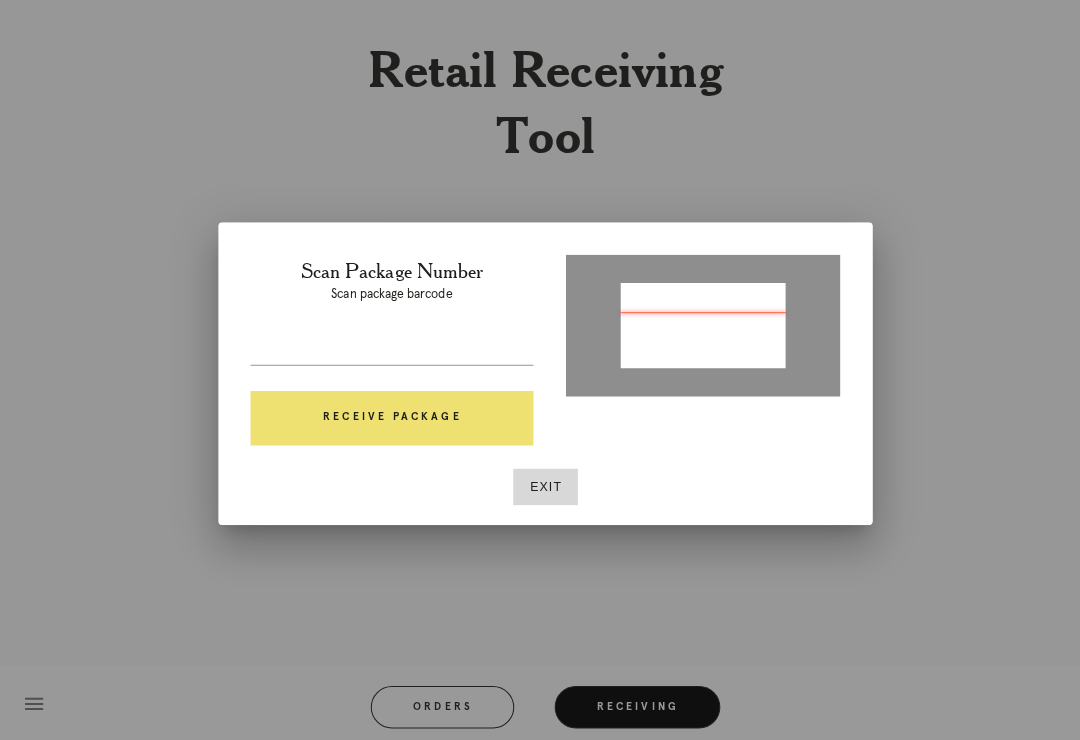 type on "[NUMBER]" 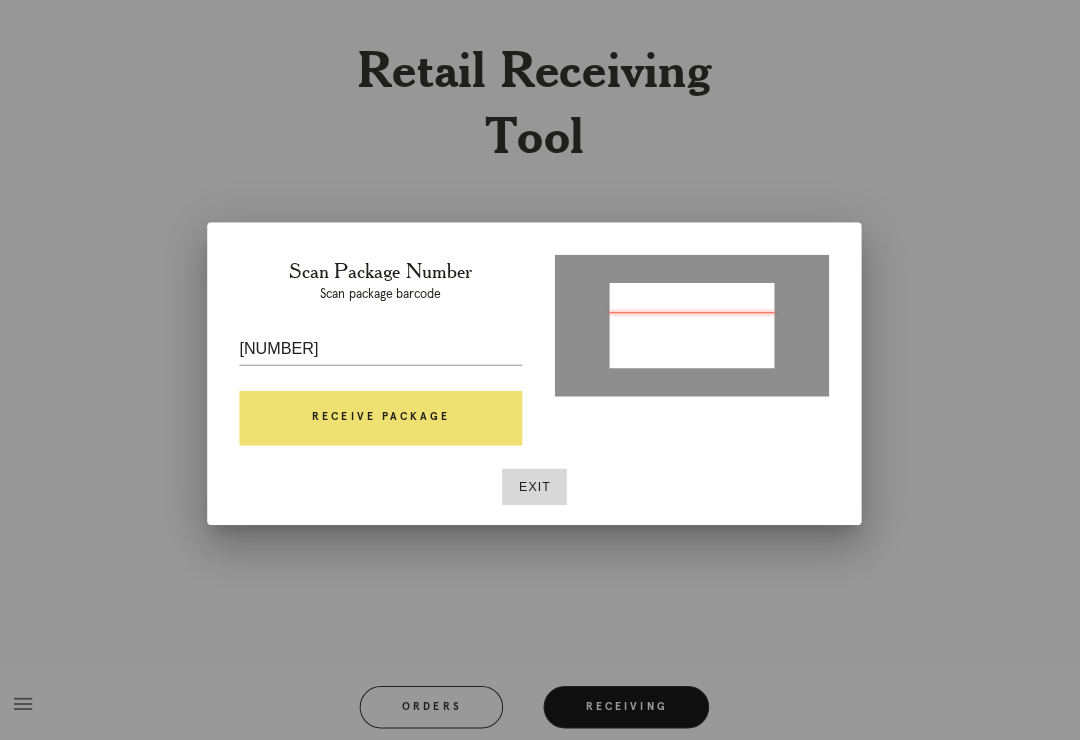 click on "Receive Package" at bounding box center (388, 414) 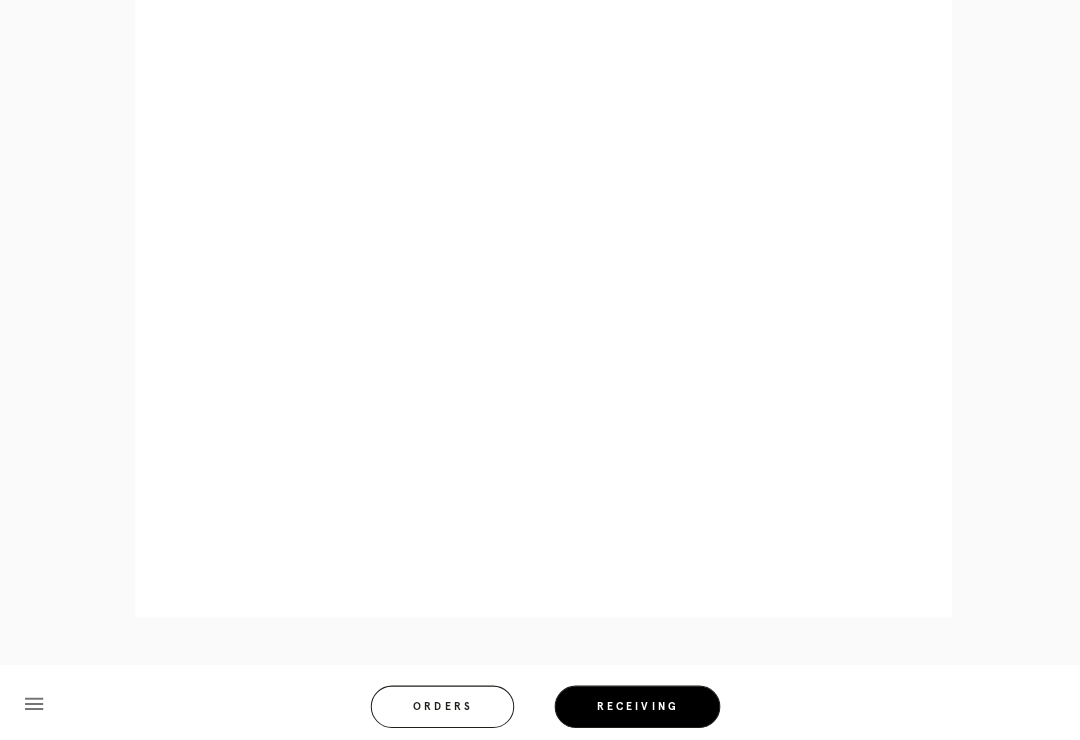 scroll, scrollTop: 866, scrollLeft: 0, axis: vertical 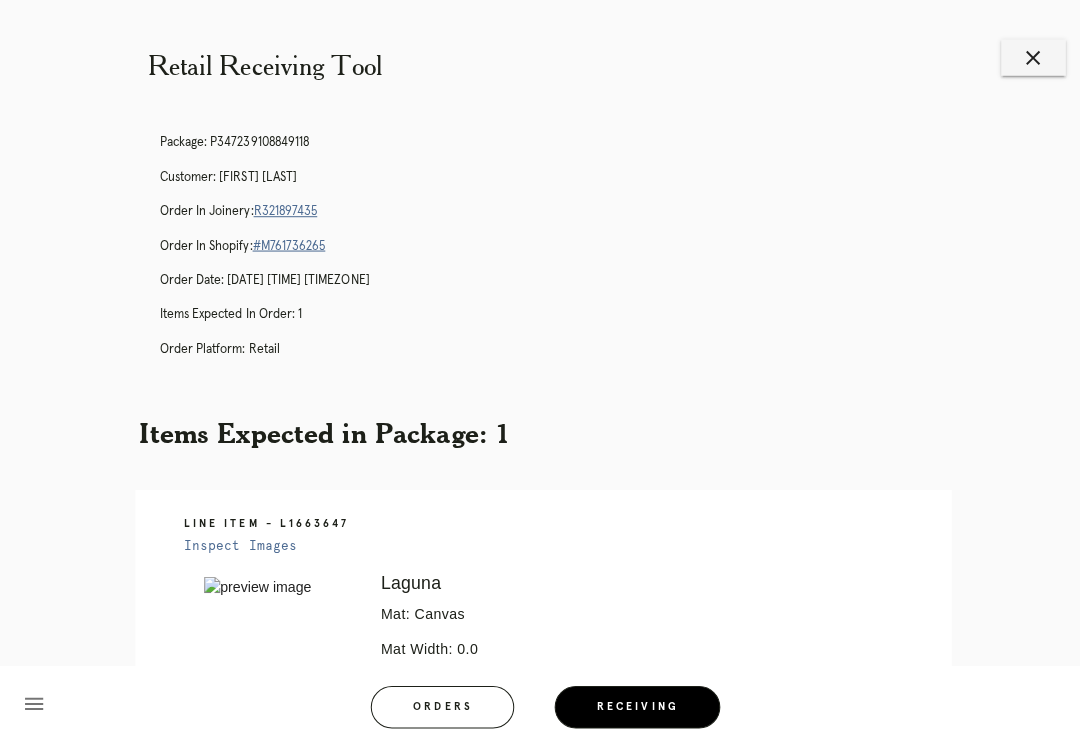 click on "close" at bounding box center (1023, 57) 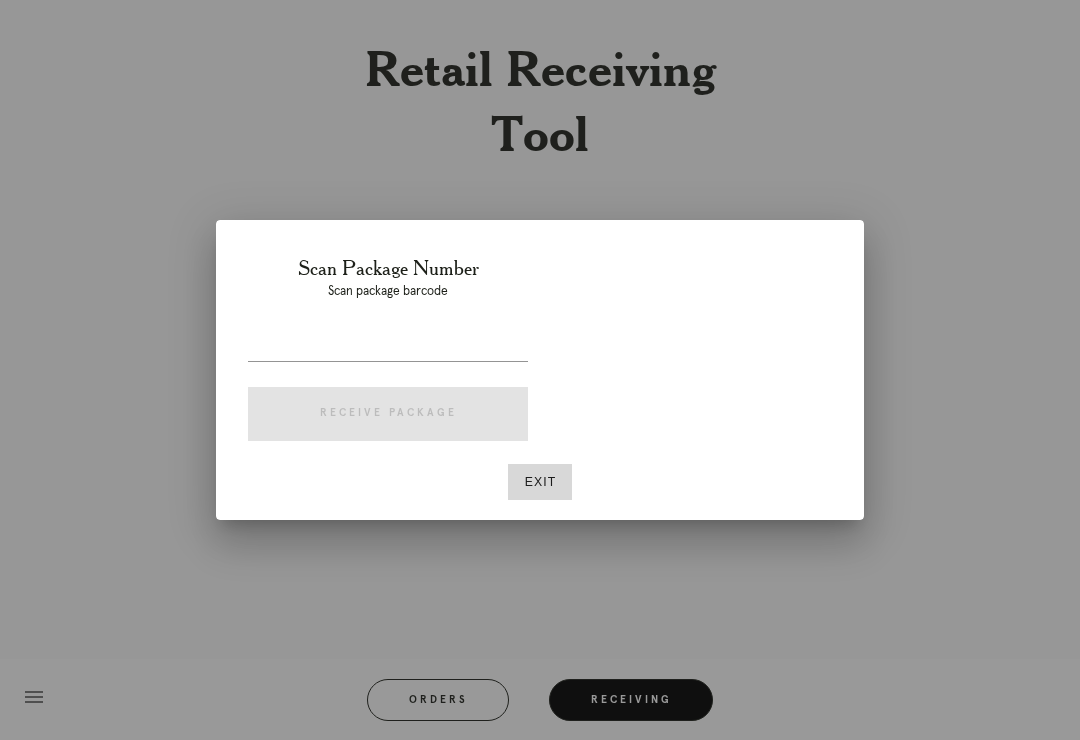 scroll, scrollTop: 0, scrollLeft: 0, axis: both 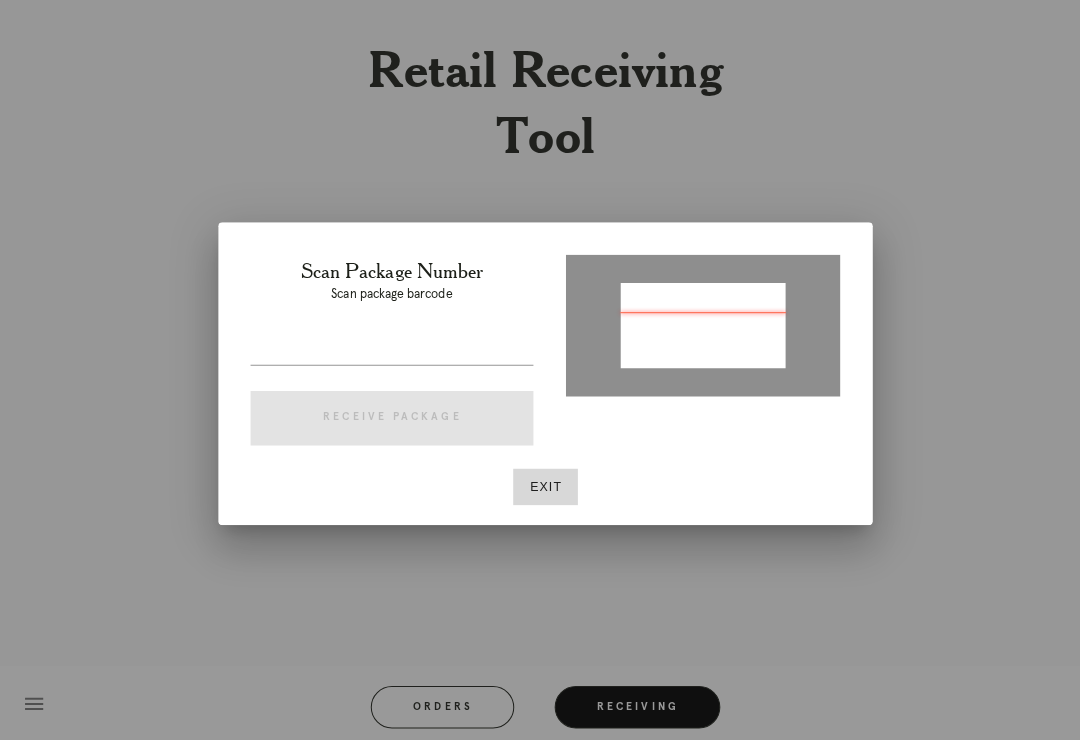 type on "P347239108849118" 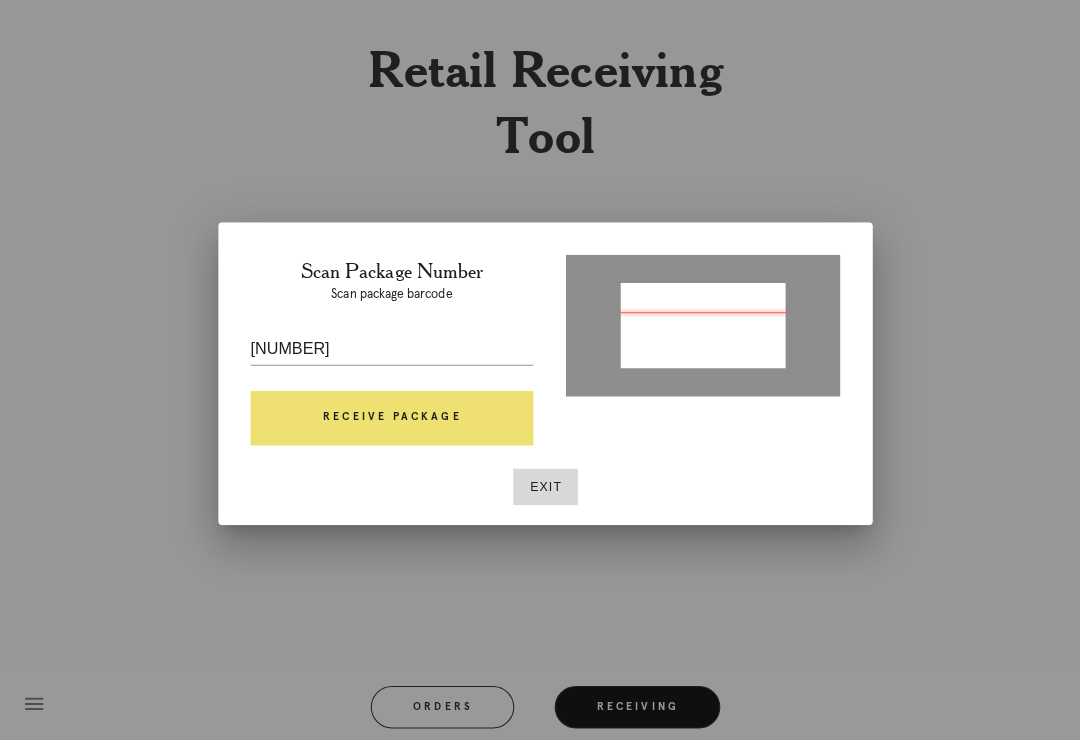 click on "Receive Package" at bounding box center (388, 414) 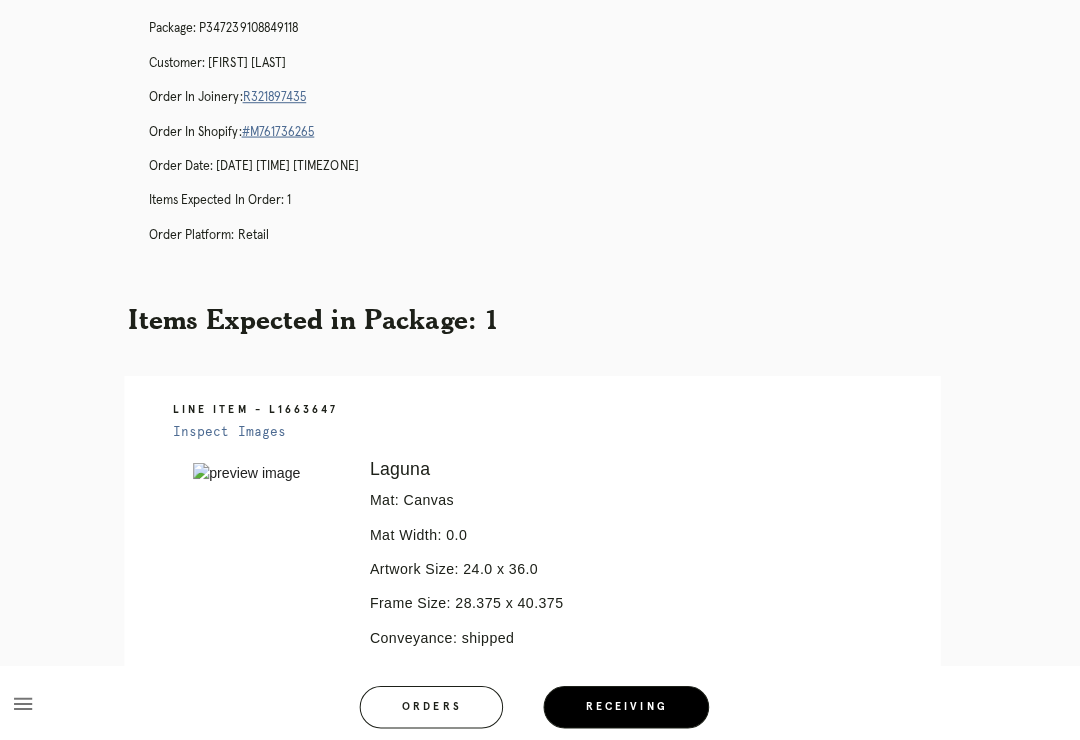 scroll, scrollTop: 0, scrollLeft: 0, axis: both 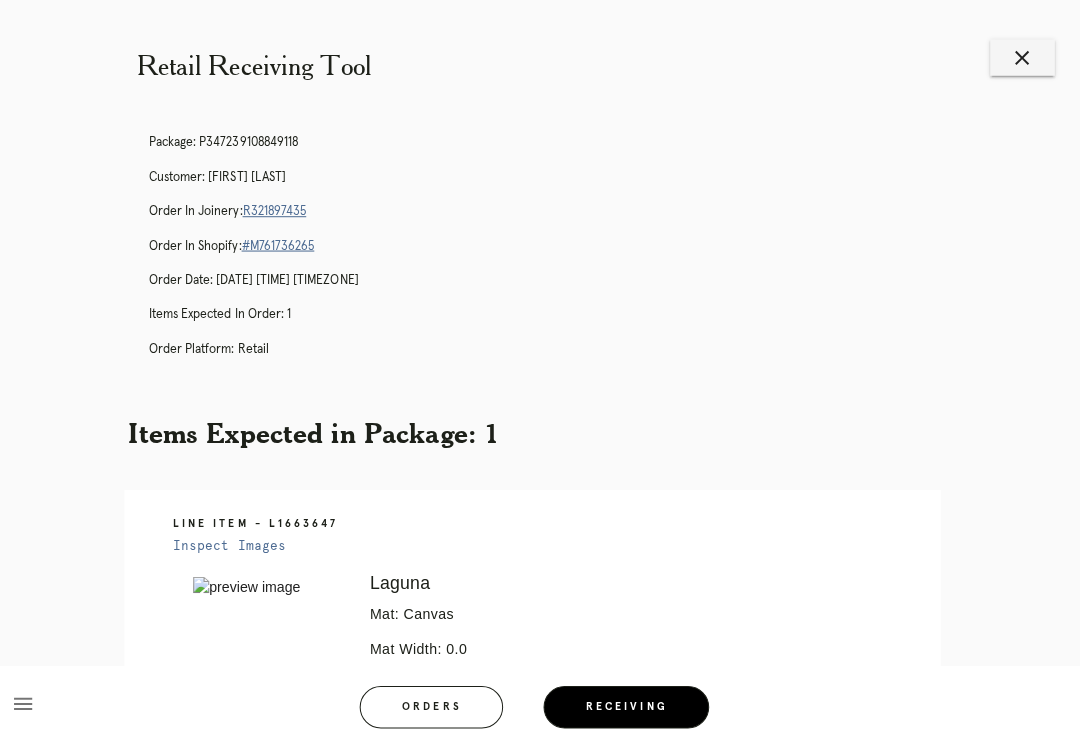 click on "close" at bounding box center (1023, 57) 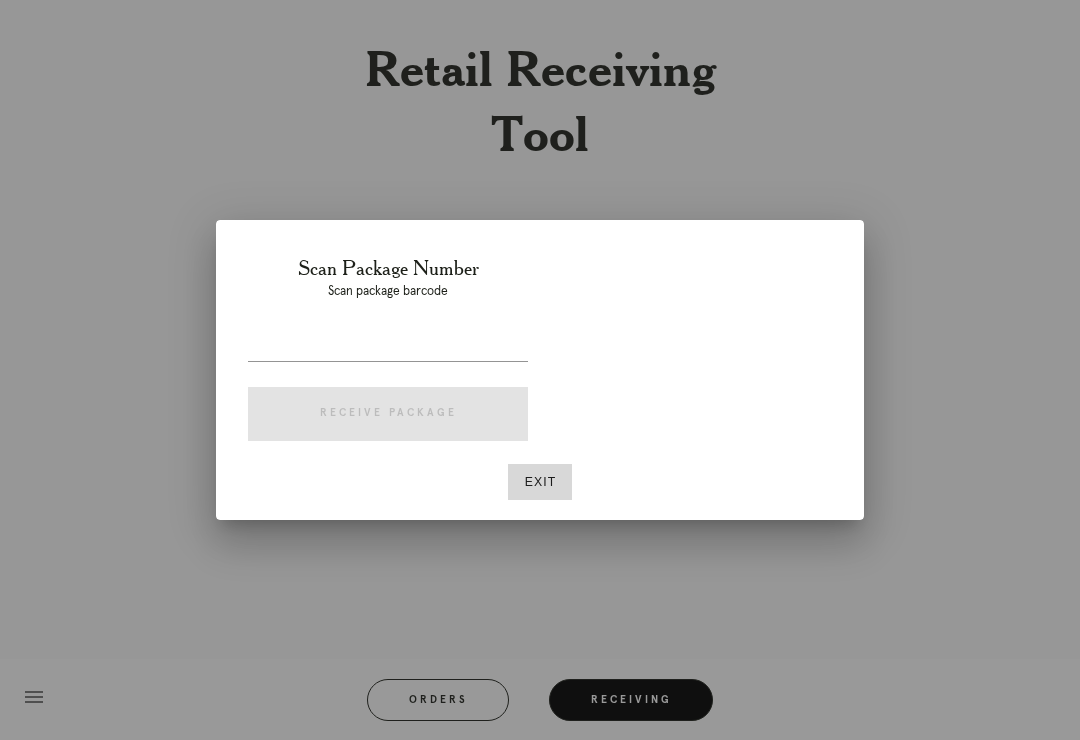 scroll, scrollTop: 0, scrollLeft: 11, axis: horizontal 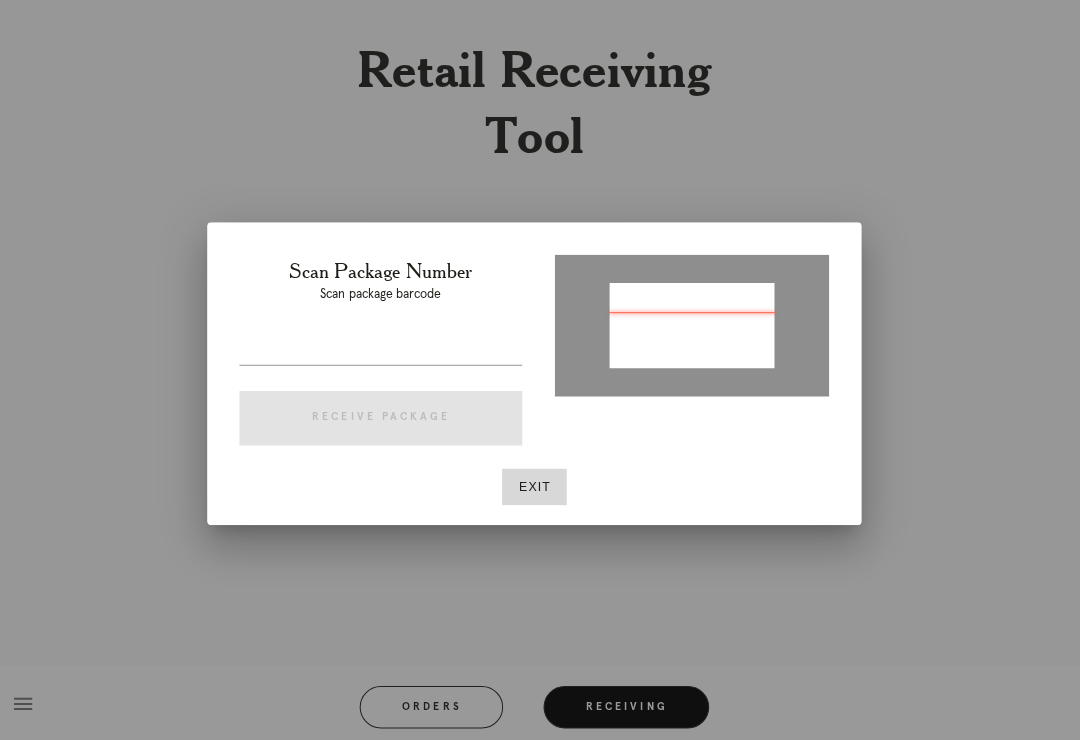 type on "P670574351418522" 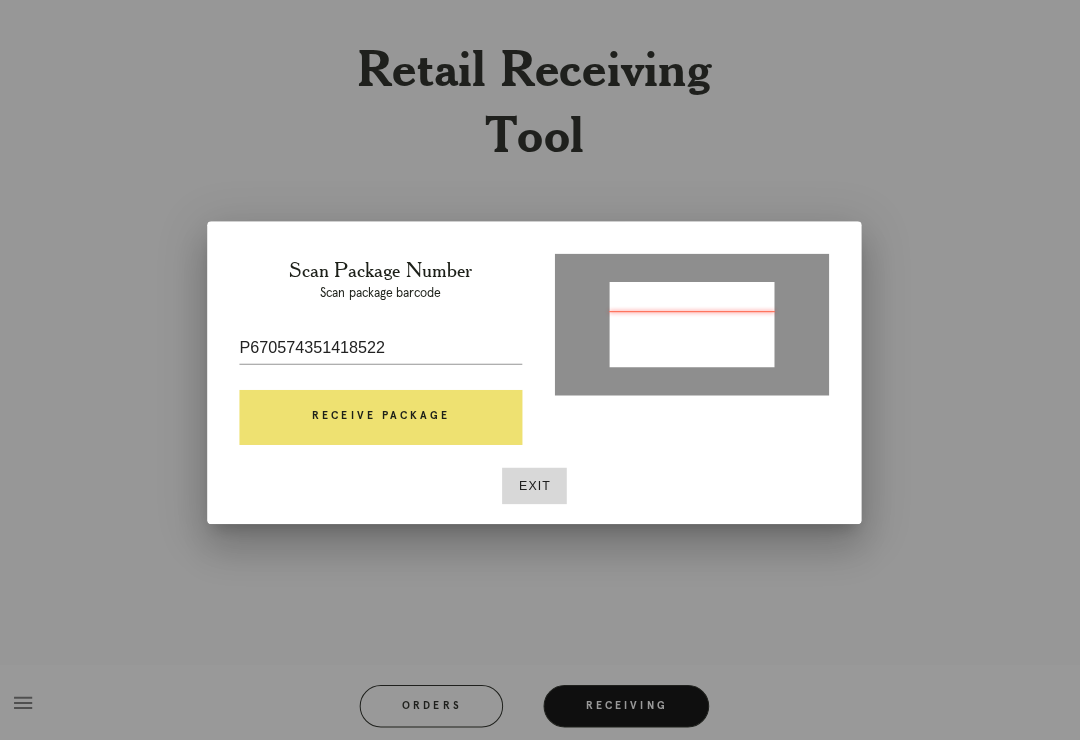 click on "Receive Package" at bounding box center [388, 414] 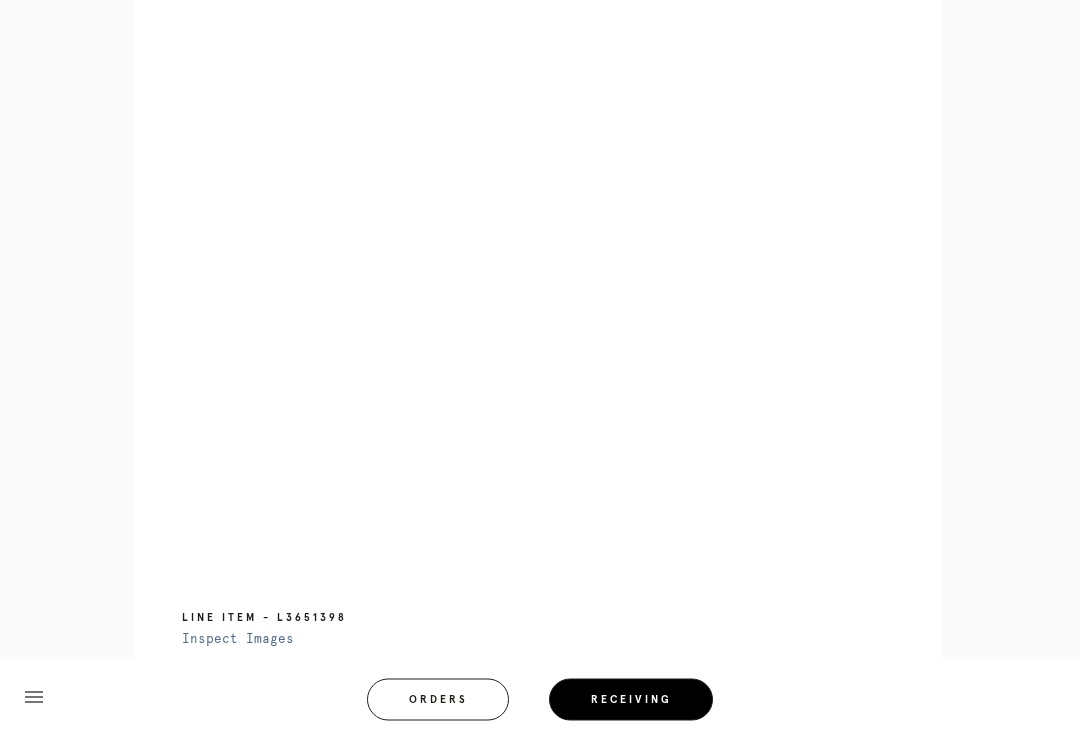 scroll, scrollTop: 2761, scrollLeft: 0, axis: vertical 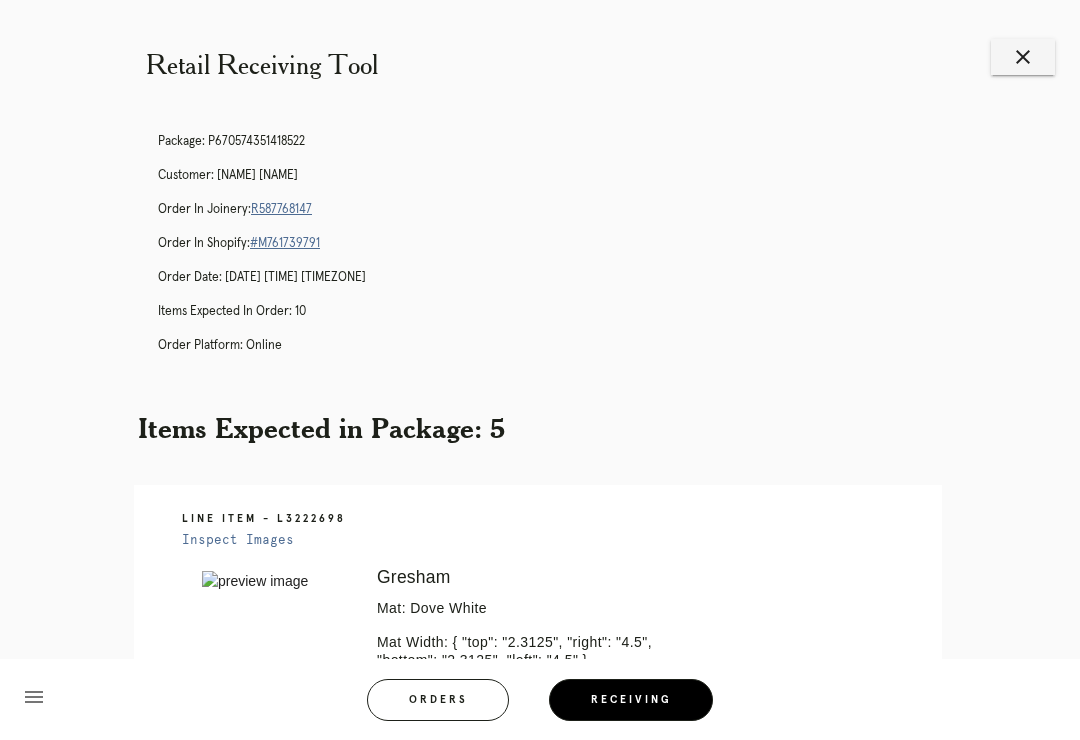 click on "close" at bounding box center (1023, 57) 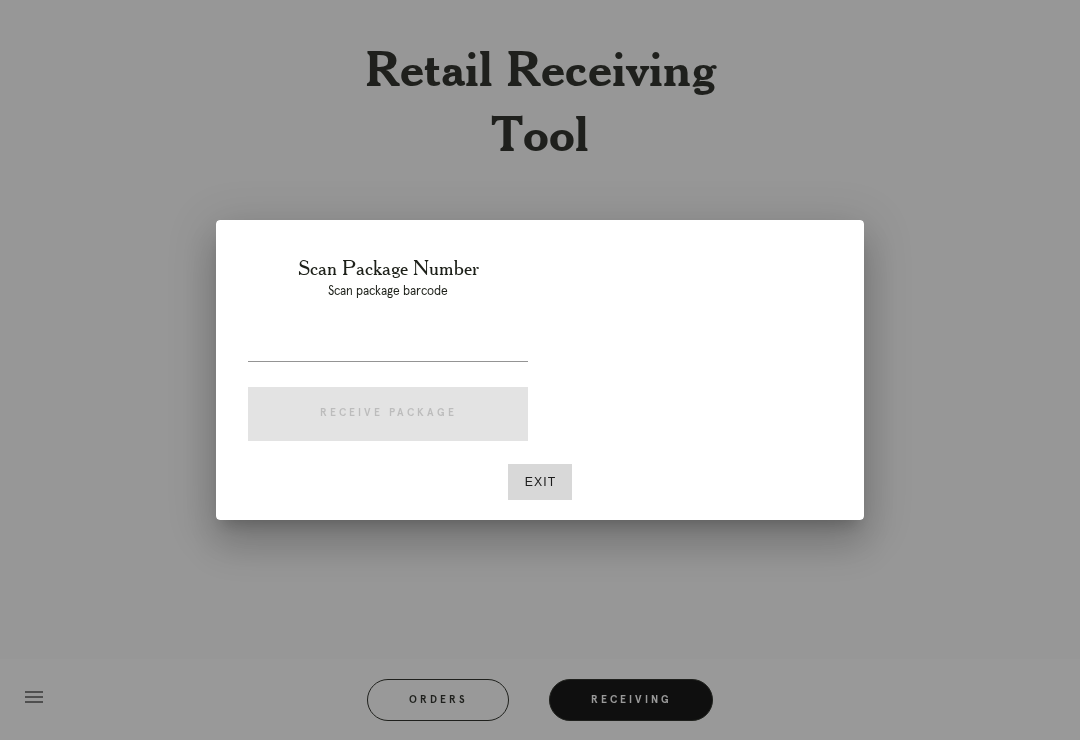 scroll, scrollTop: 0, scrollLeft: 0, axis: both 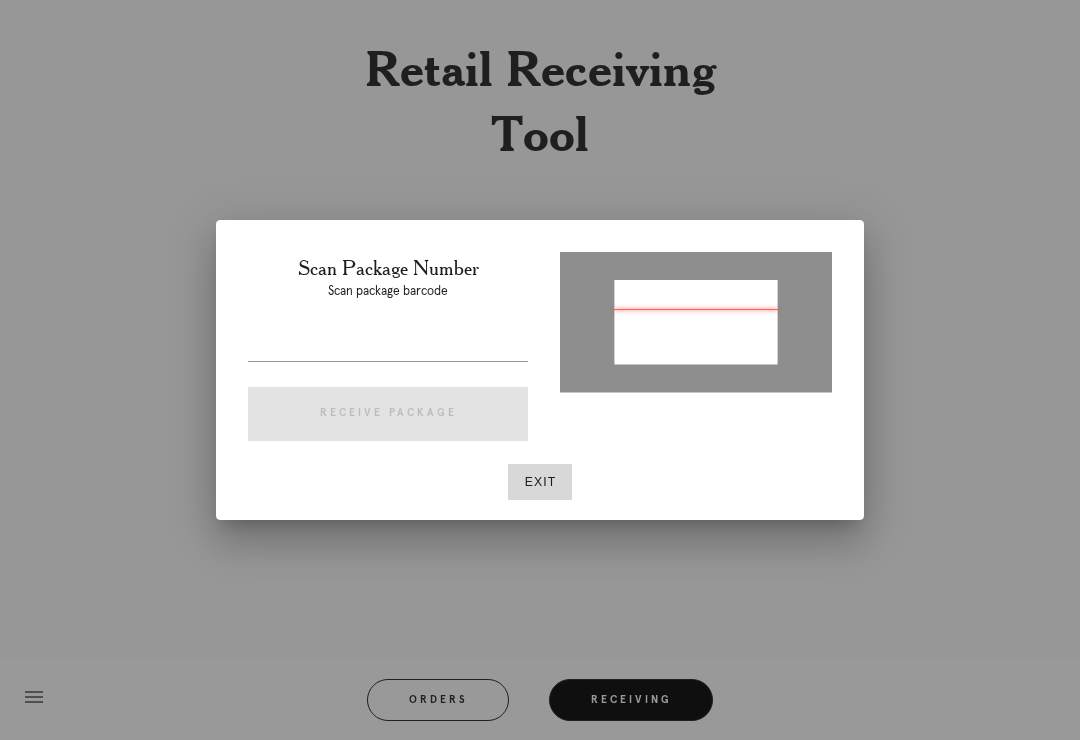 type on "P488444406981183" 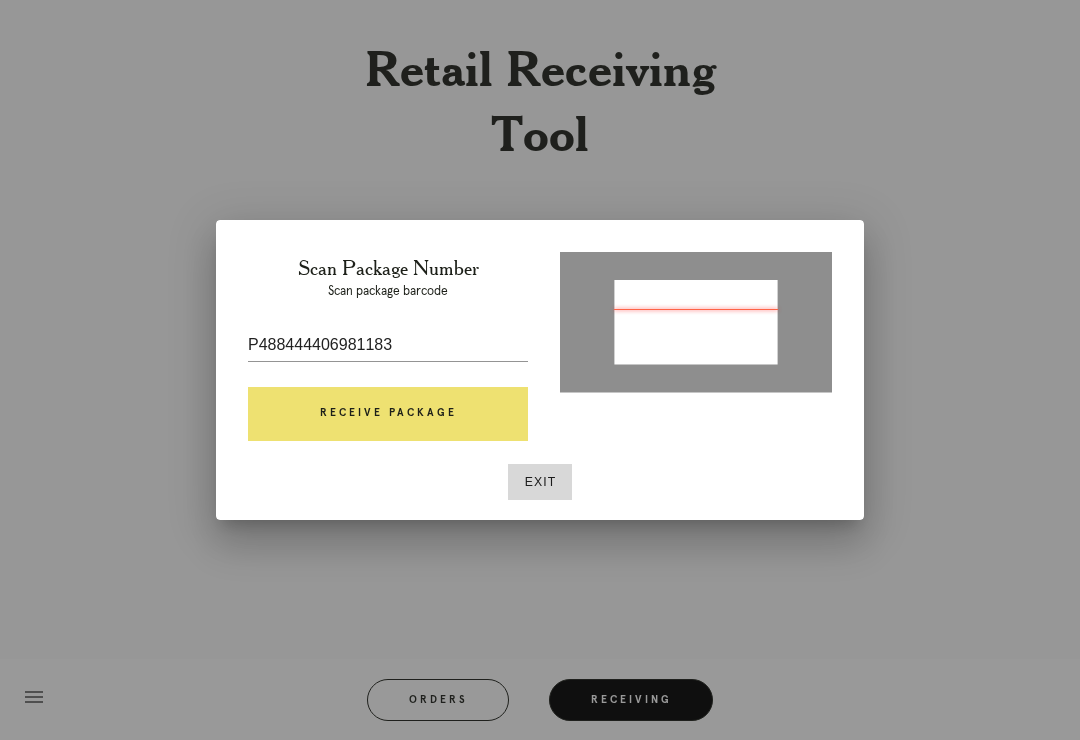 click on "Receive Package" at bounding box center [388, 414] 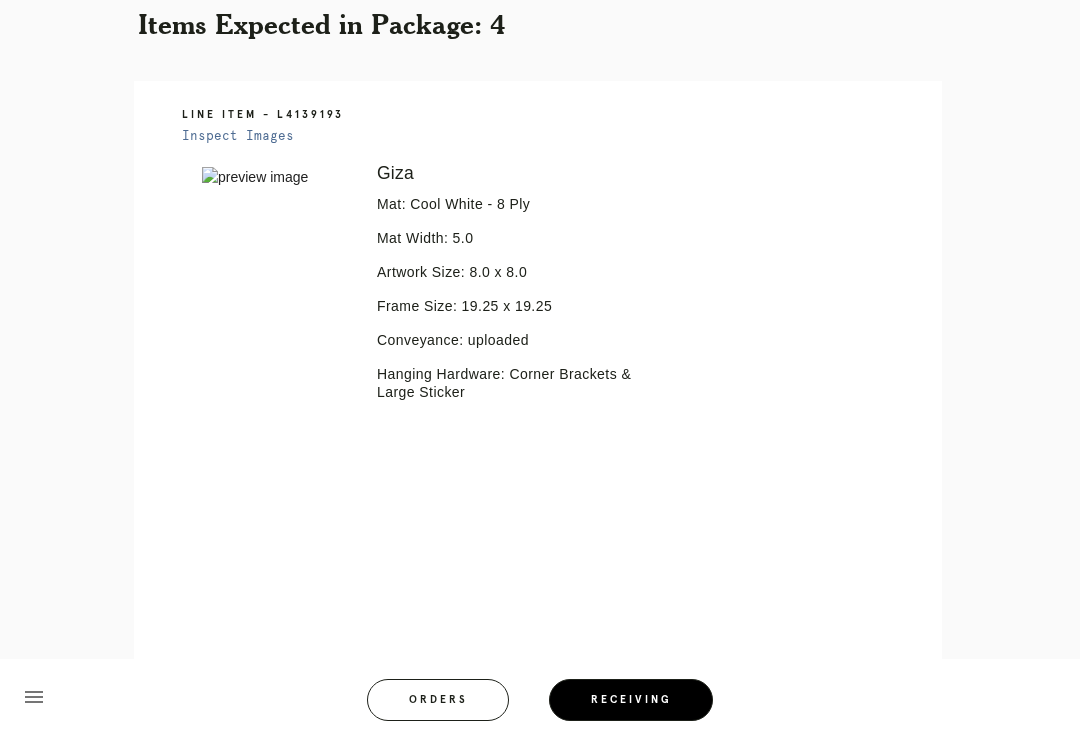 scroll, scrollTop: 21, scrollLeft: 0, axis: vertical 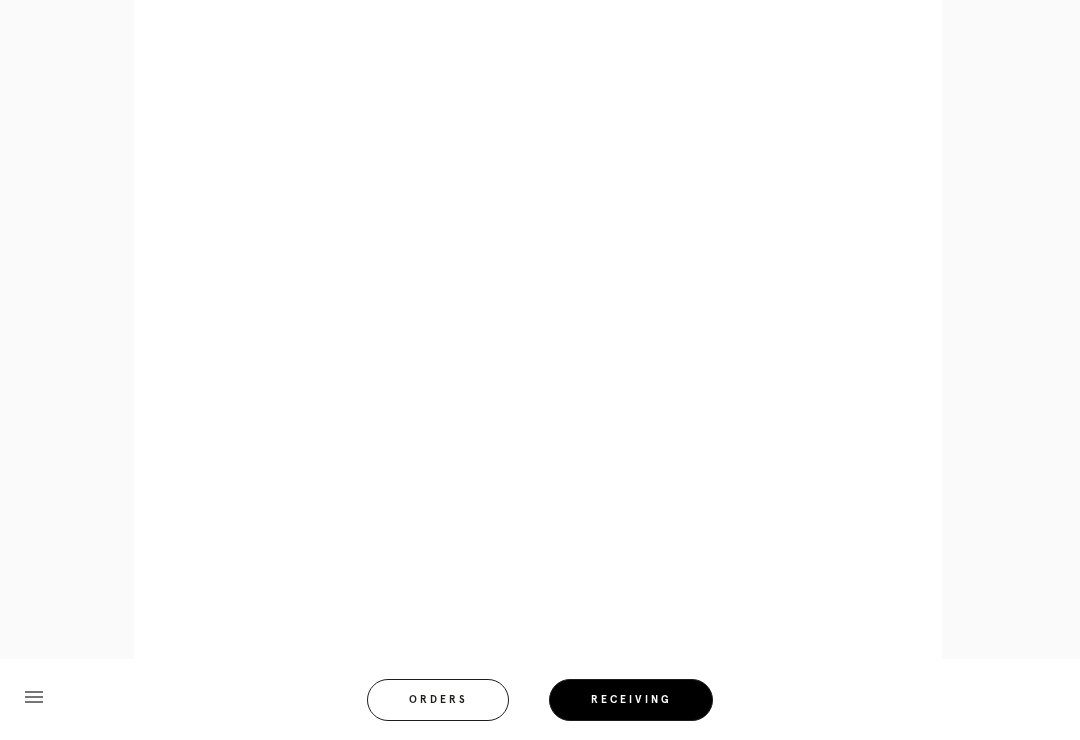 click on "menu
Orders
Receiving
Logged in as:   karl.fish@framebridge.com   Inwood Village
Logout" at bounding box center (540, 706) 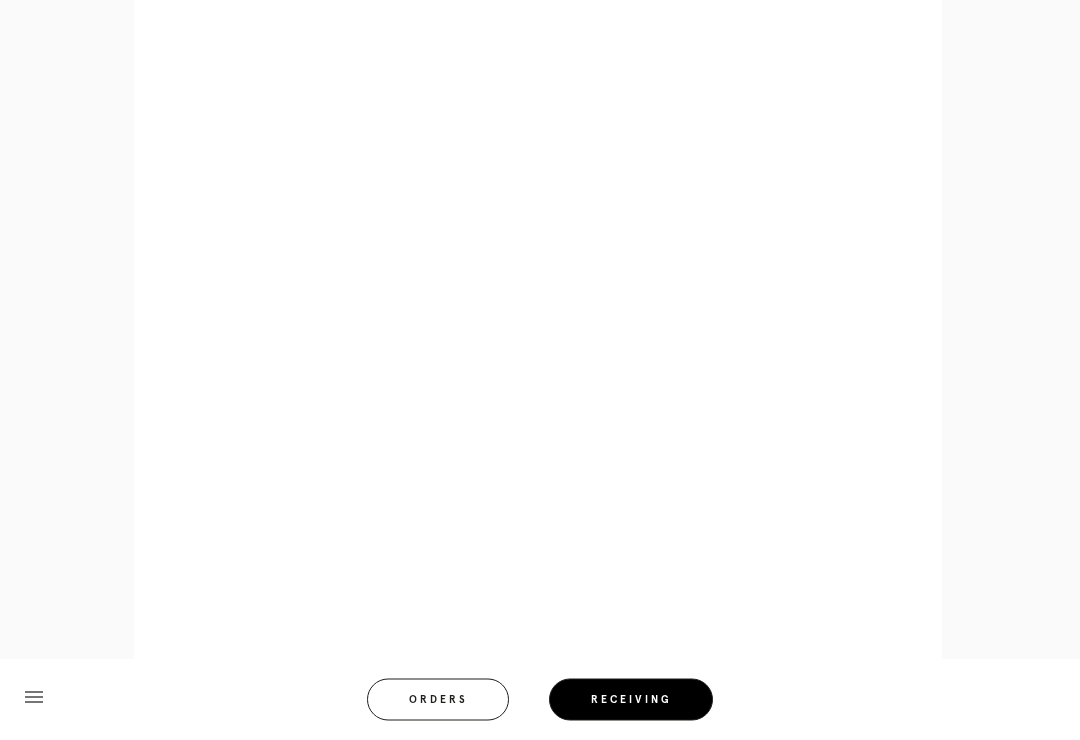 scroll, scrollTop: 2310, scrollLeft: 0, axis: vertical 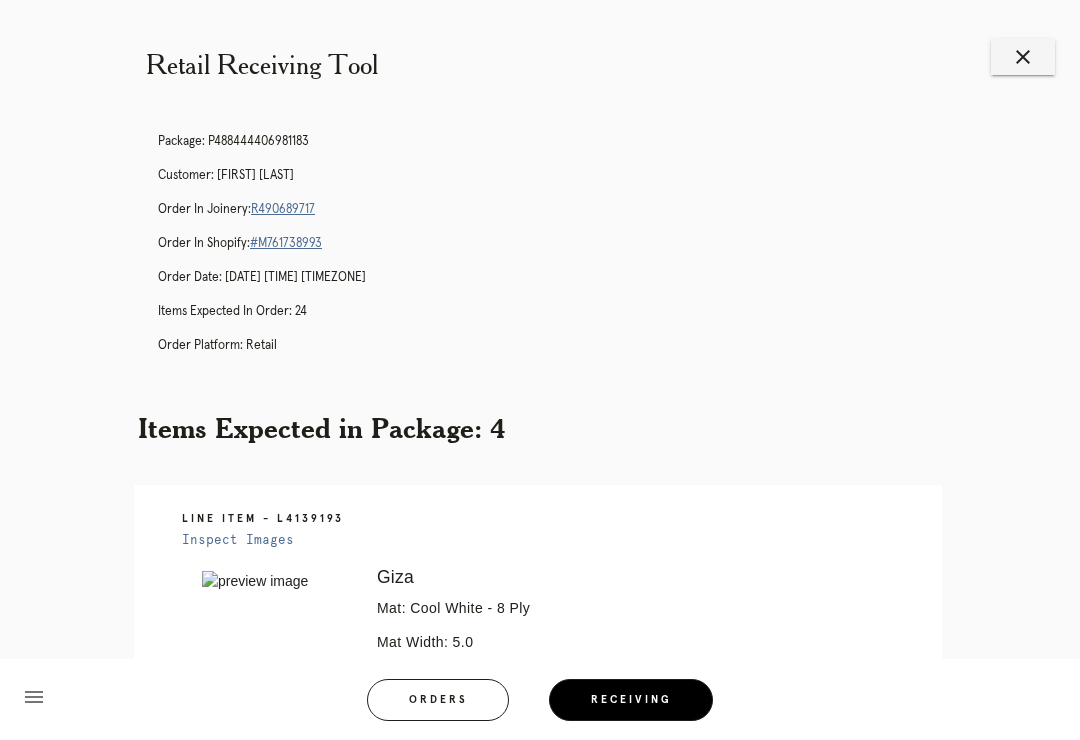 click on "close" at bounding box center [1023, 57] 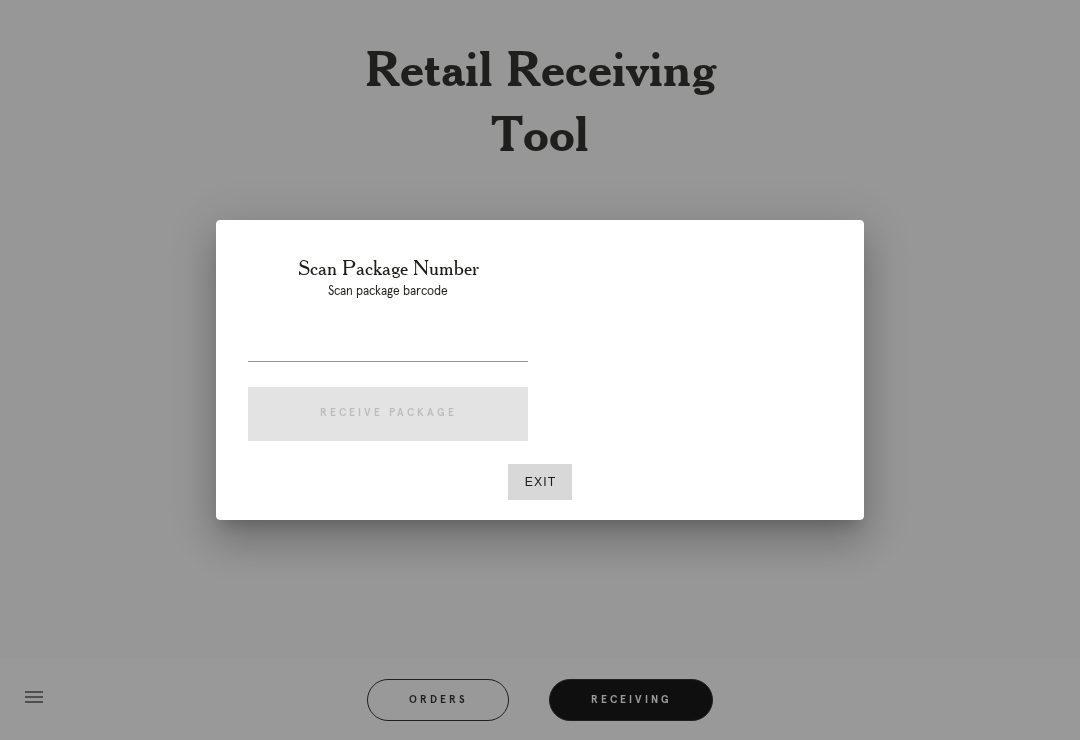 scroll, scrollTop: 0, scrollLeft: 0, axis: both 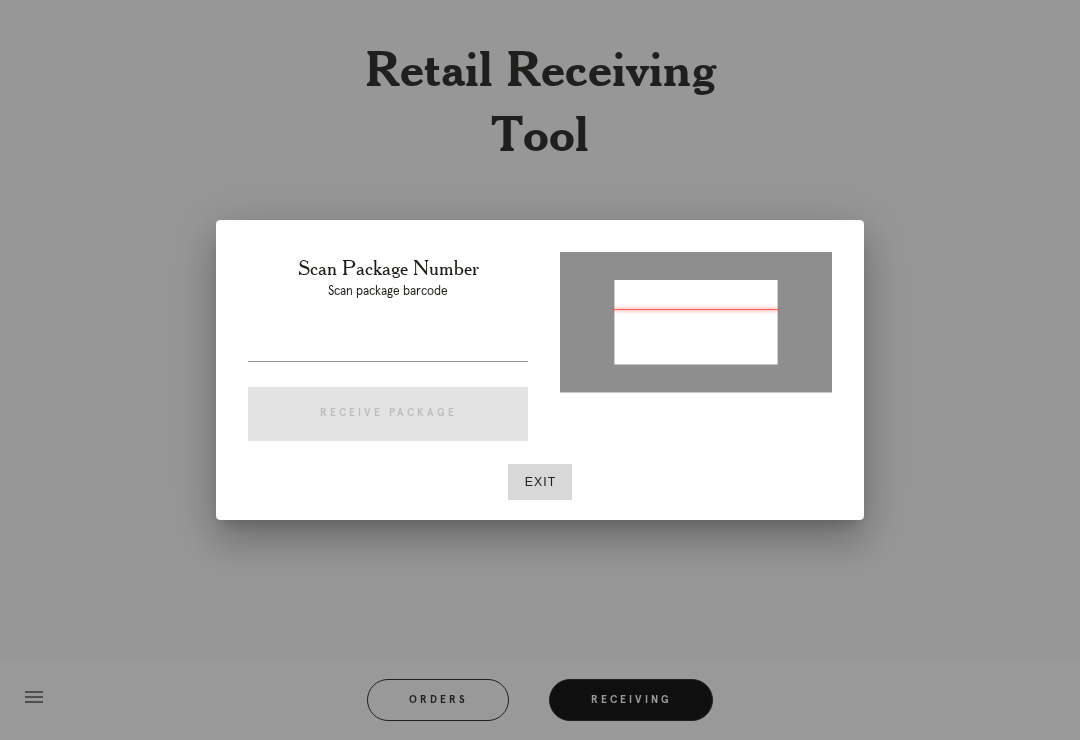 type on "P626188015140396" 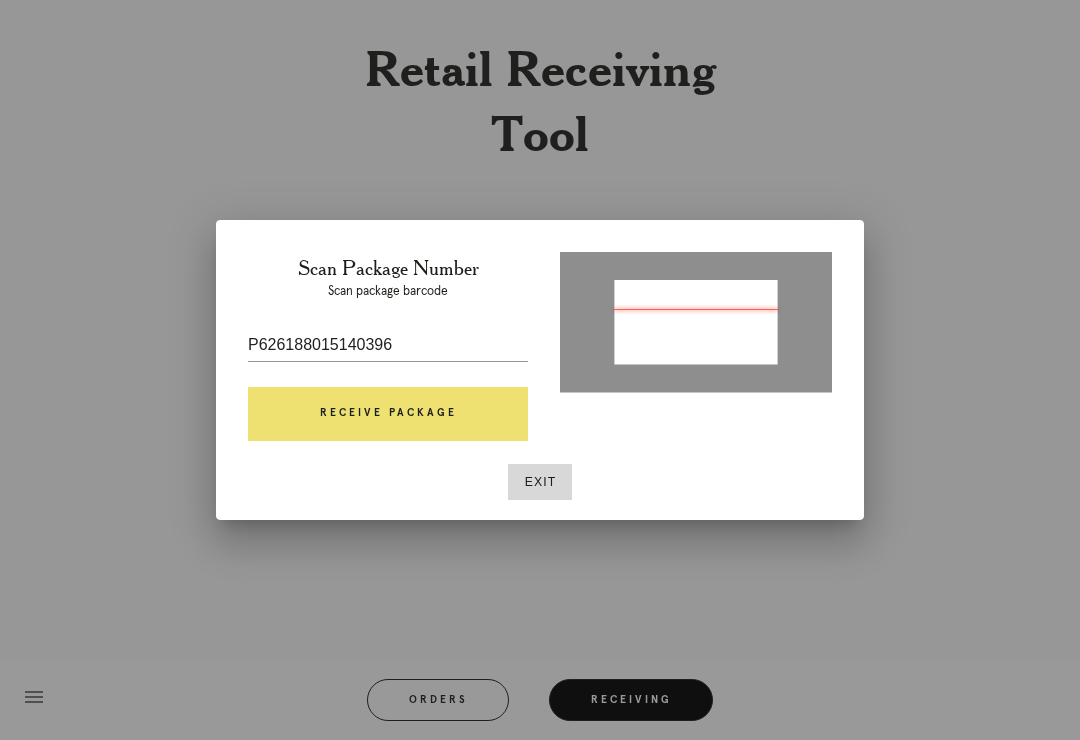 click at bounding box center [388, 376] 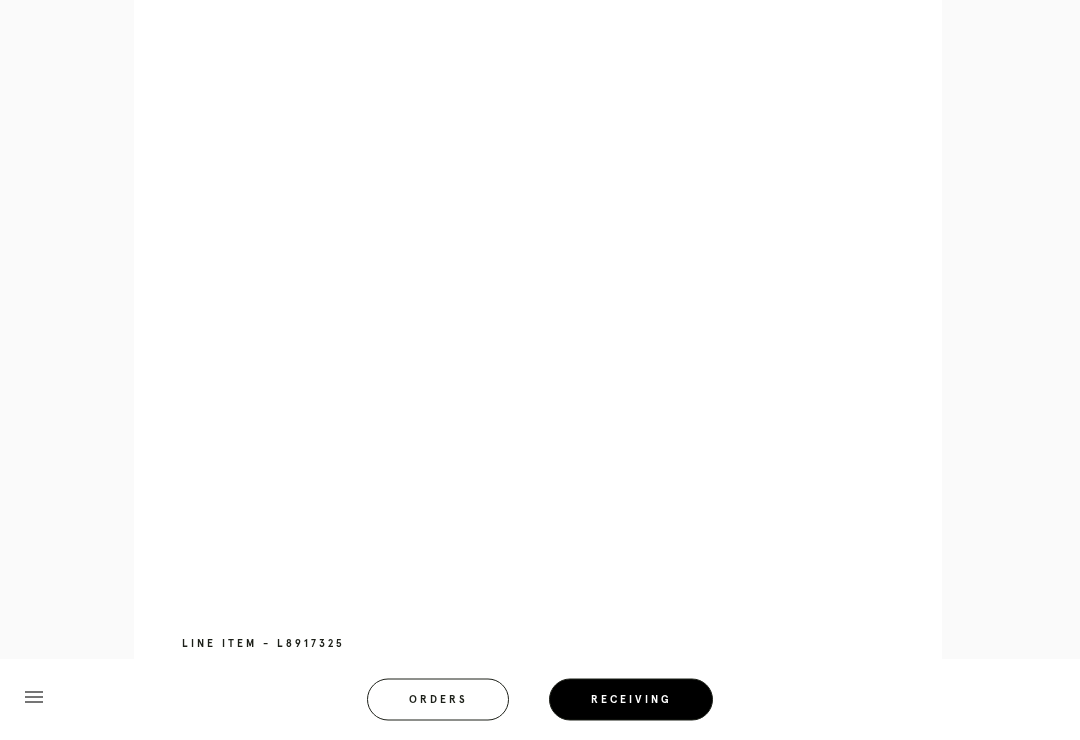 scroll, scrollTop: 1922, scrollLeft: 0, axis: vertical 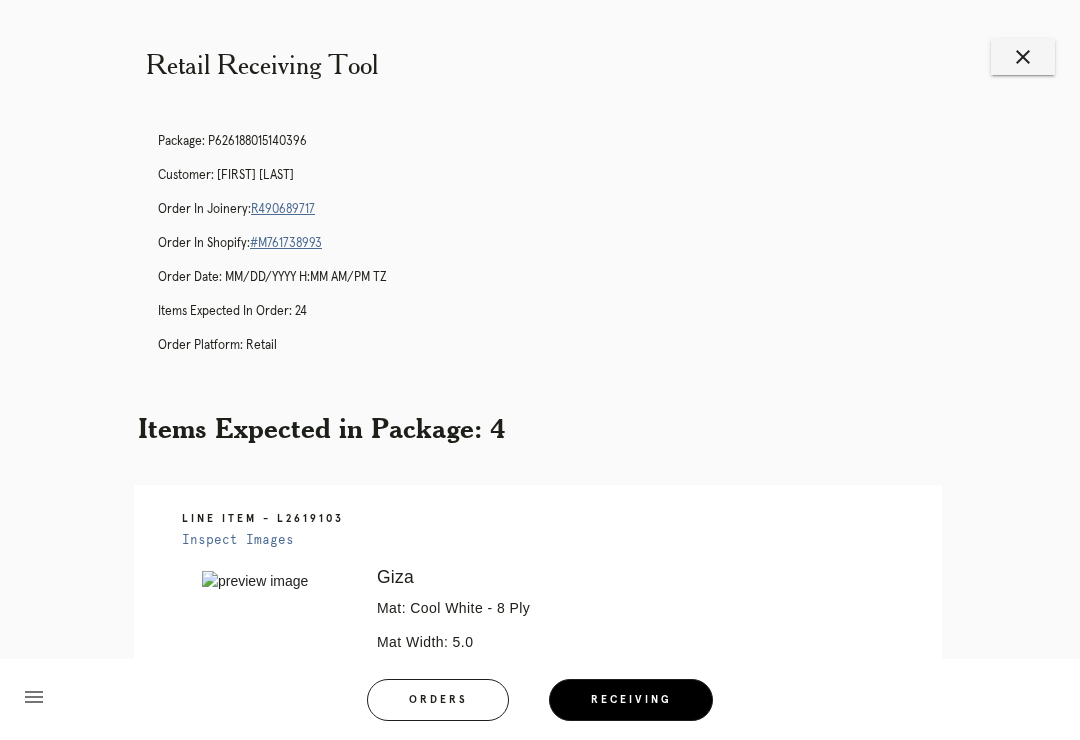 click on "close" at bounding box center (1023, 57) 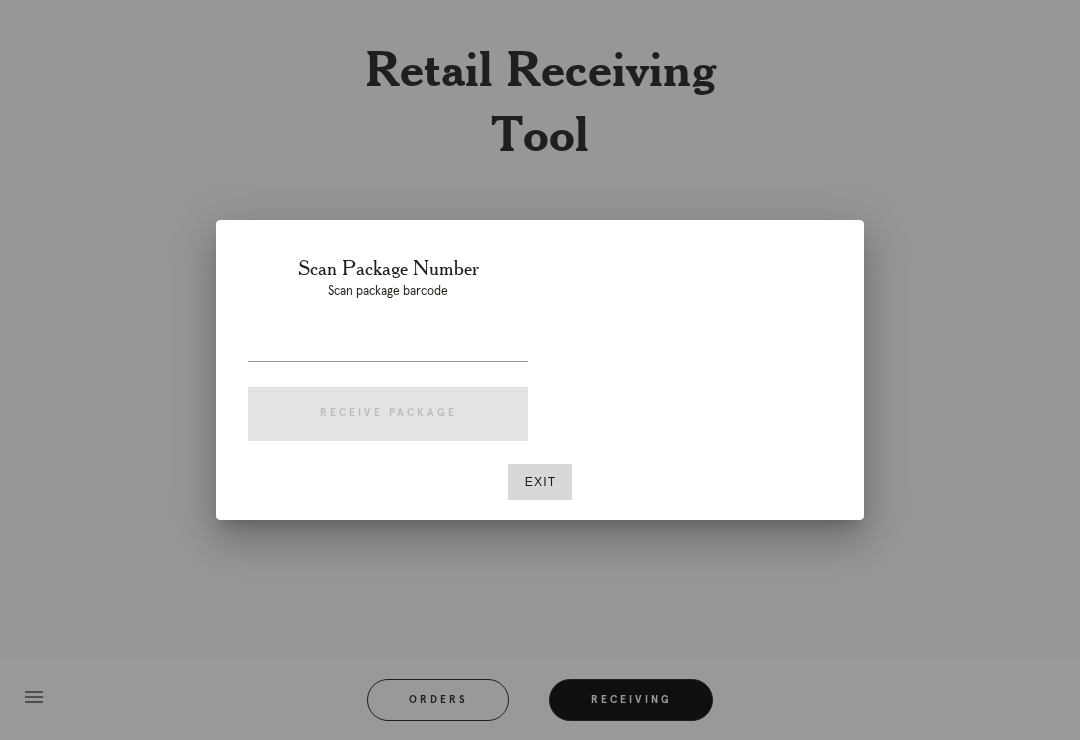 scroll, scrollTop: 0, scrollLeft: 0, axis: both 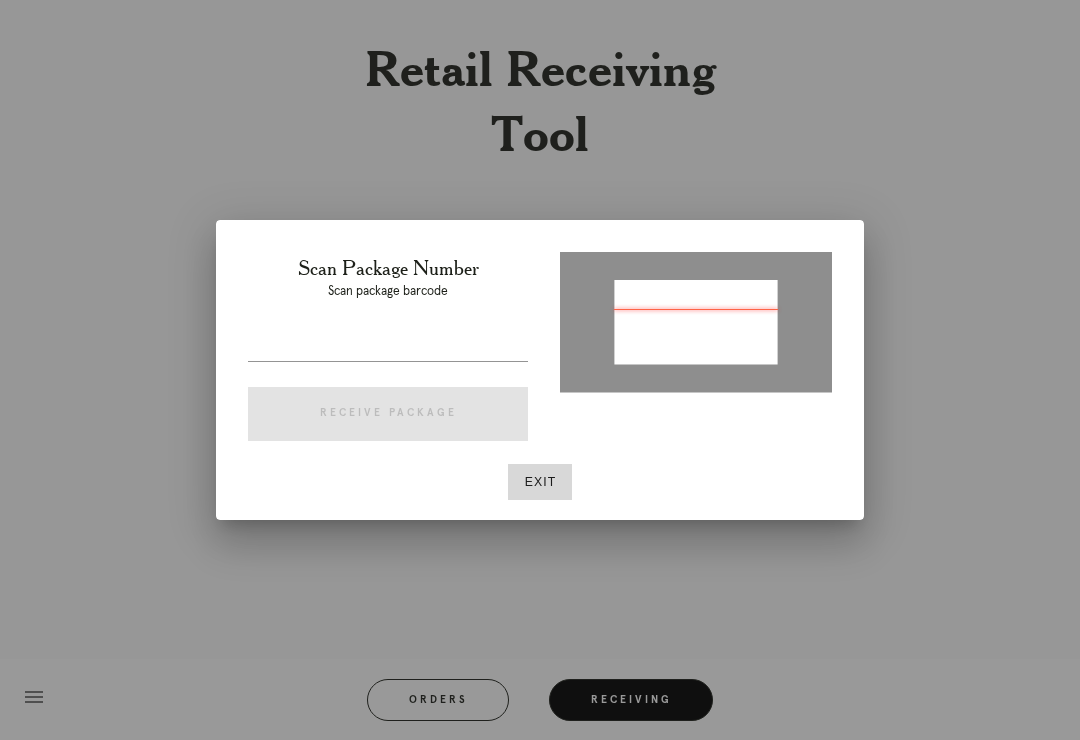type on "P459965644145772" 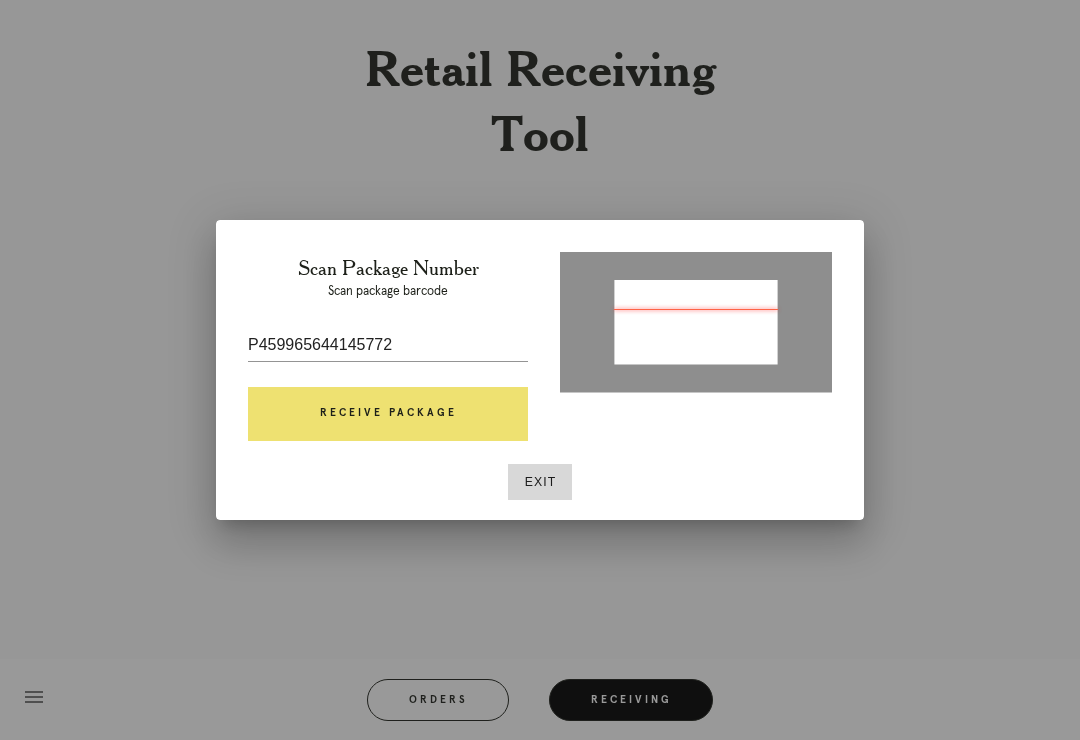click on "Receive Package" at bounding box center (388, 414) 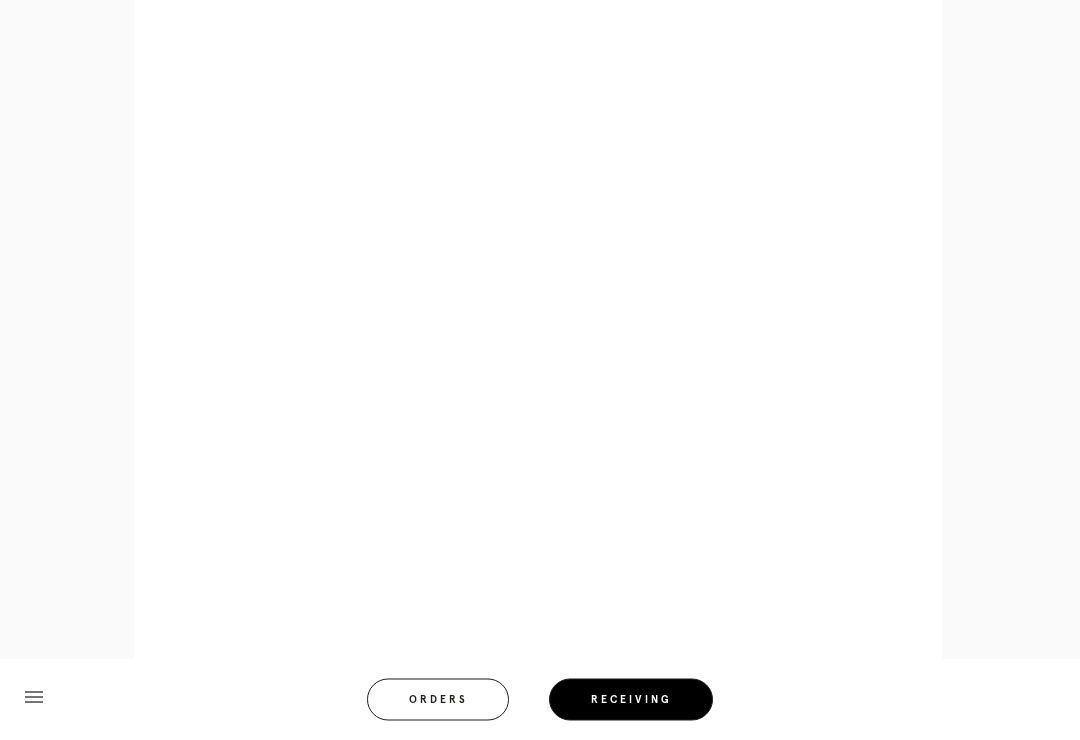 scroll, scrollTop: 923, scrollLeft: 0, axis: vertical 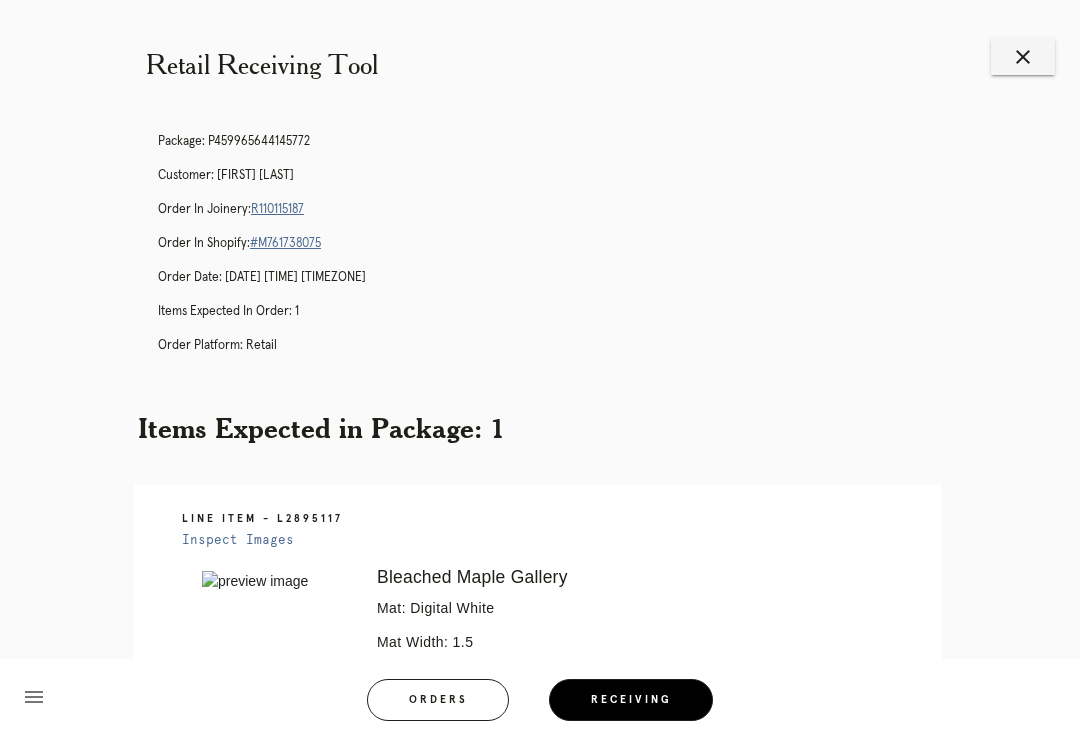 click on "Package: P459965644145772   Customer: [FIRST] [LAST]
Order in Joinery:
R110115187
Order in Shopify:
#M761738075
Order Date:
[DATE]  [TIME] [TIMEZONE]
Items Expected in Order: 1   Order Platform: retail" at bounding box center [560, 252] 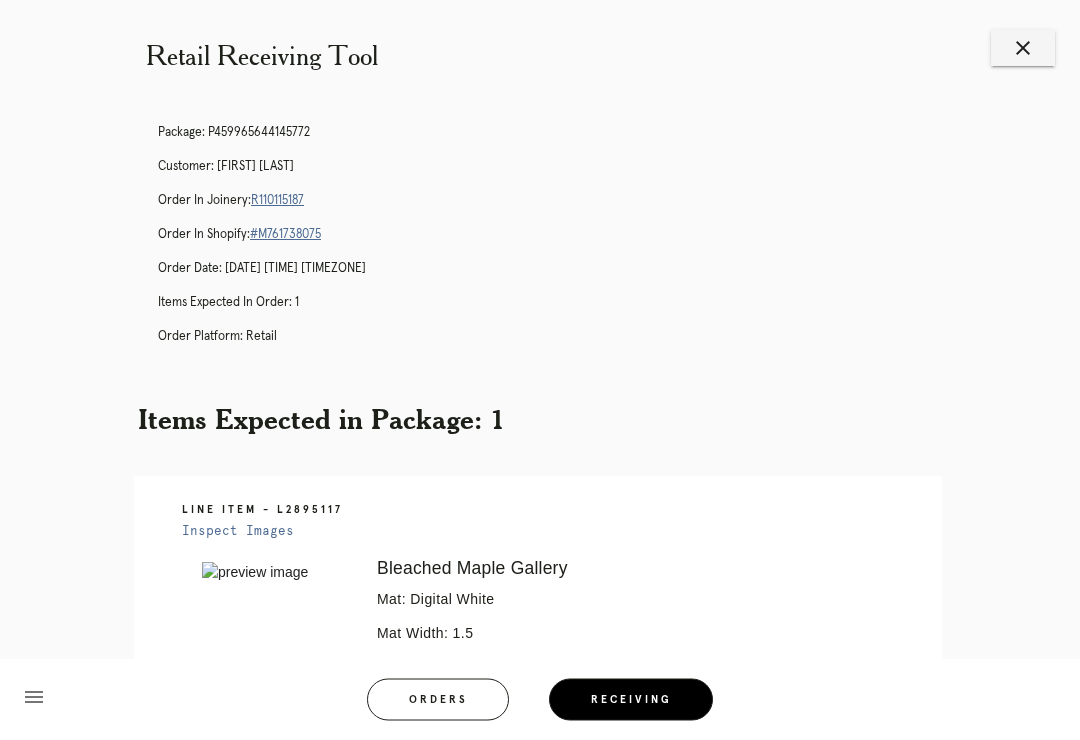 scroll, scrollTop: 9, scrollLeft: 0, axis: vertical 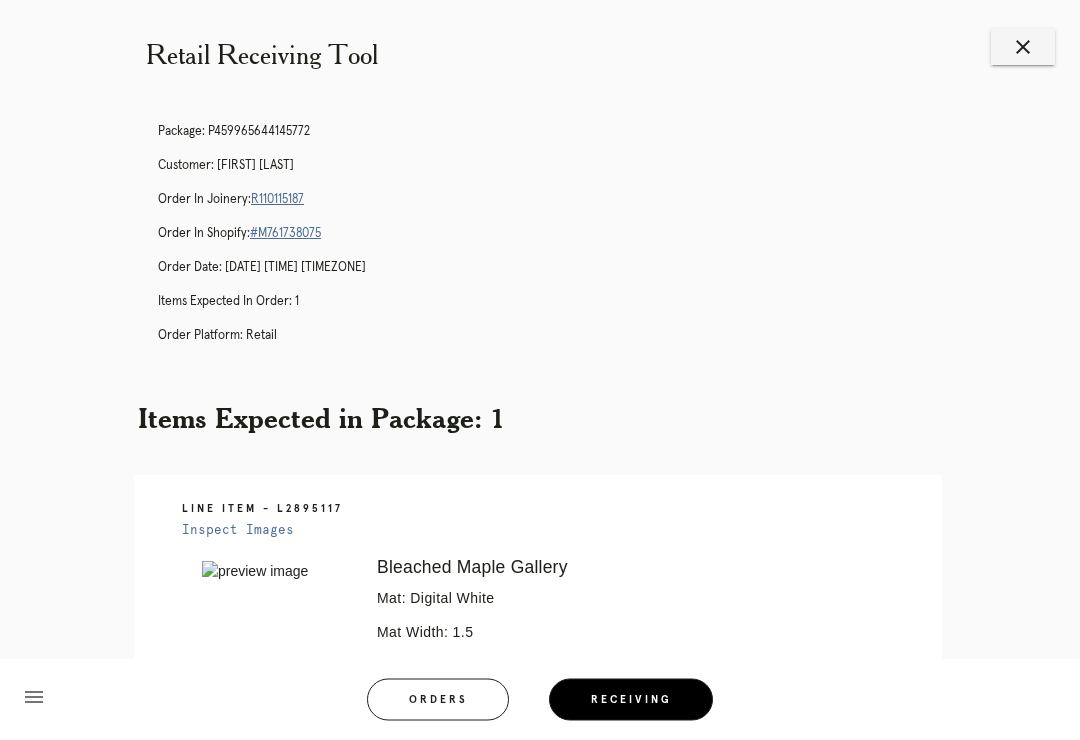 click on "R110115187" at bounding box center (277, 200) 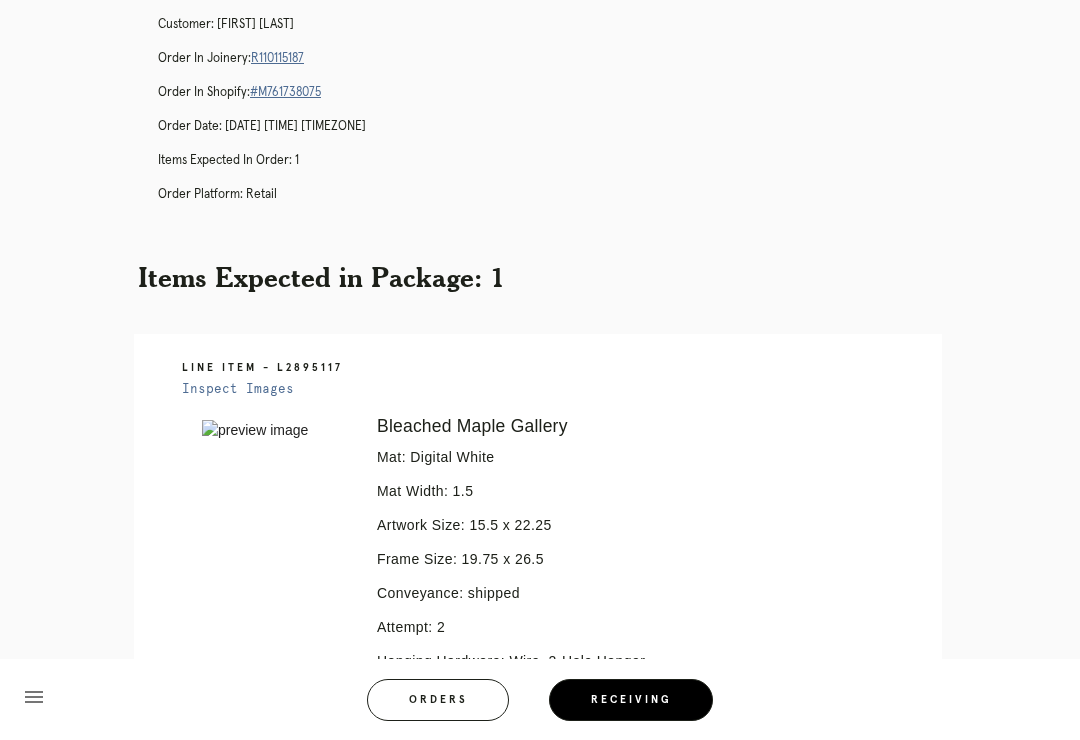 scroll, scrollTop: 0, scrollLeft: 0, axis: both 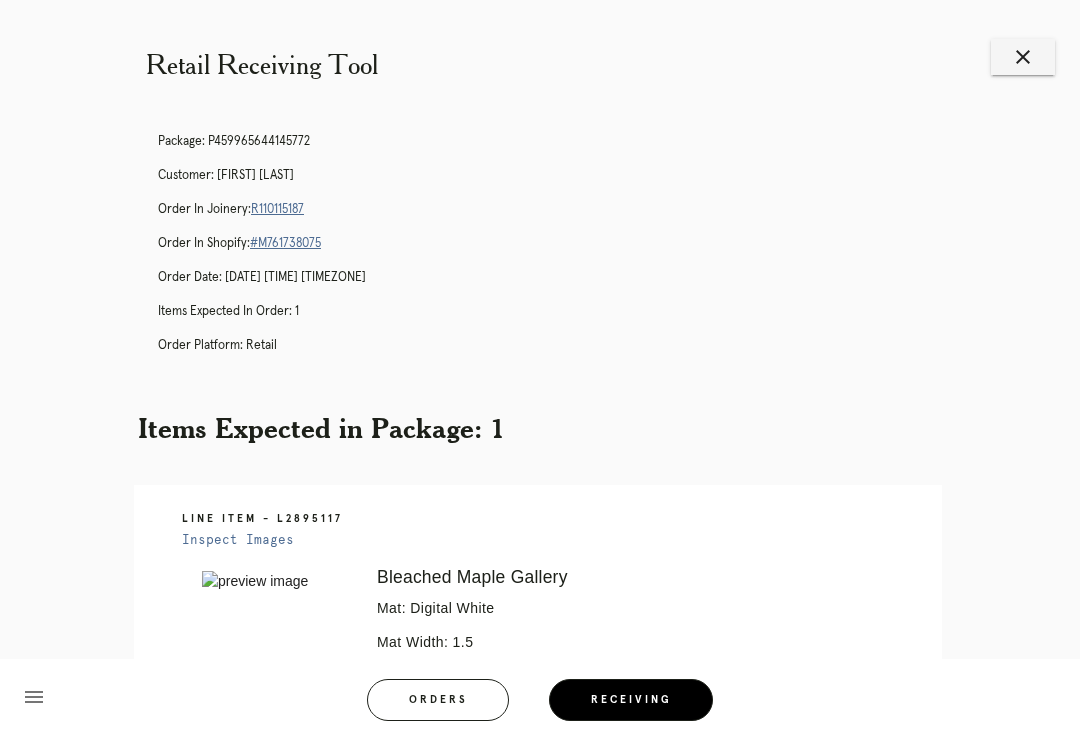 click on "#M761738075" at bounding box center [285, 243] 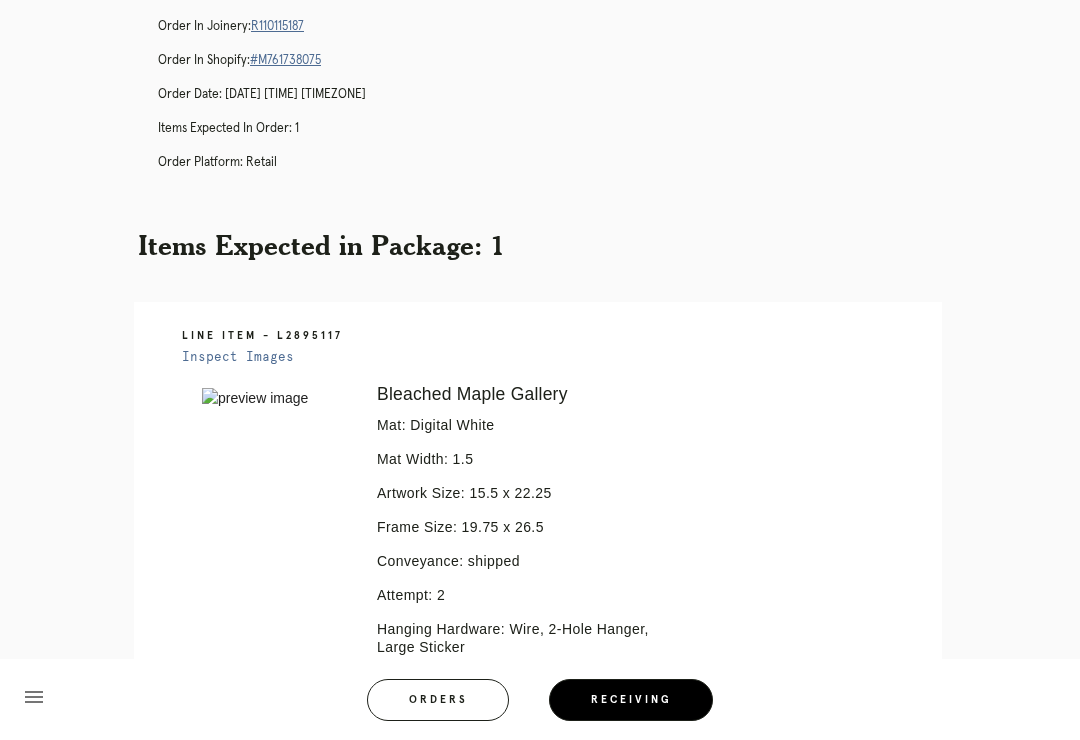 scroll, scrollTop: 0, scrollLeft: 0, axis: both 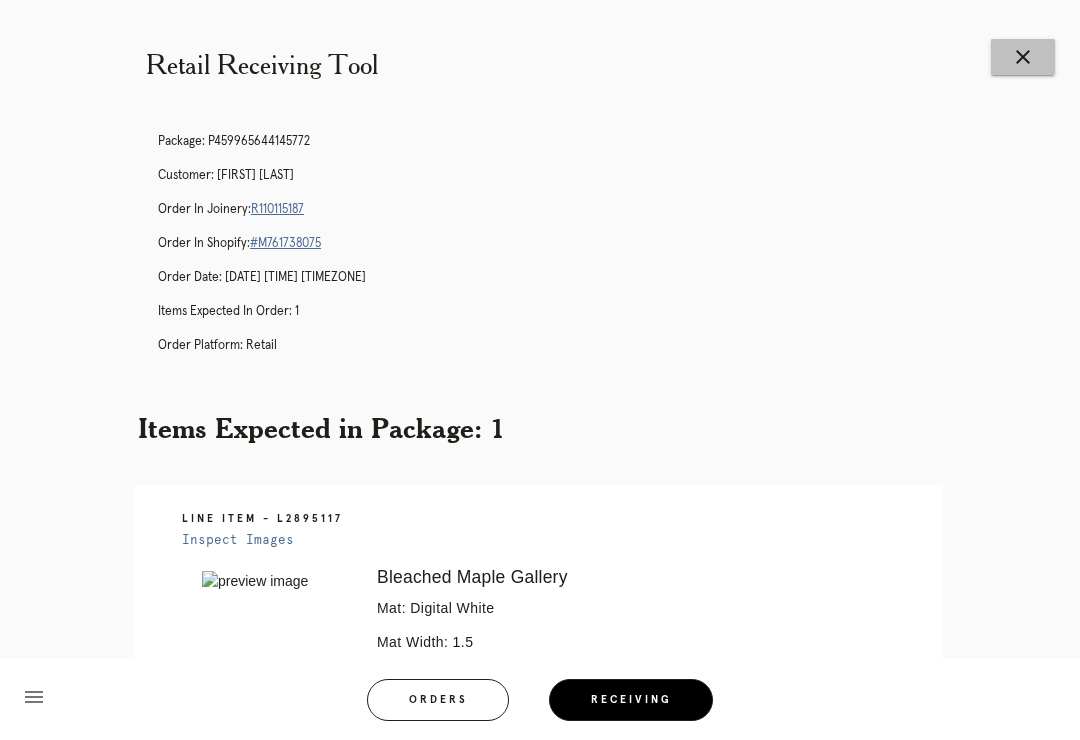 click on "close" at bounding box center [1023, 57] 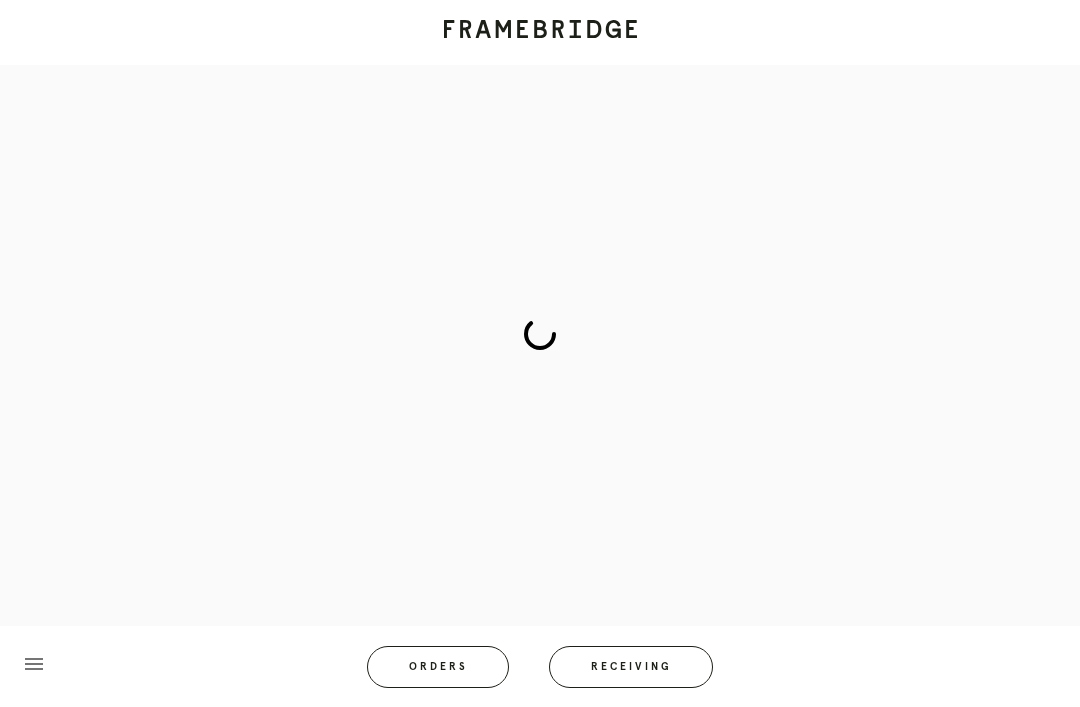 scroll, scrollTop: 0, scrollLeft: 0, axis: both 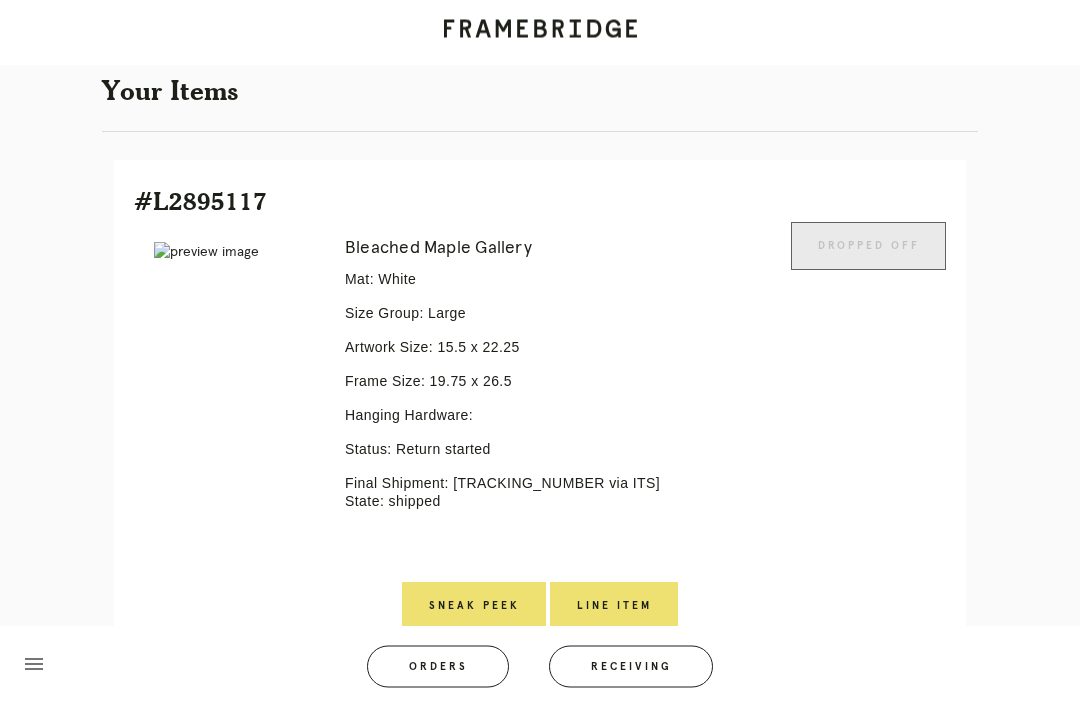 click on "Line Item" at bounding box center (614, 607) 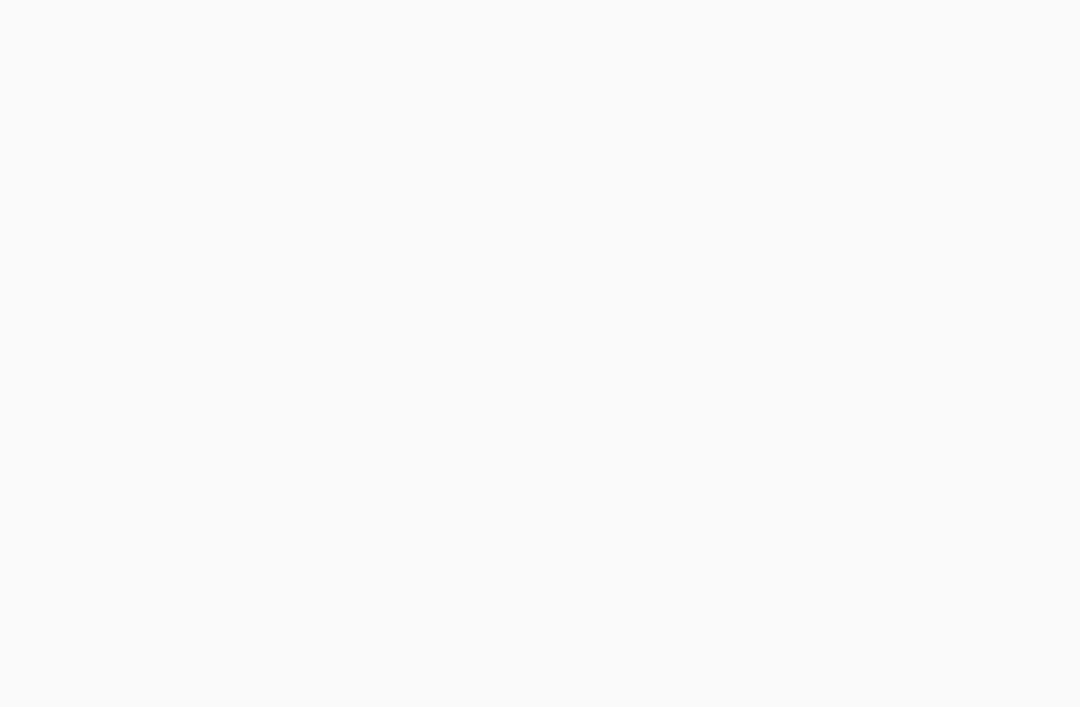 scroll, scrollTop: 0, scrollLeft: 0, axis: both 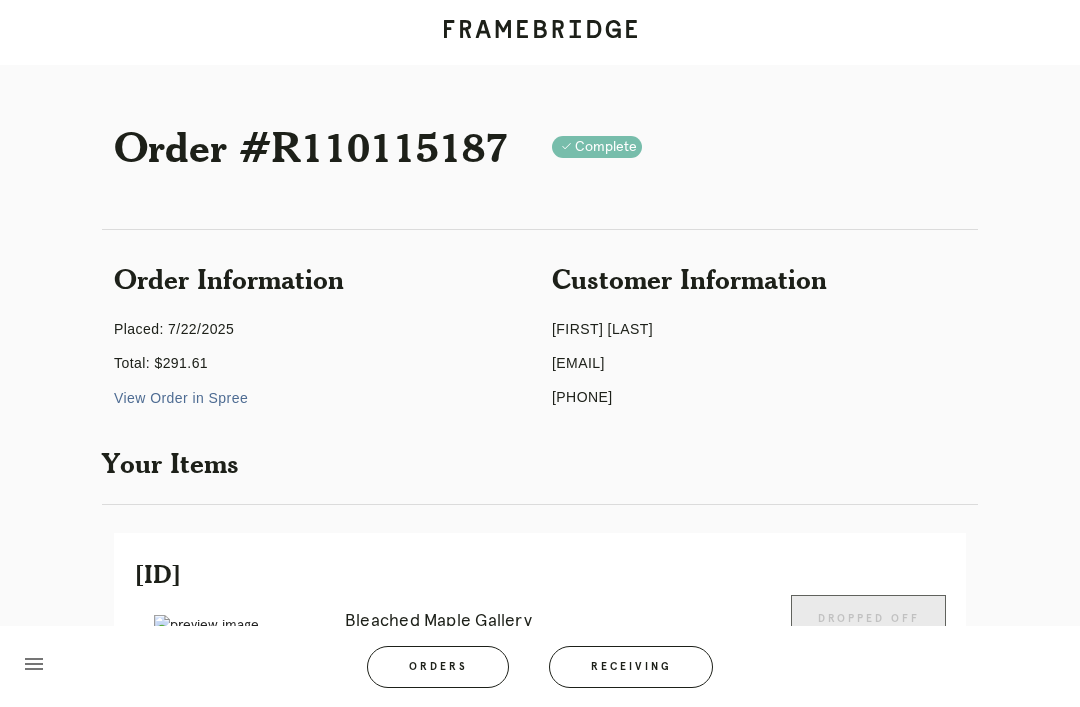 click on "View Order in Spree" at bounding box center [181, 398] 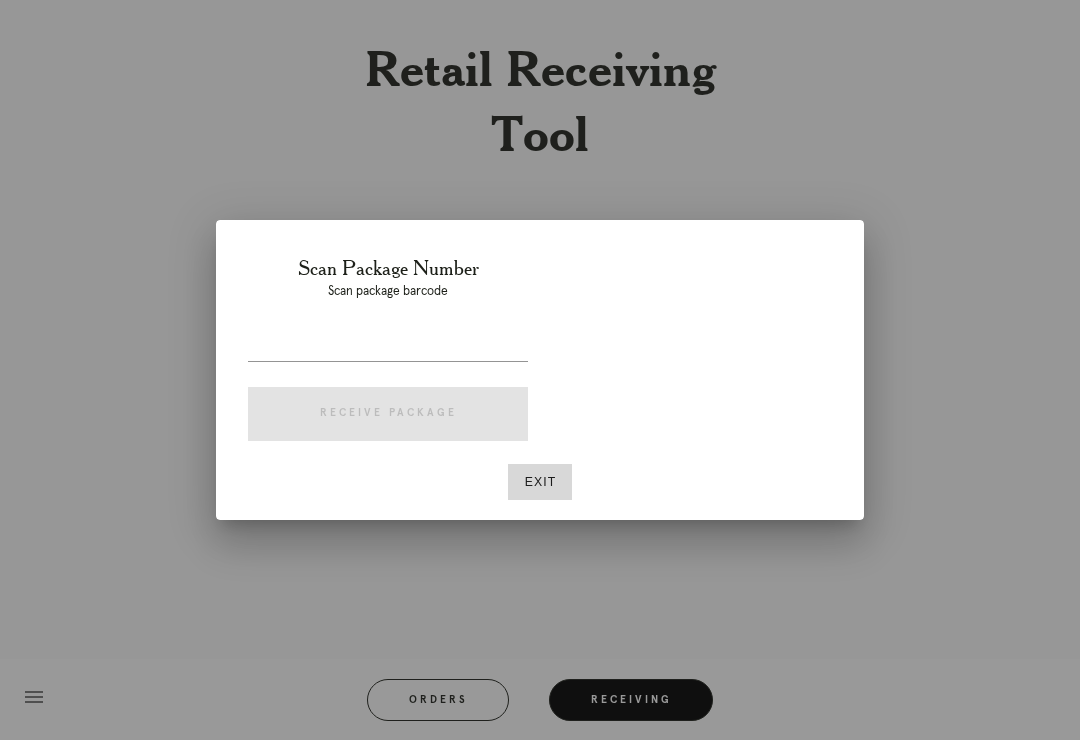scroll, scrollTop: 0, scrollLeft: 0, axis: both 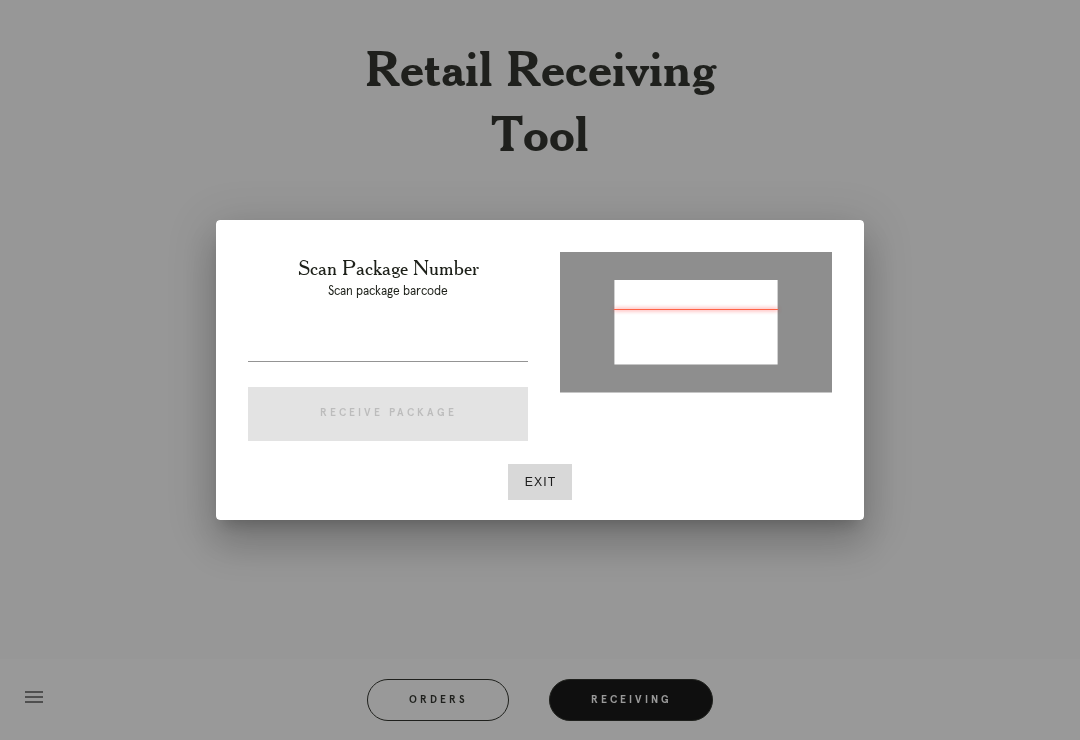 type on "P832828943036662" 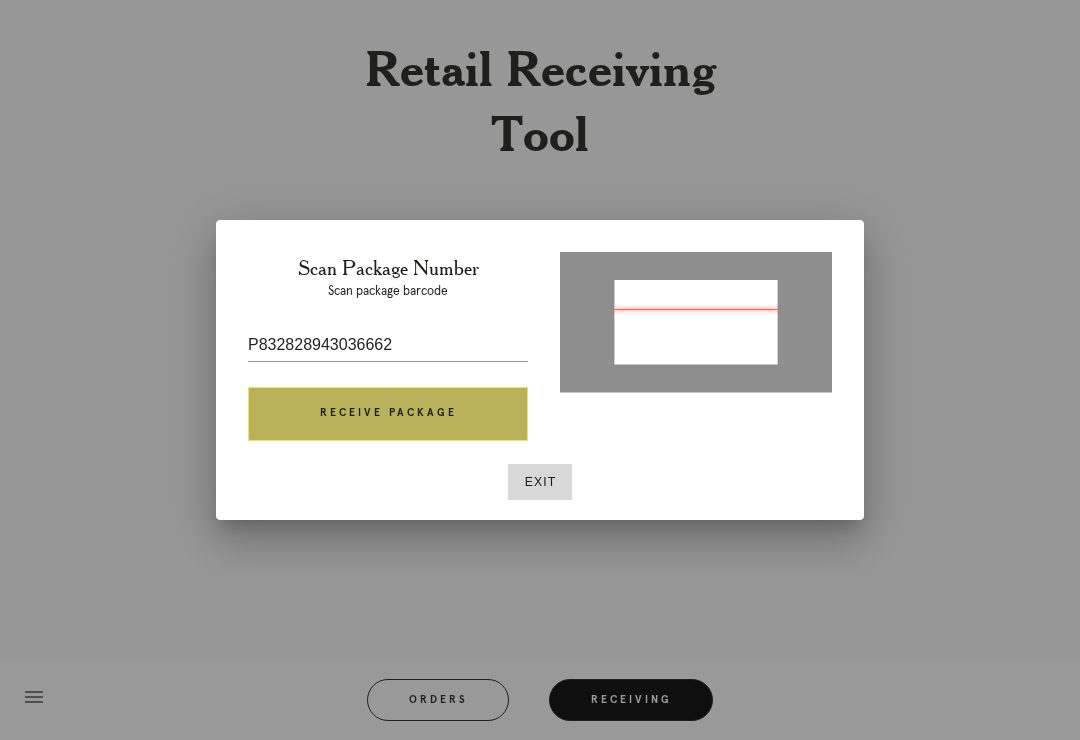 click on "Receive Package" at bounding box center [388, 414] 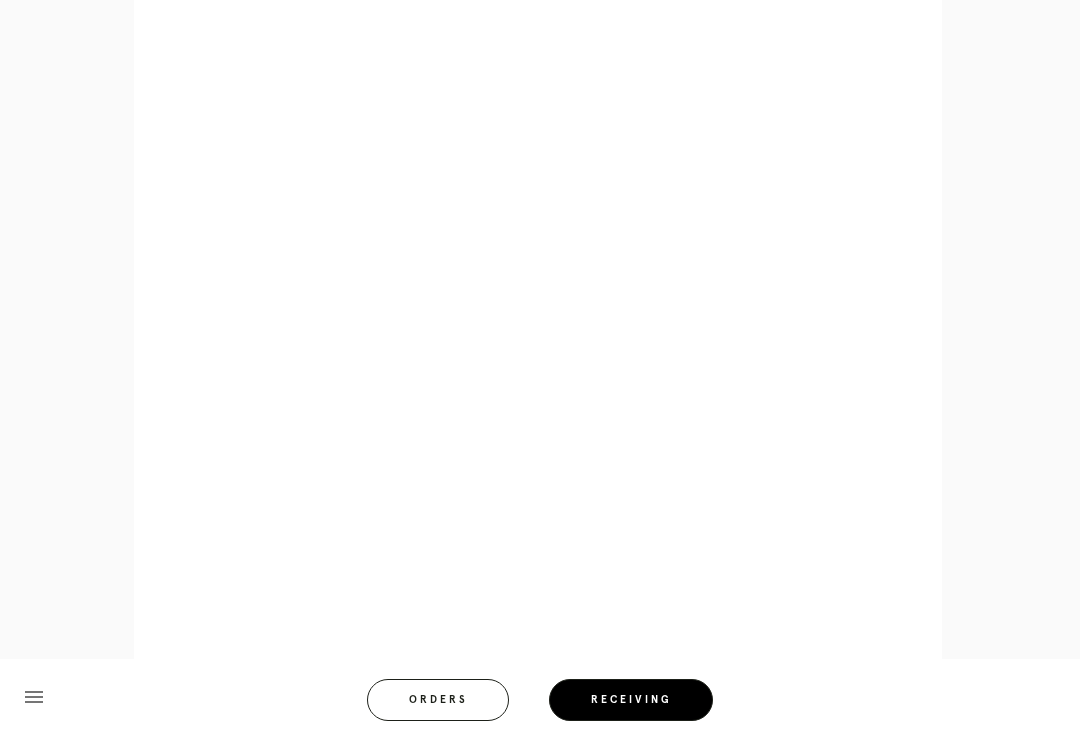 scroll, scrollTop: 932, scrollLeft: 0, axis: vertical 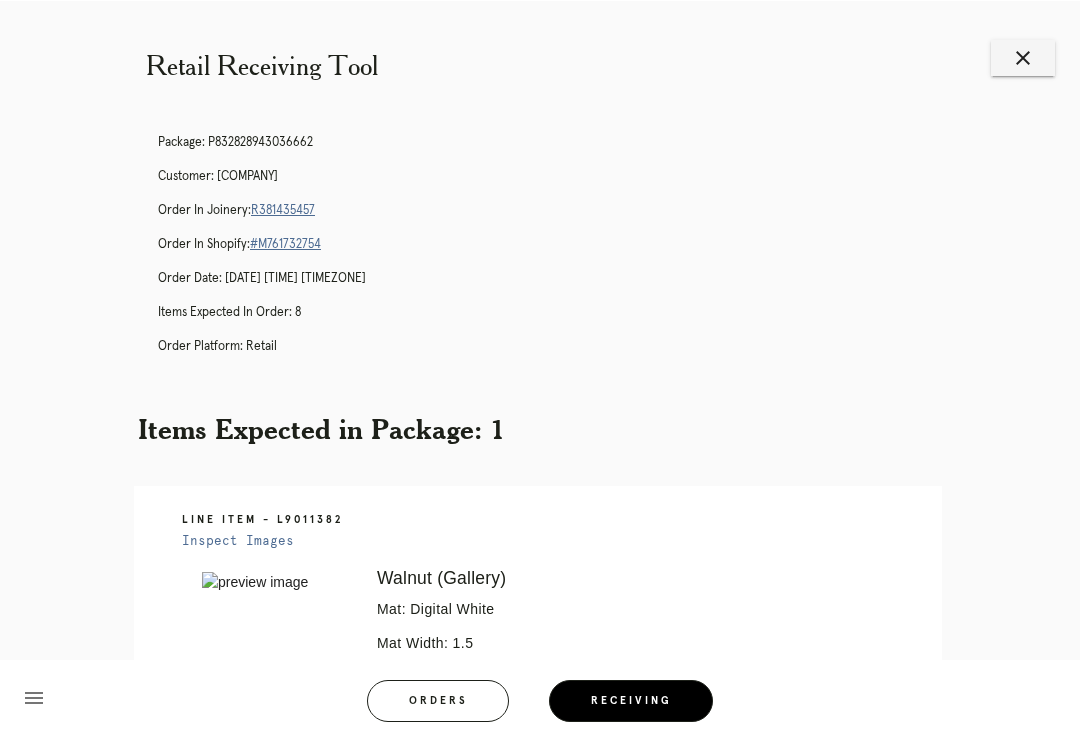 click on "R381435457" at bounding box center (283, 209) 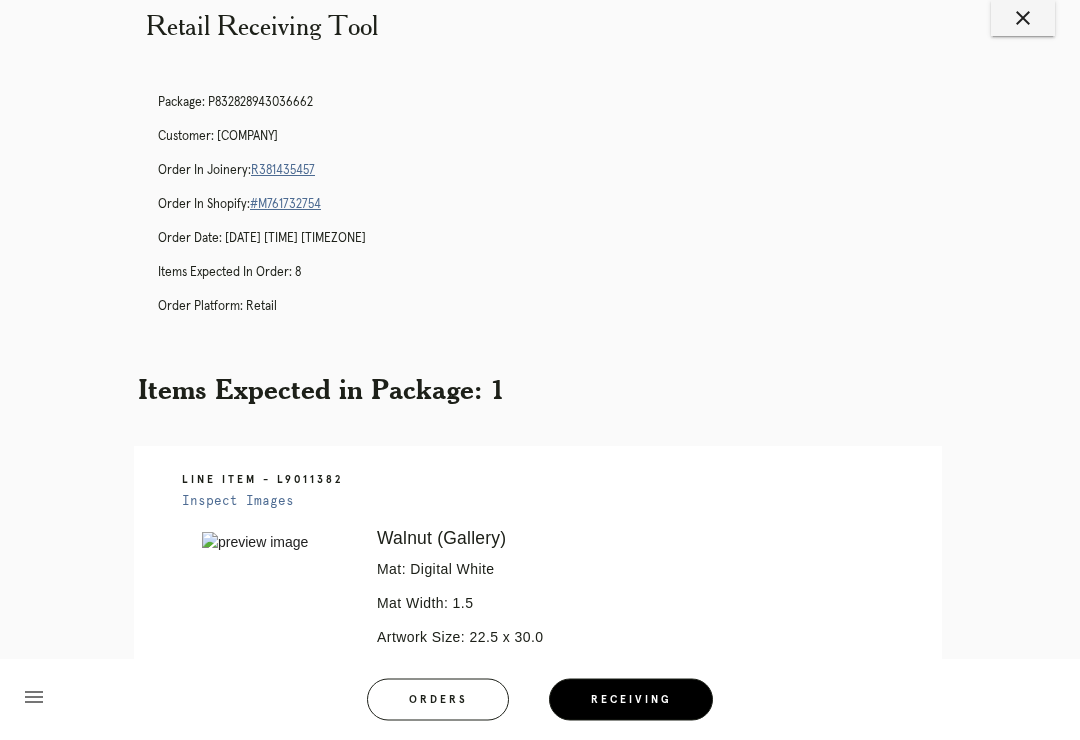 scroll, scrollTop: 0, scrollLeft: 0, axis: both 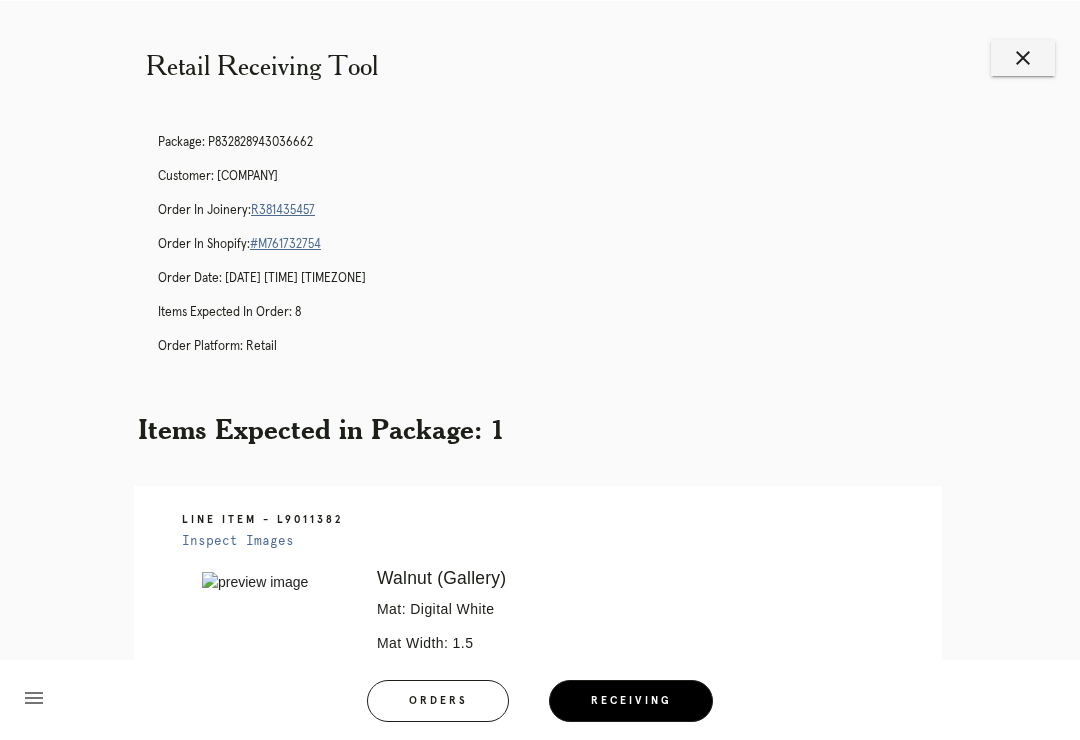 click on "close" at bounding box center [1023, 57] 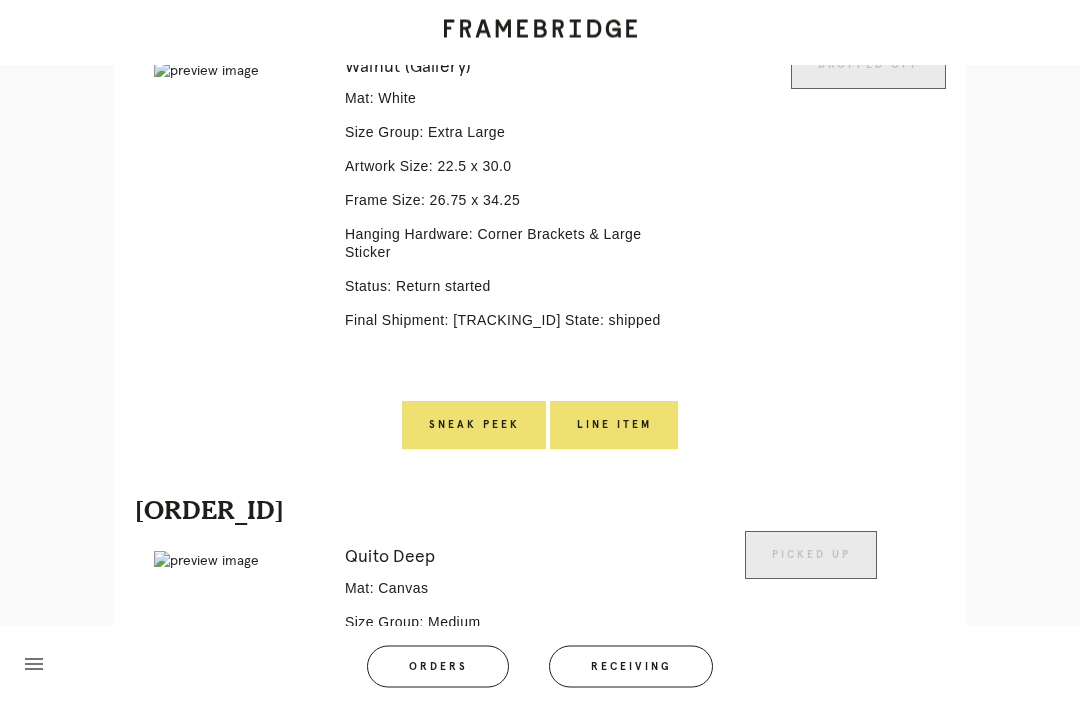 scroll, scrollTop: 3640, scrollLeft: 0, axis: vertical 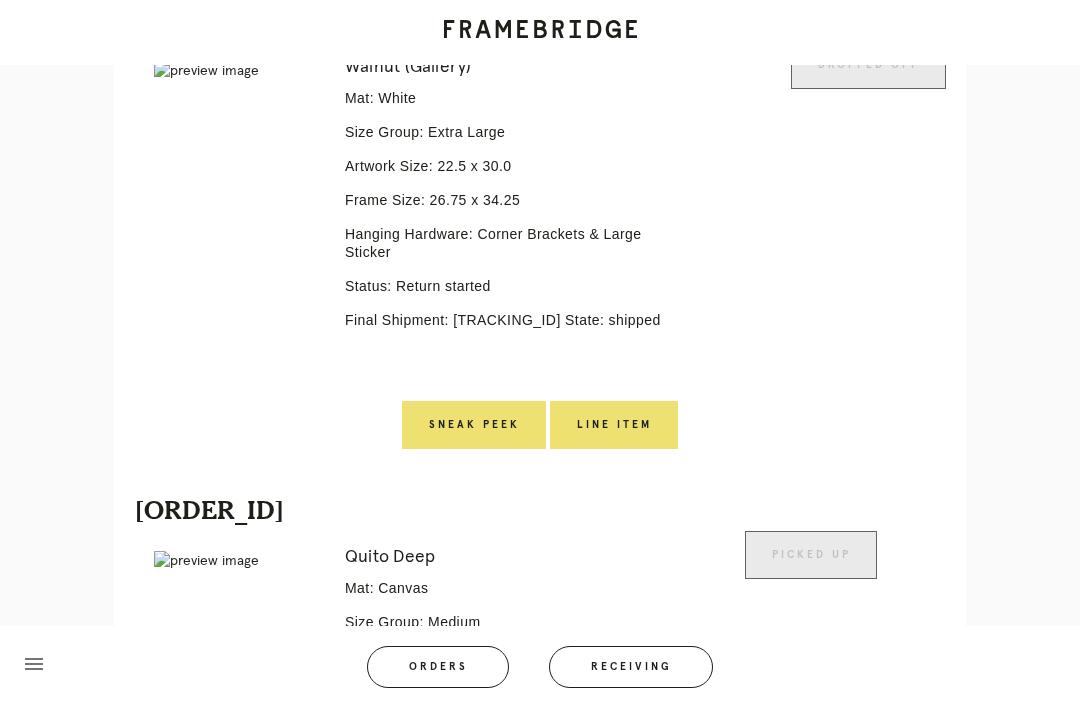 click on "Line Item" at bounding box center (614, 425) 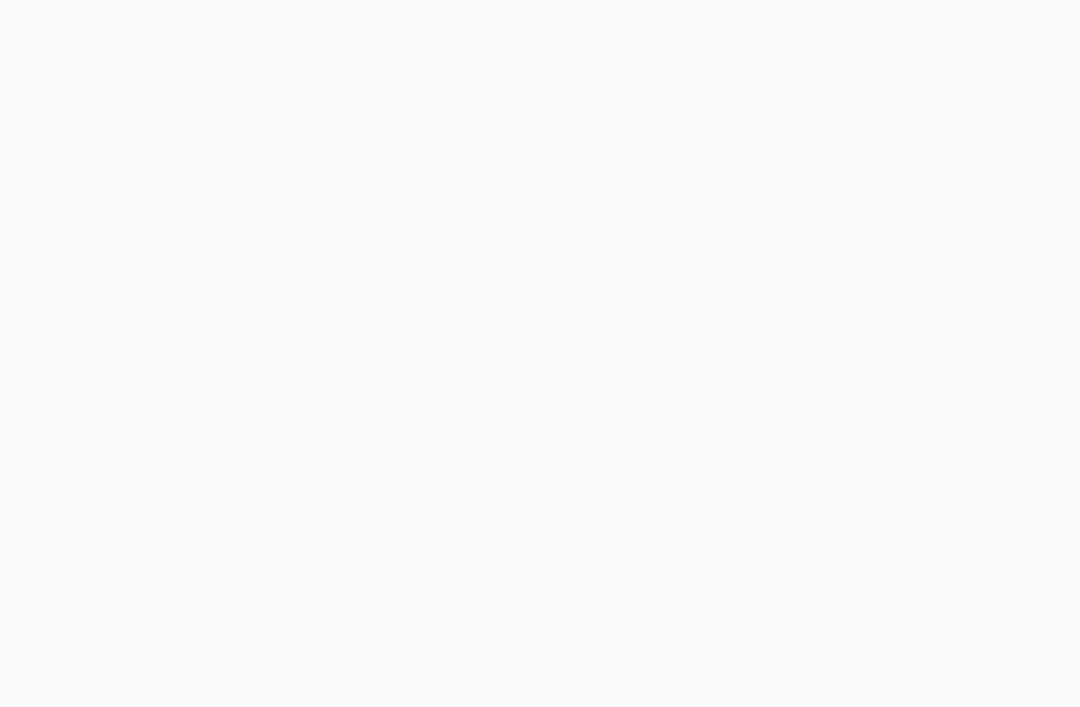 scroll, scrollTop: 0, scrollLeft: 0, axis: both 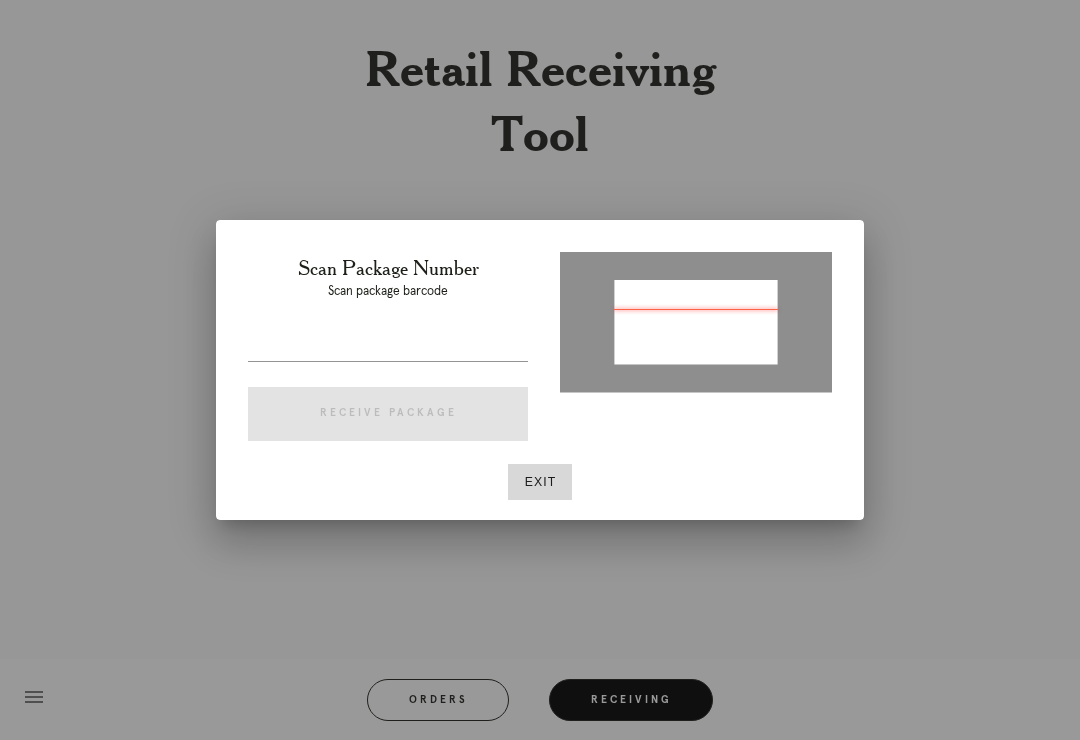 type on "P832828943036662" 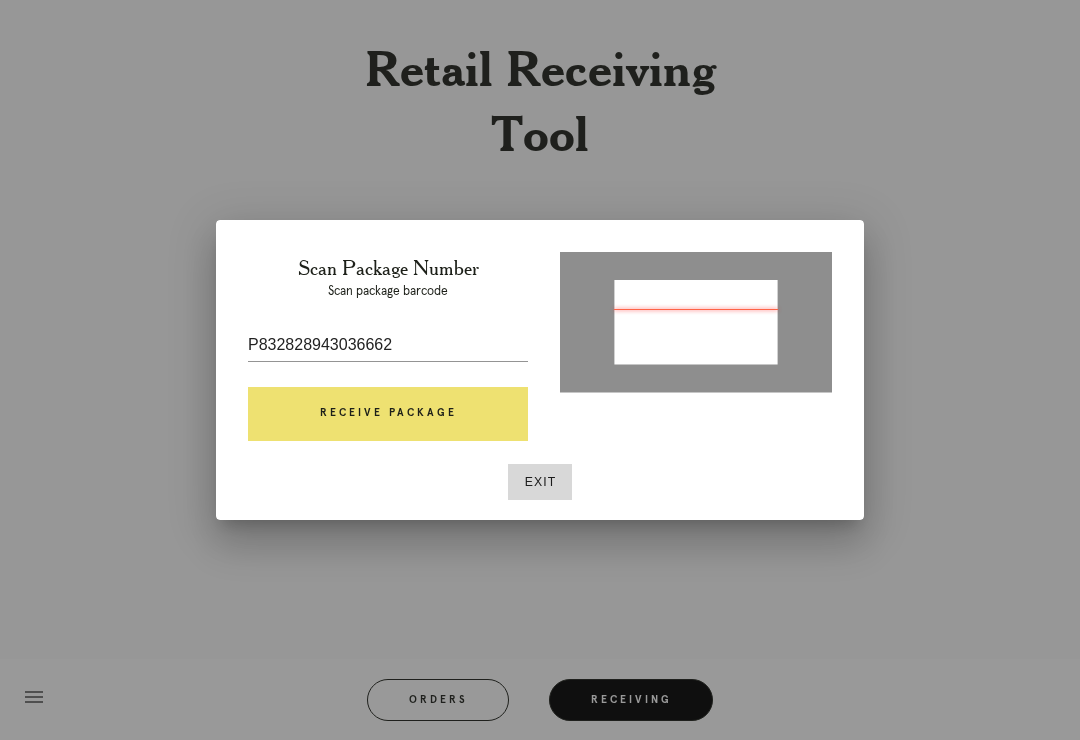 click on "Receive Package" at bounding box center (388, 414) 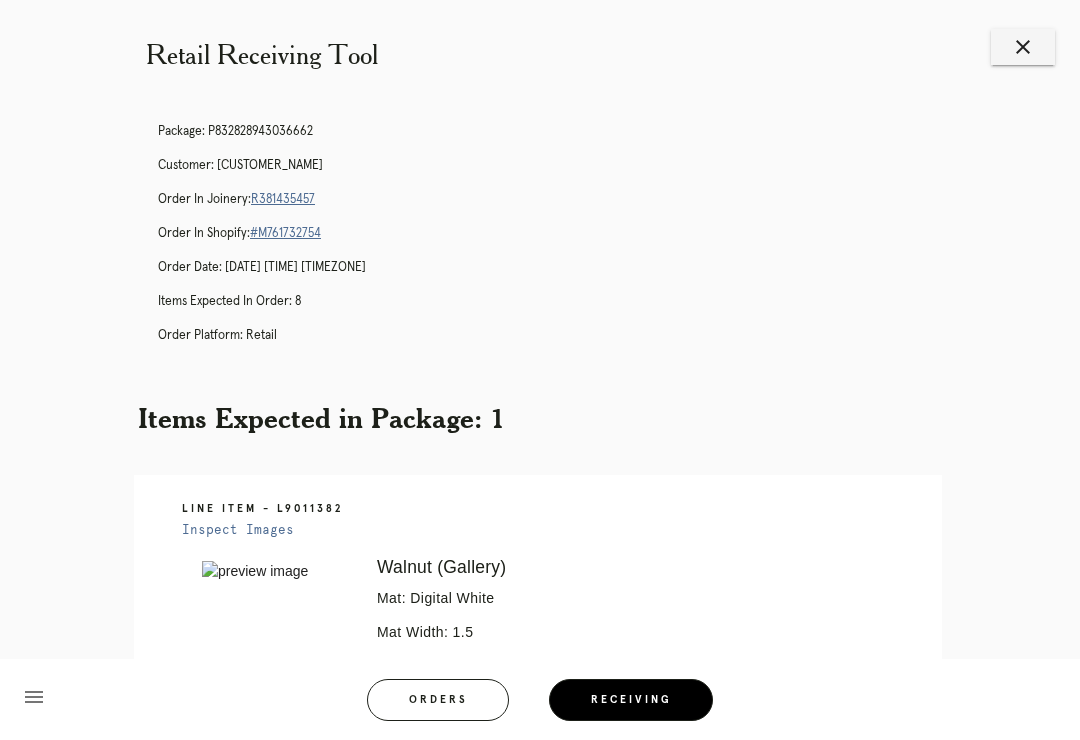 scroll, scrollTop: 29, scrollLeft: 0, axis: vertical 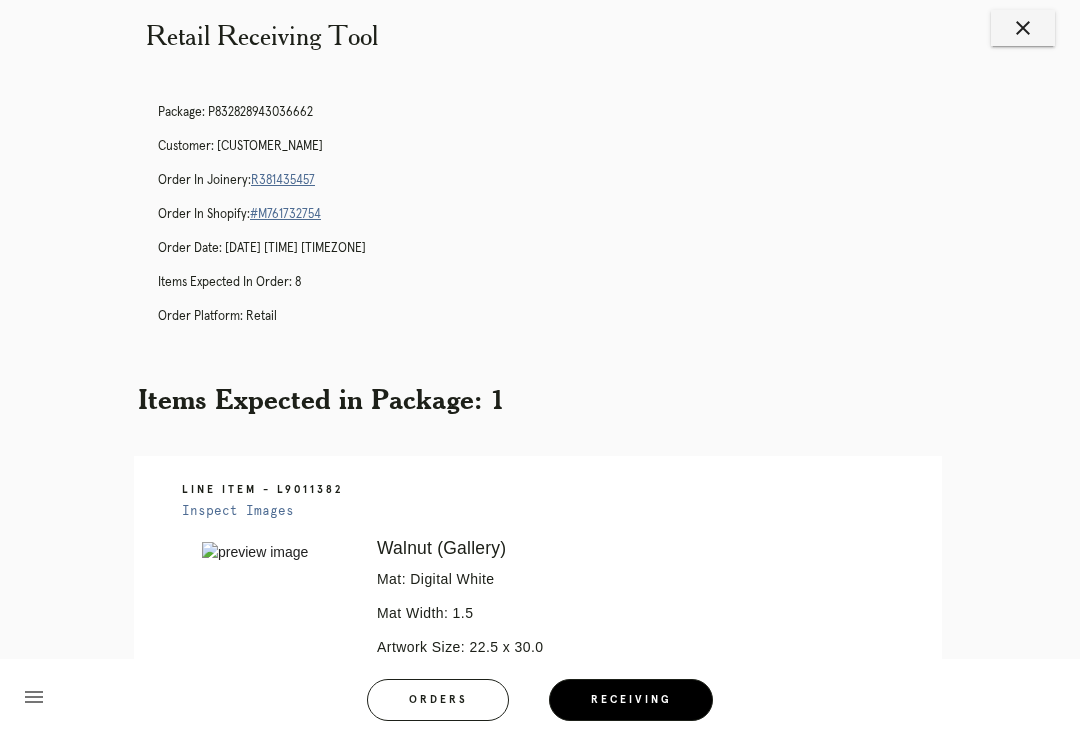 click on "R381435457" at bounding box center (283, 180) 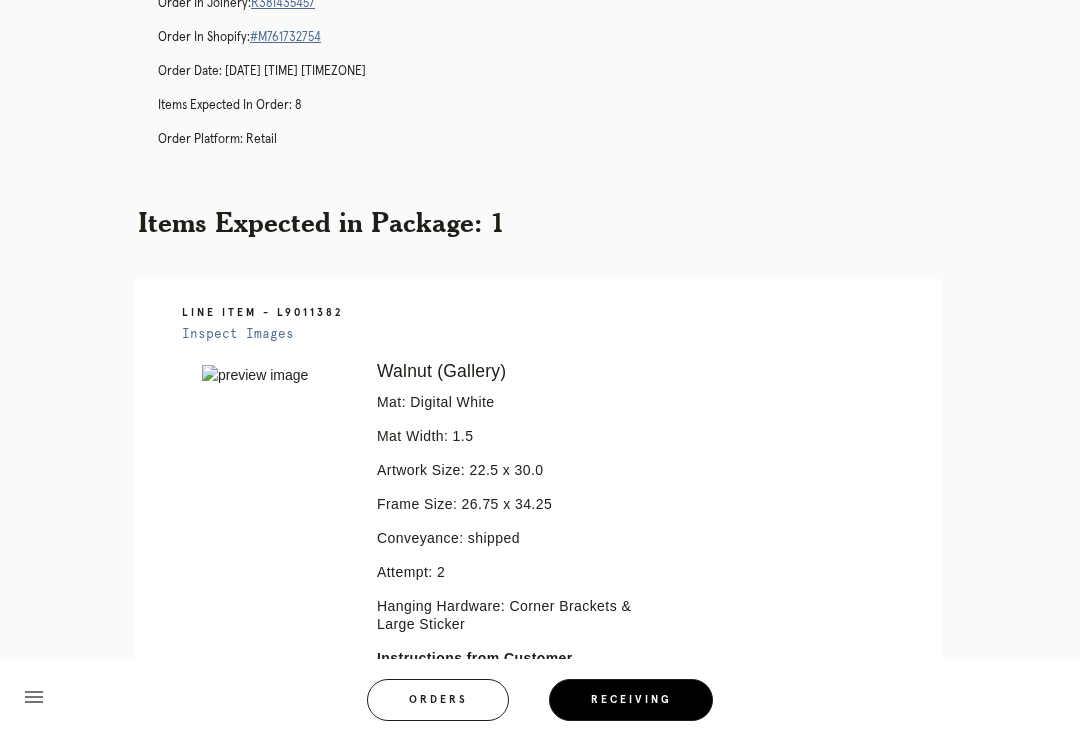 scroll, scrollTop: 0, scrollLeft: 0, axis: both 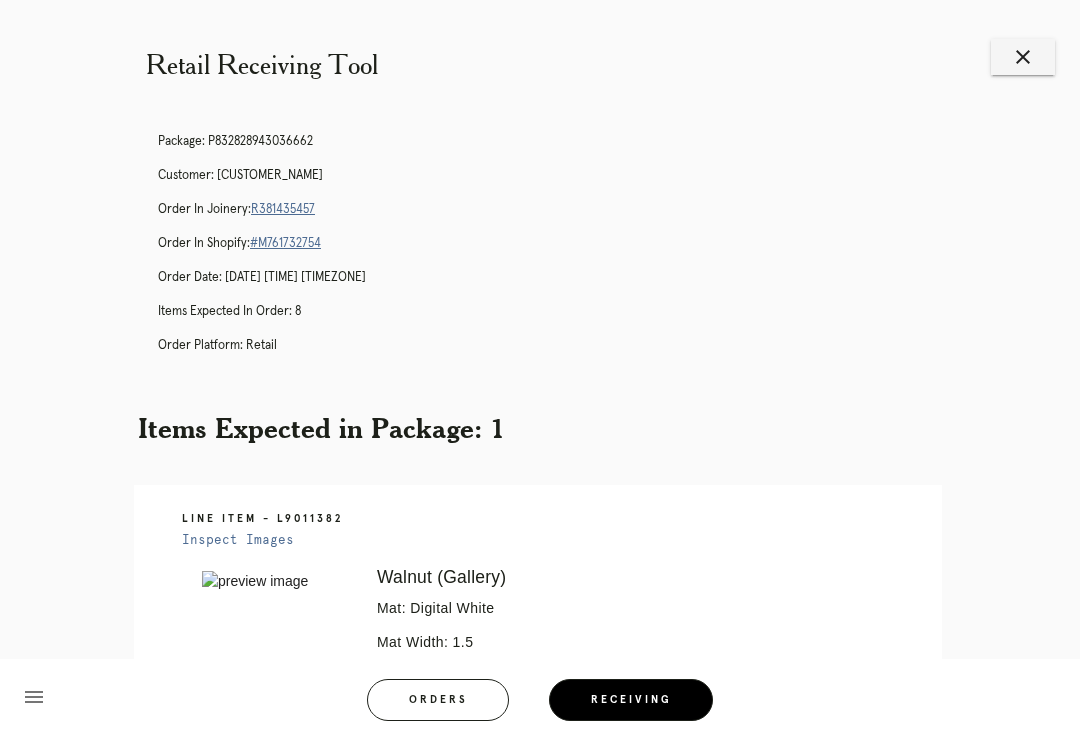 click on "close" at bounding box center [1023, 57] 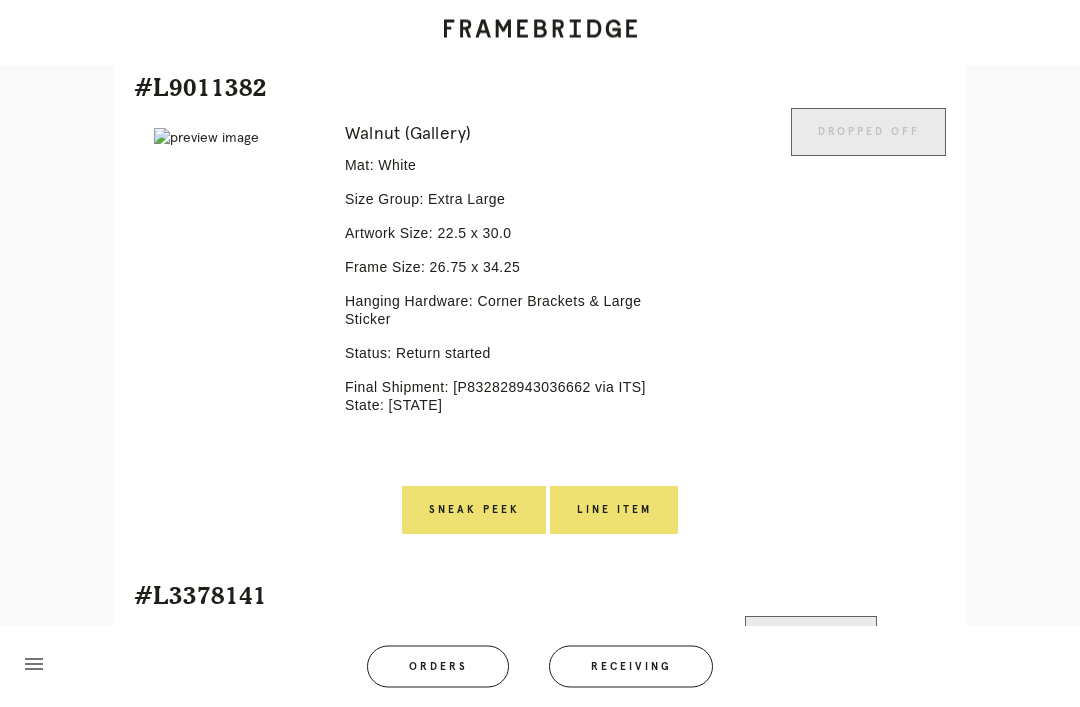 scroll, scrollTop: 3663, scrollLeft: 0, axis: vertical 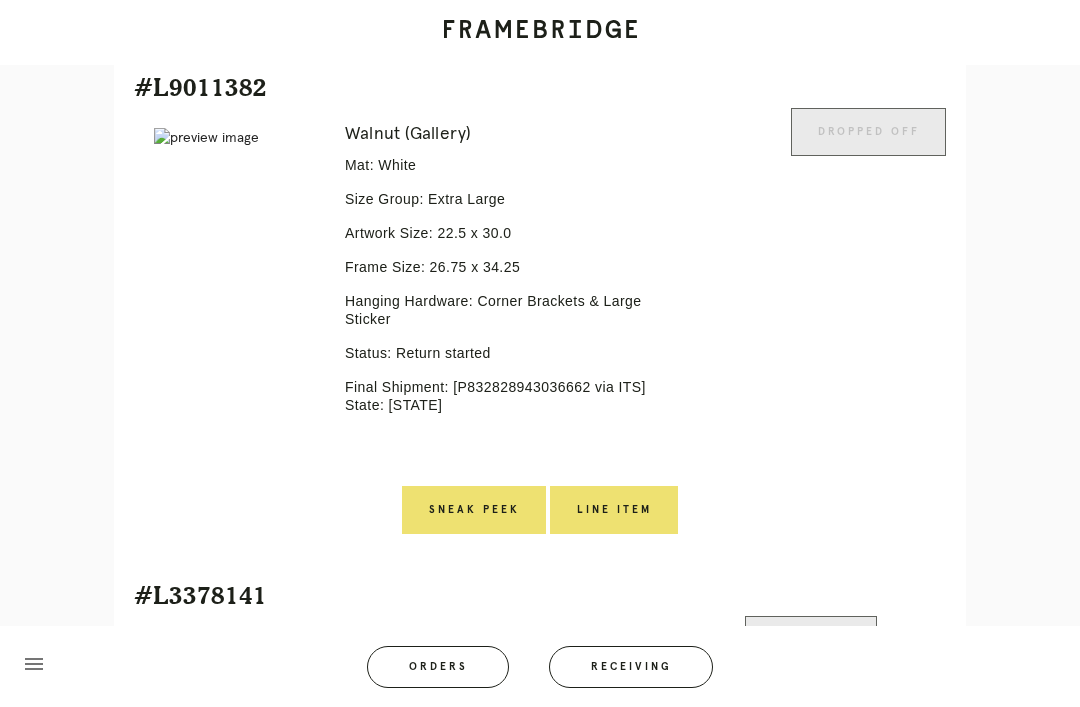 click on "Line Item" at bounding box center [614, 510] 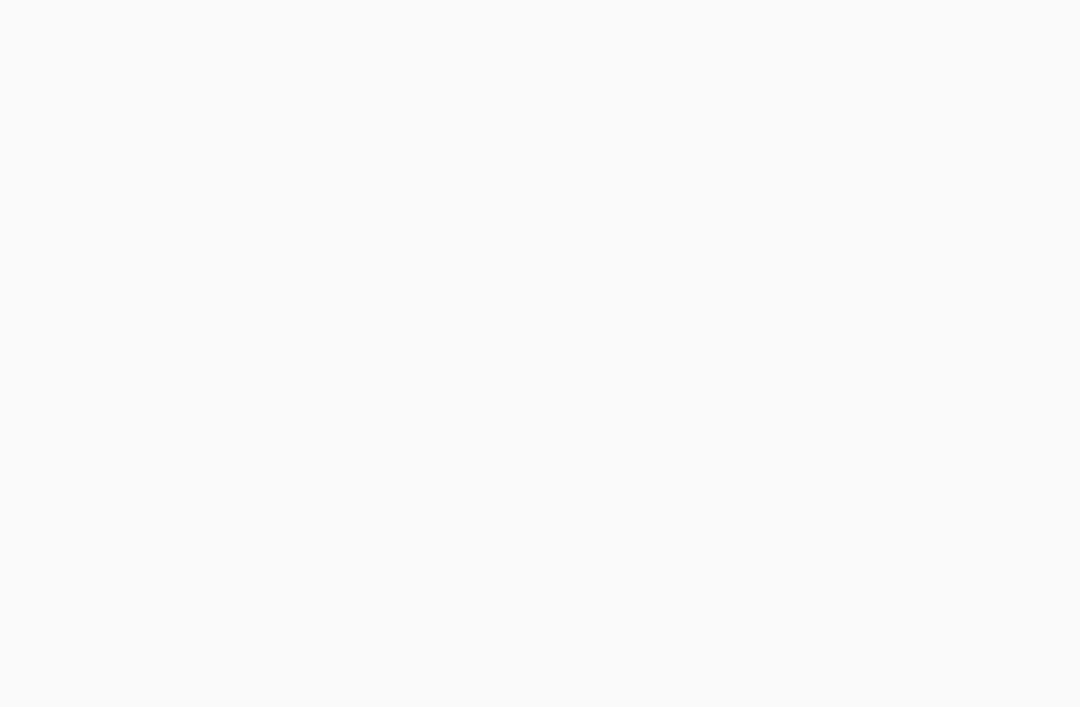 scroll, scrollTop: 0, scrollLeft: 0, axis: both 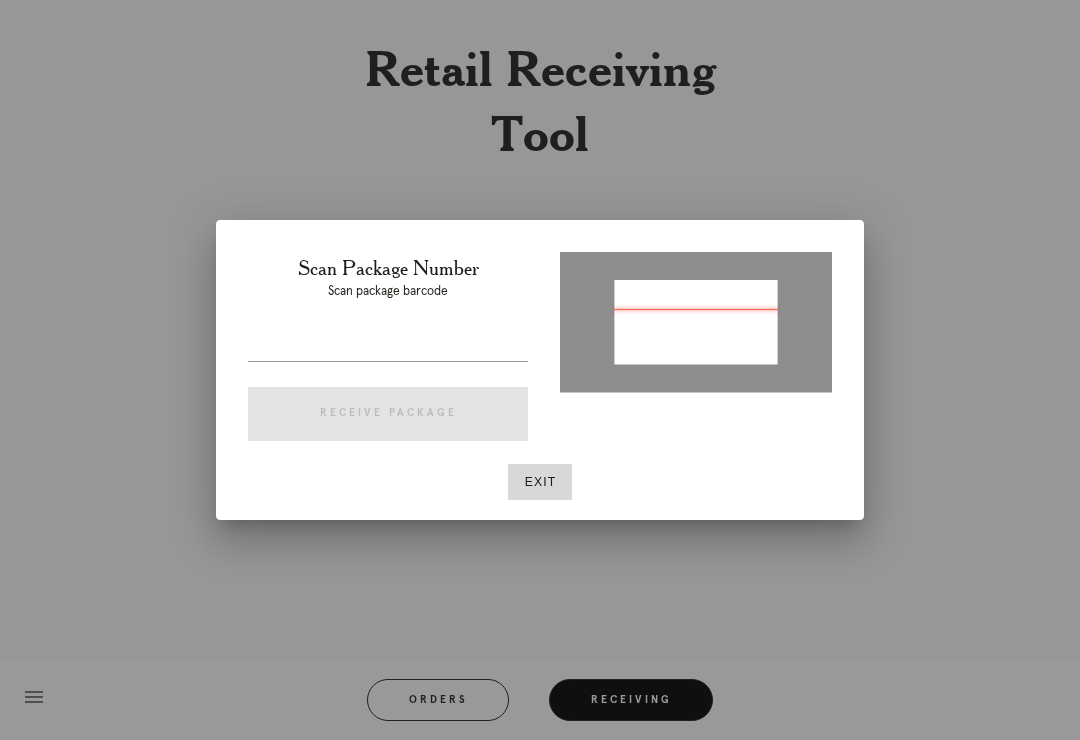 type on "P477900155296636" 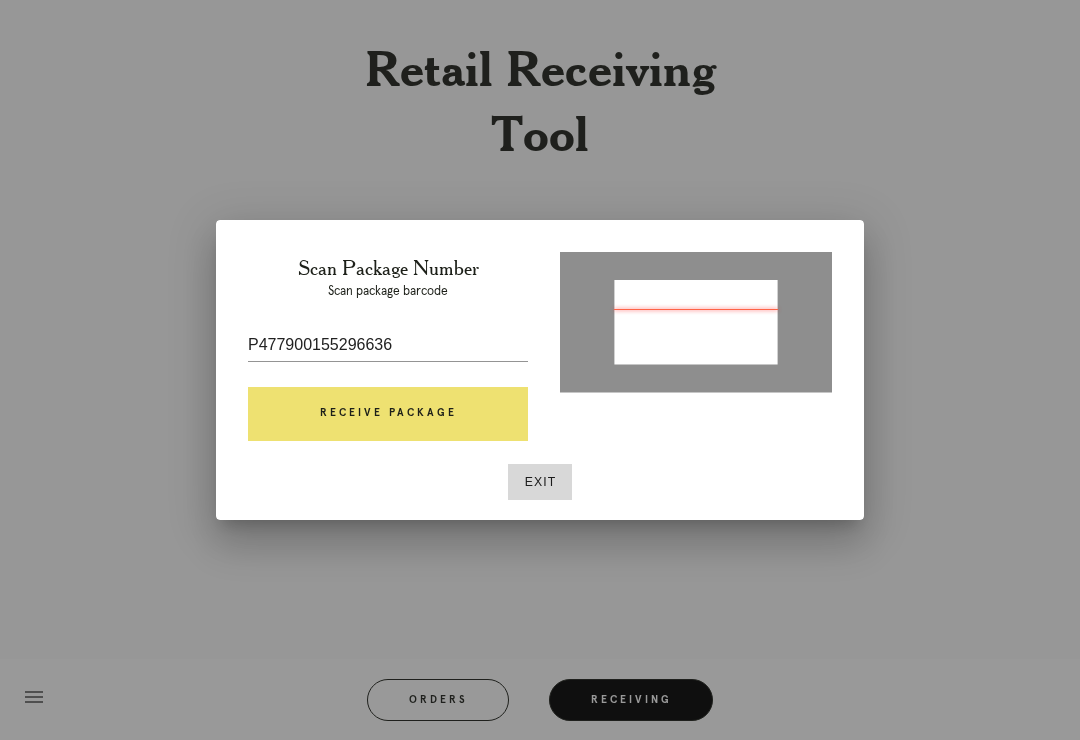click on "Receive Package" at bounding box center (388, 414) 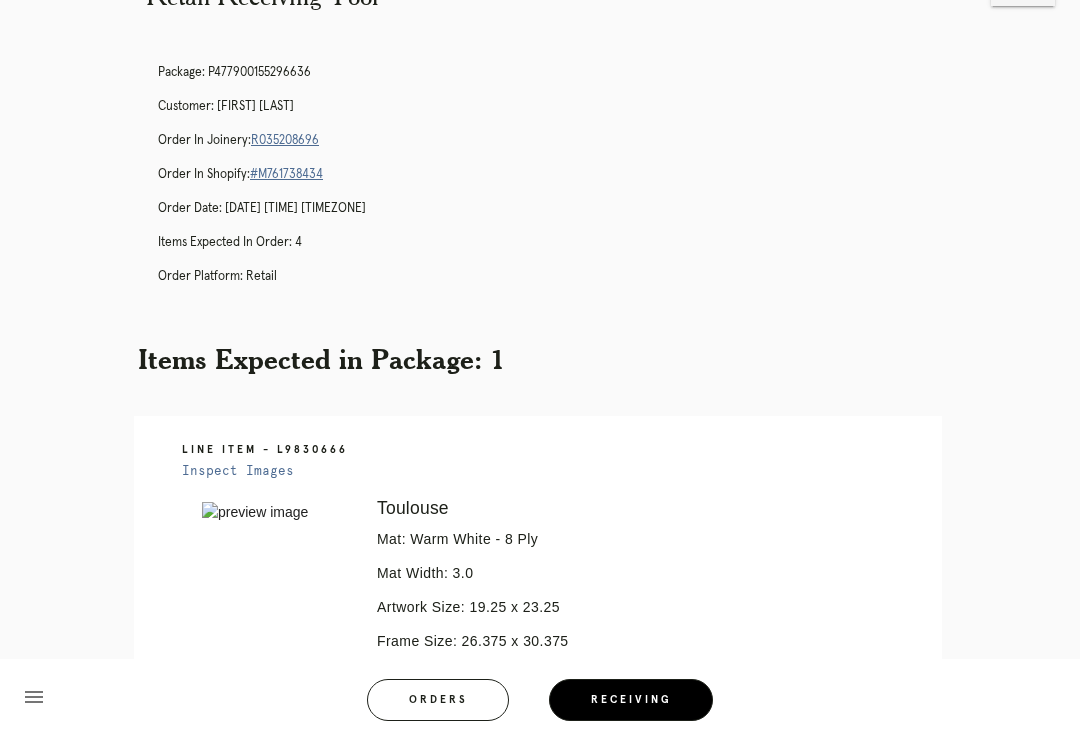 scroll, scrollTop: 0, scrollLeft: 0, axis: both 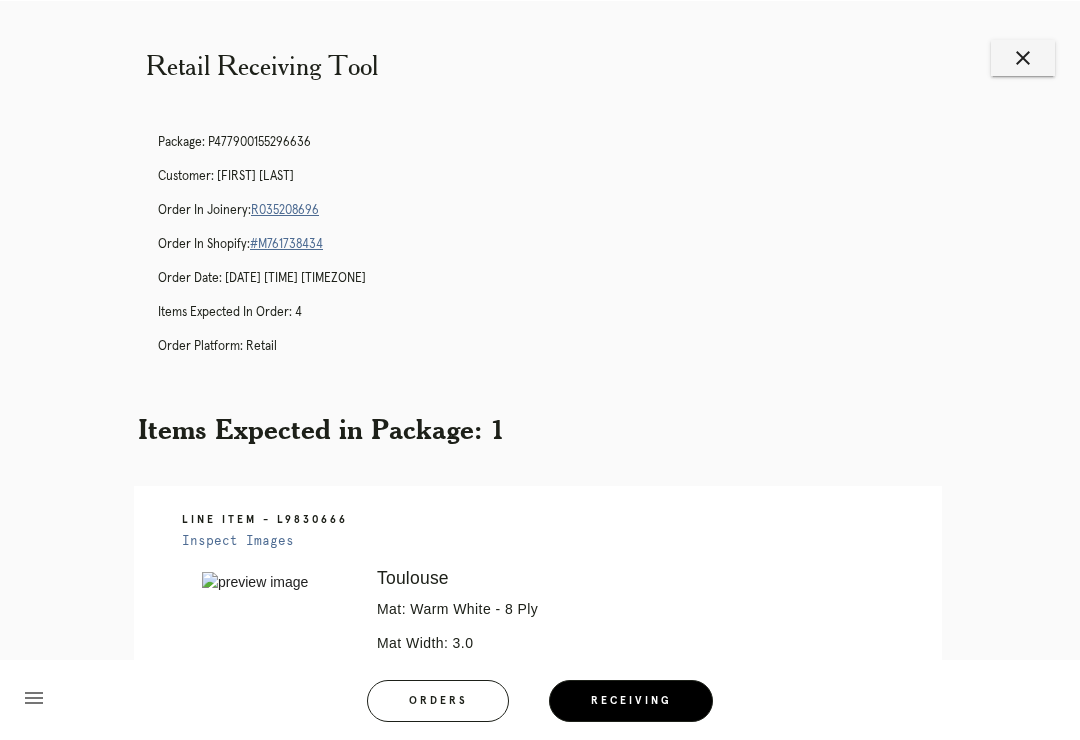 click on "R035208696" at bounding box center (285, 209) 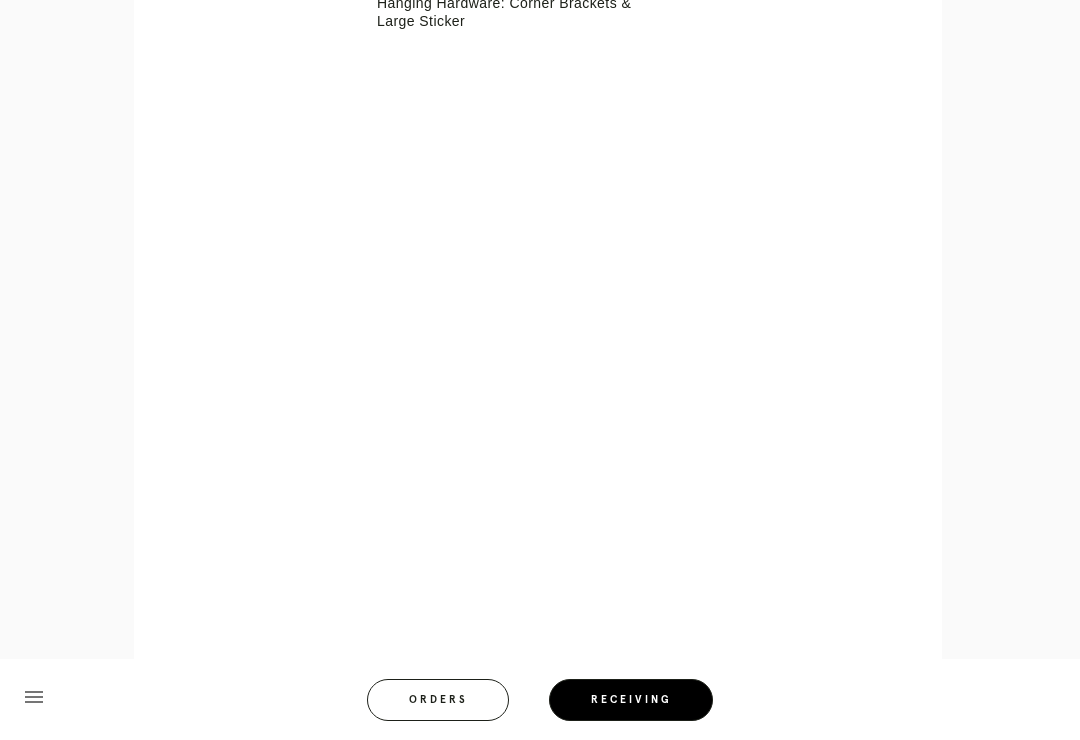 scroll, scrollTop: 794, scrollLeft: 0, axis: vertical 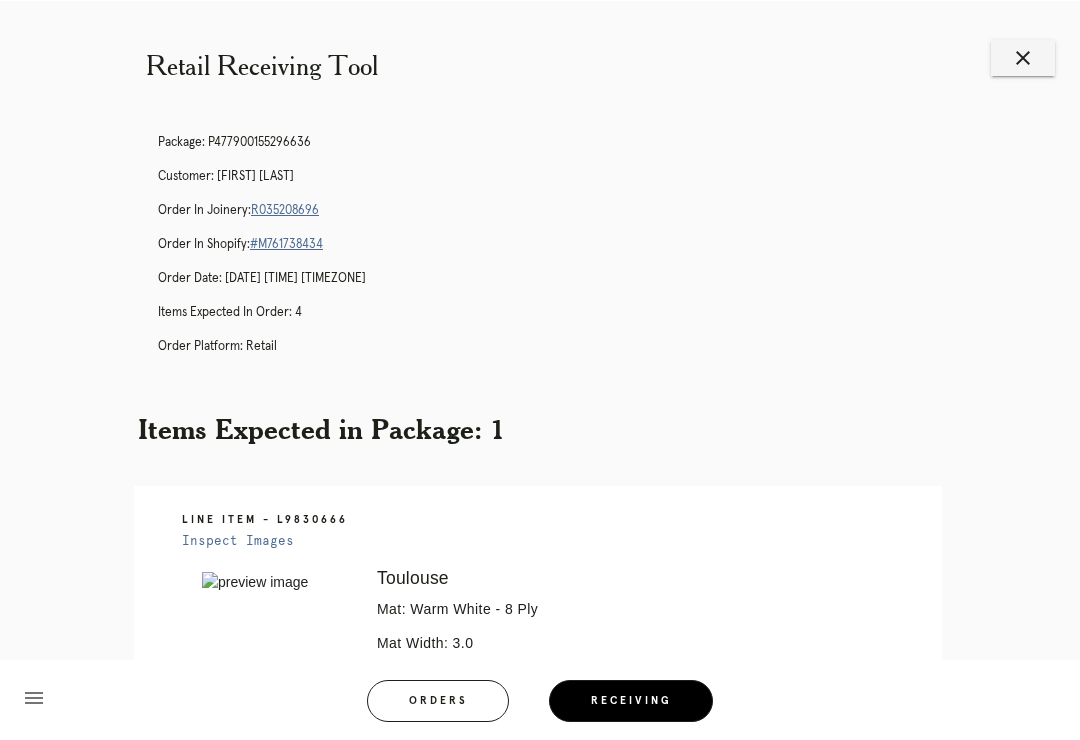 click on "close" at bounding box center [1023, 57] 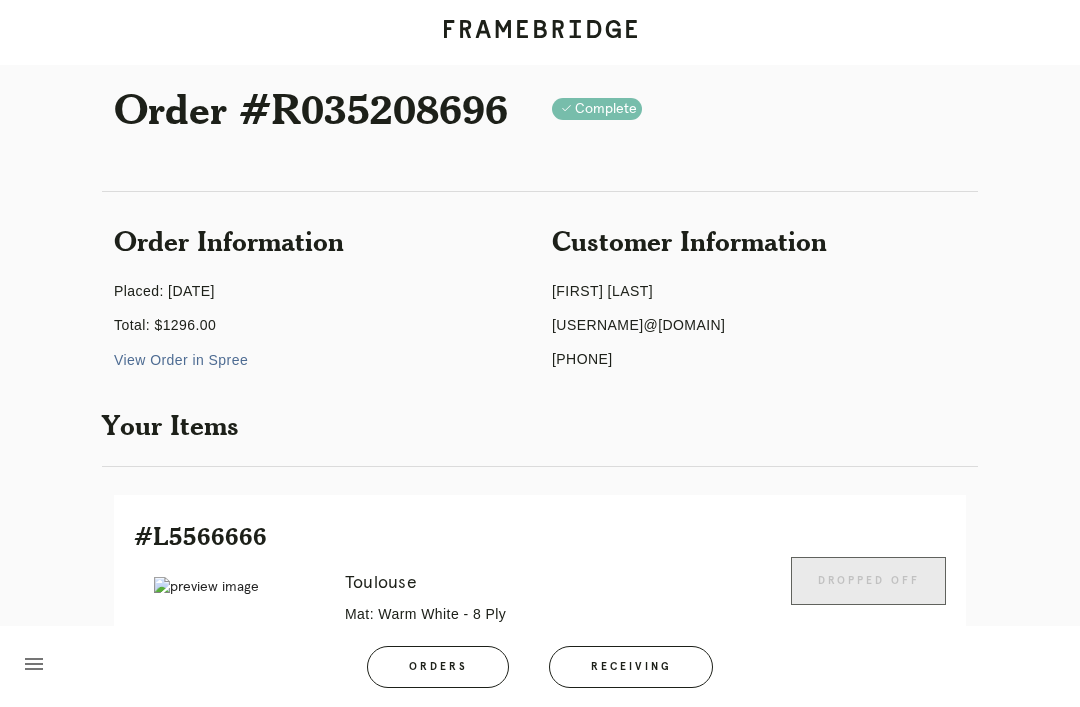 scroll, scrollTop: 0, scrollLeft: 0, axis: both 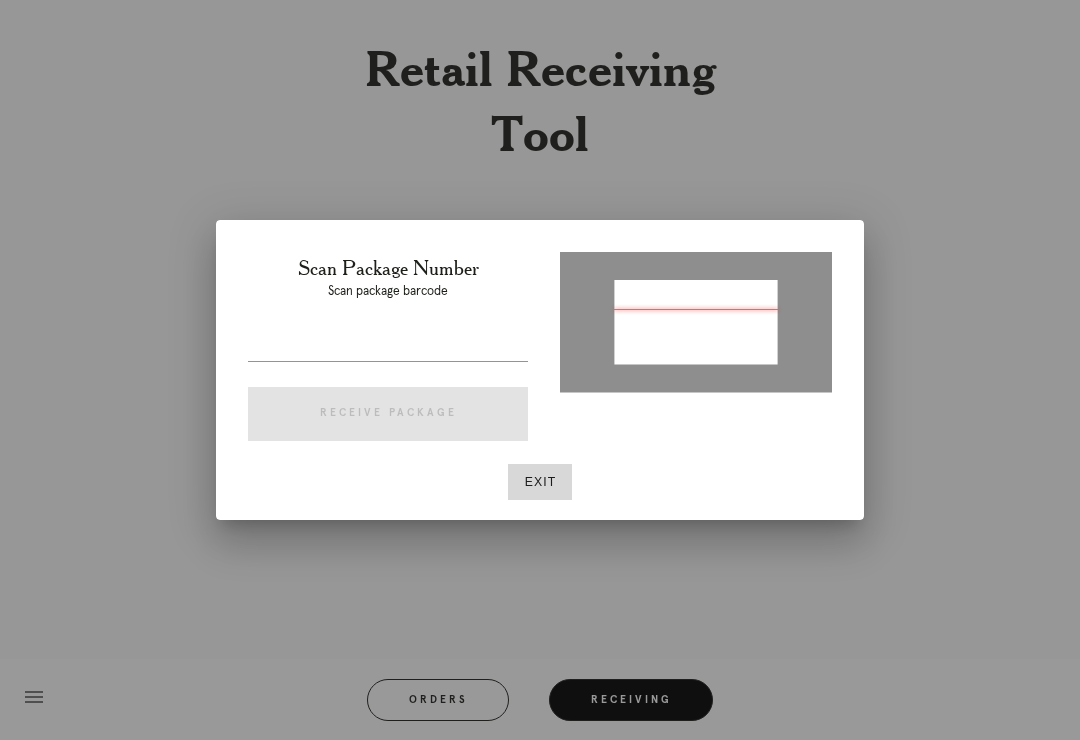 type on "P477900155296636" 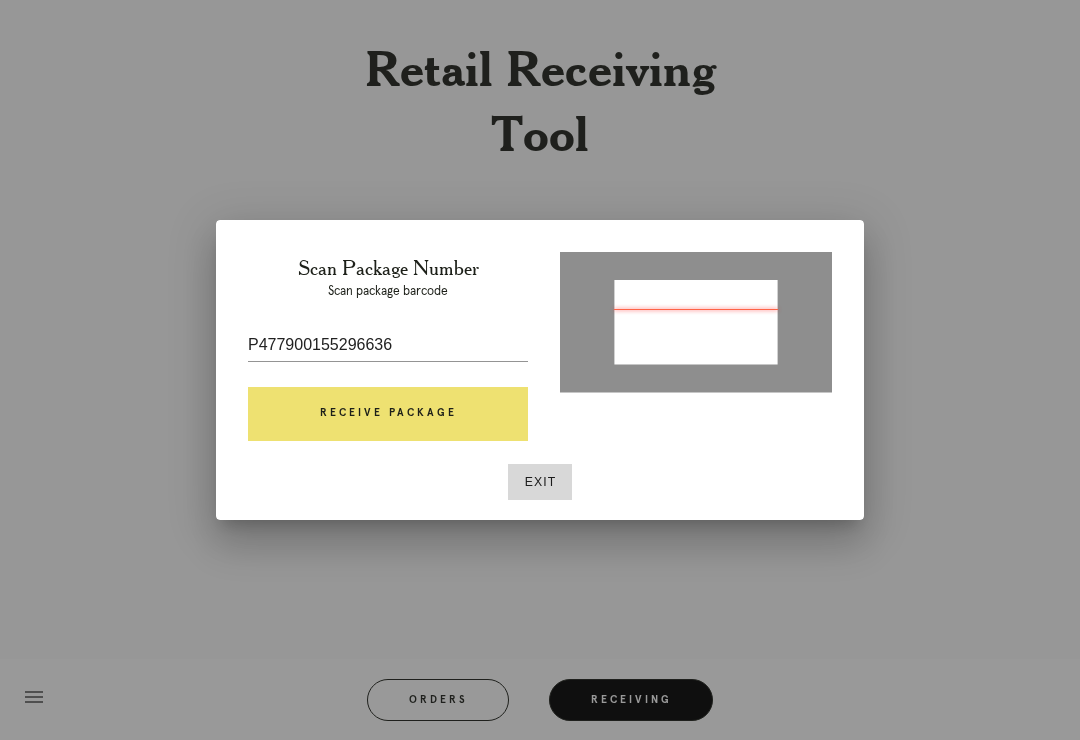 click on "Receive Package" at bounding box center [388, 414] 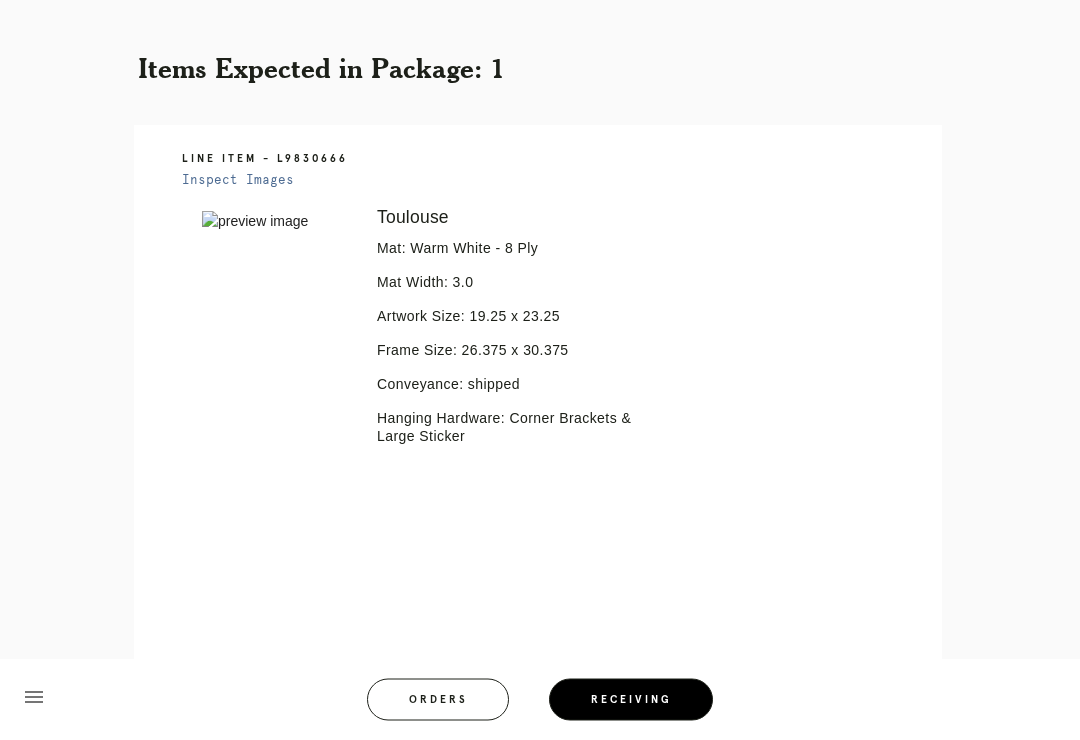 scroll, scrollTop: 382, scrollLeft: 0, axis: vertical 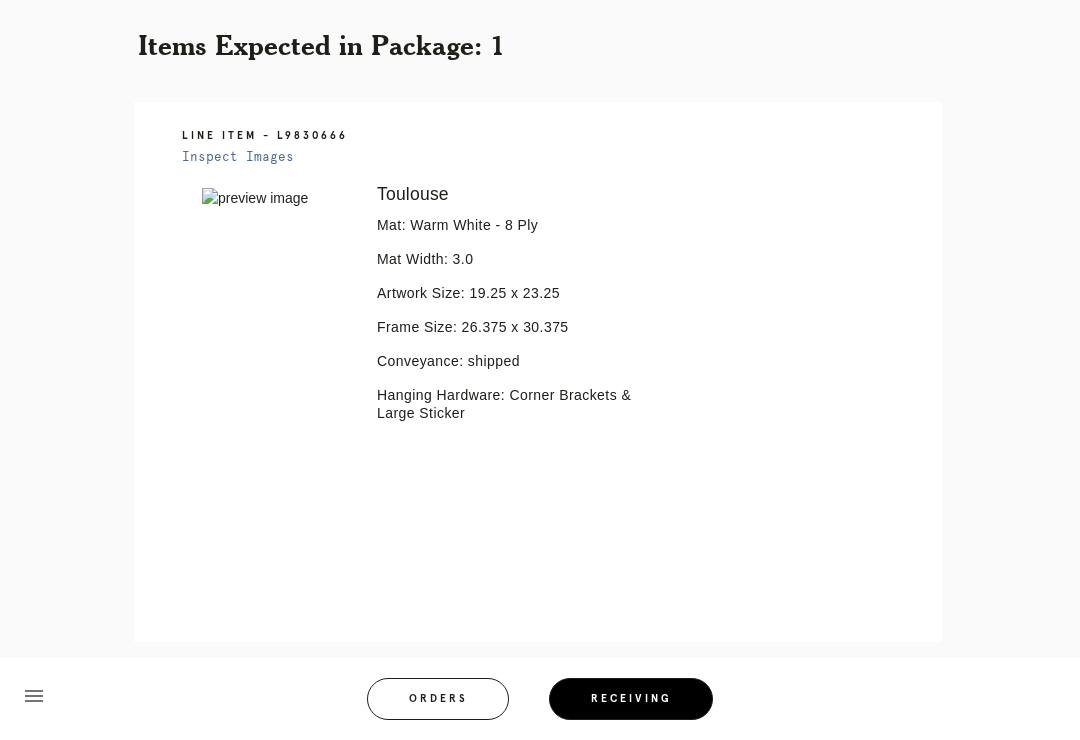 click on "Error retreiving frame spec #9767905
Toulouse
Mat: Warm White - 8 Ply
Mat Width: 3.0
Artwork Size:
19.25
x
23.25
Frame Size:
26.375
x
30.375
Conveyance: shipped
Hanging Hardware: Corner Brackets & Large Sticker" at bounding box center (556, 396) 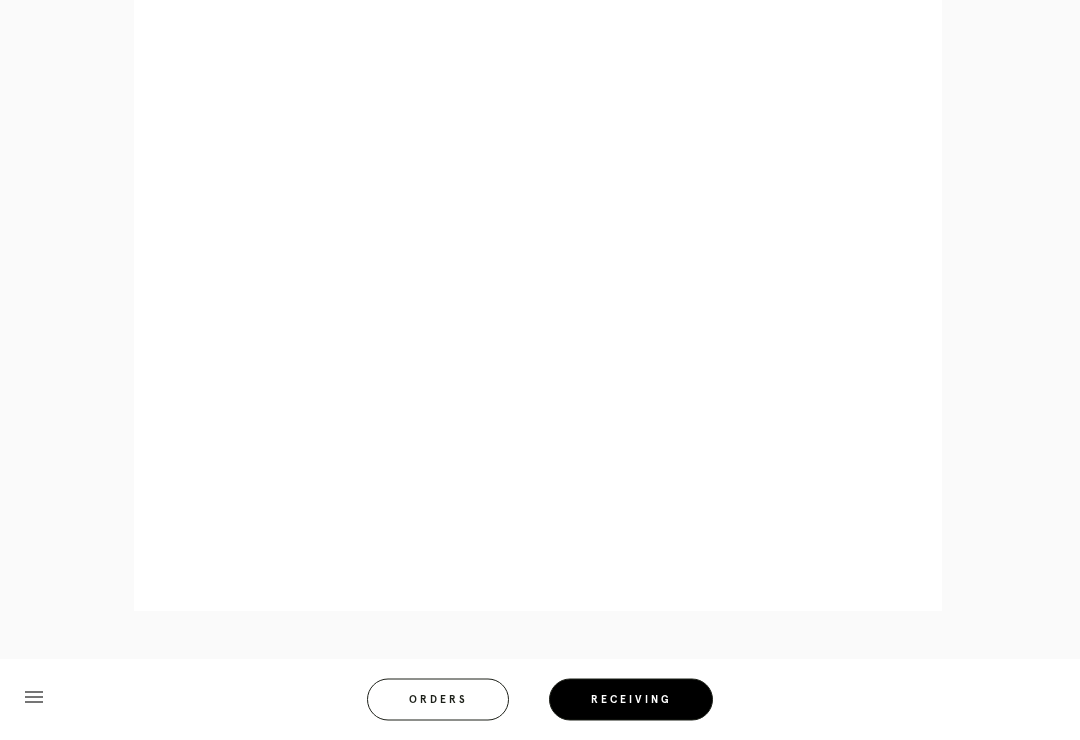 scroll, scrollTop: 858, scrollLeft: 0, axis: vertical 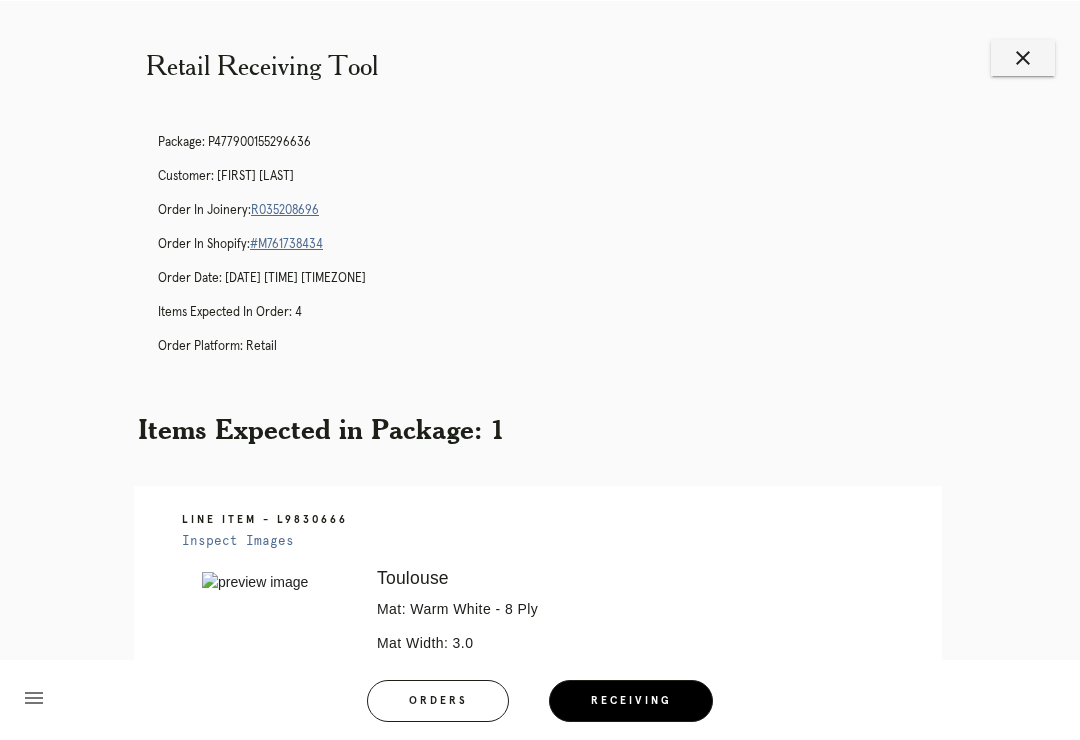 click on "close" at bounding box center (1023, 57) 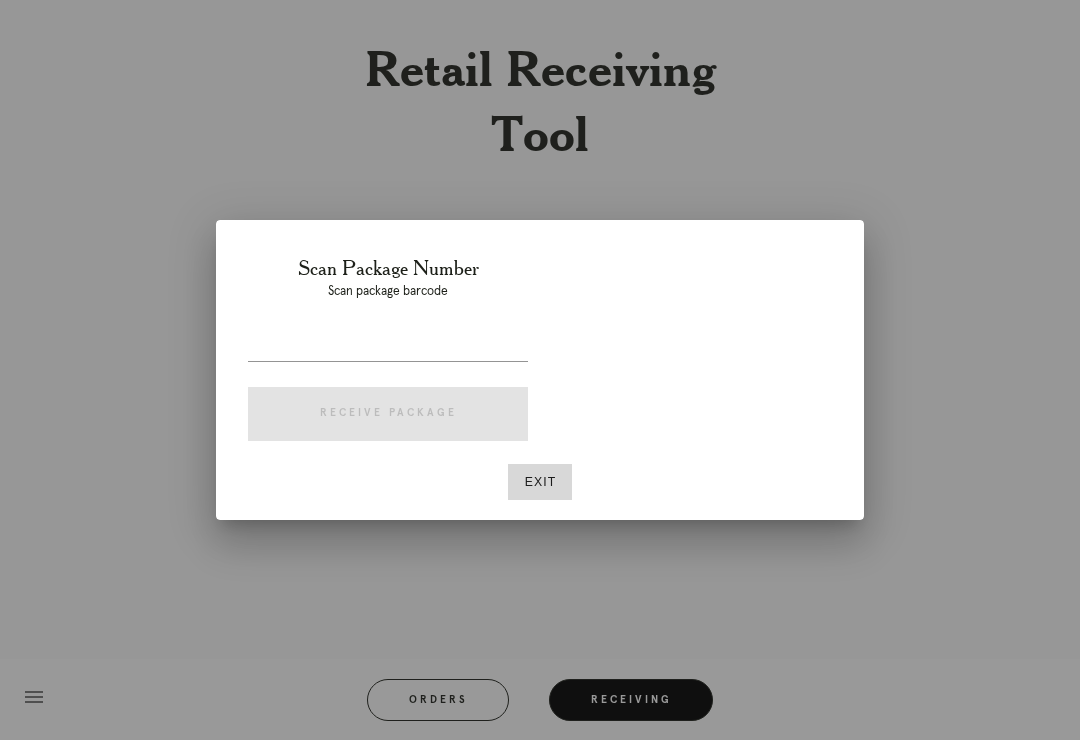 scroll, scrollTop: 0, scrollLeft: 0, axis: both 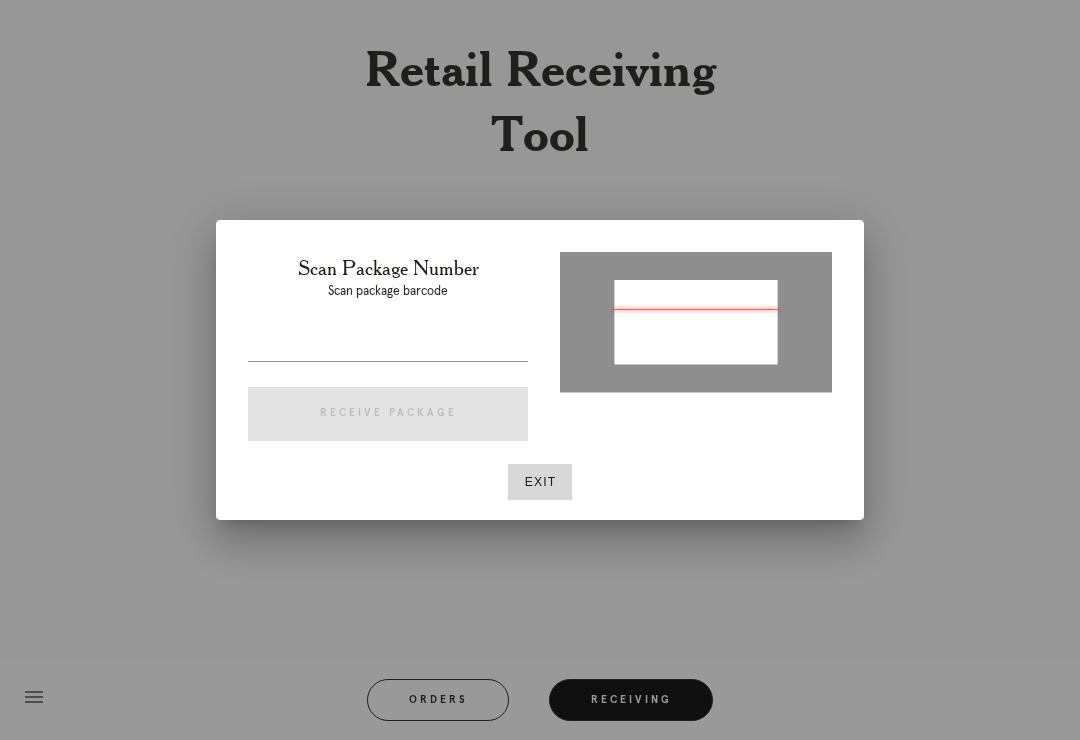 type on "P477900155296636" 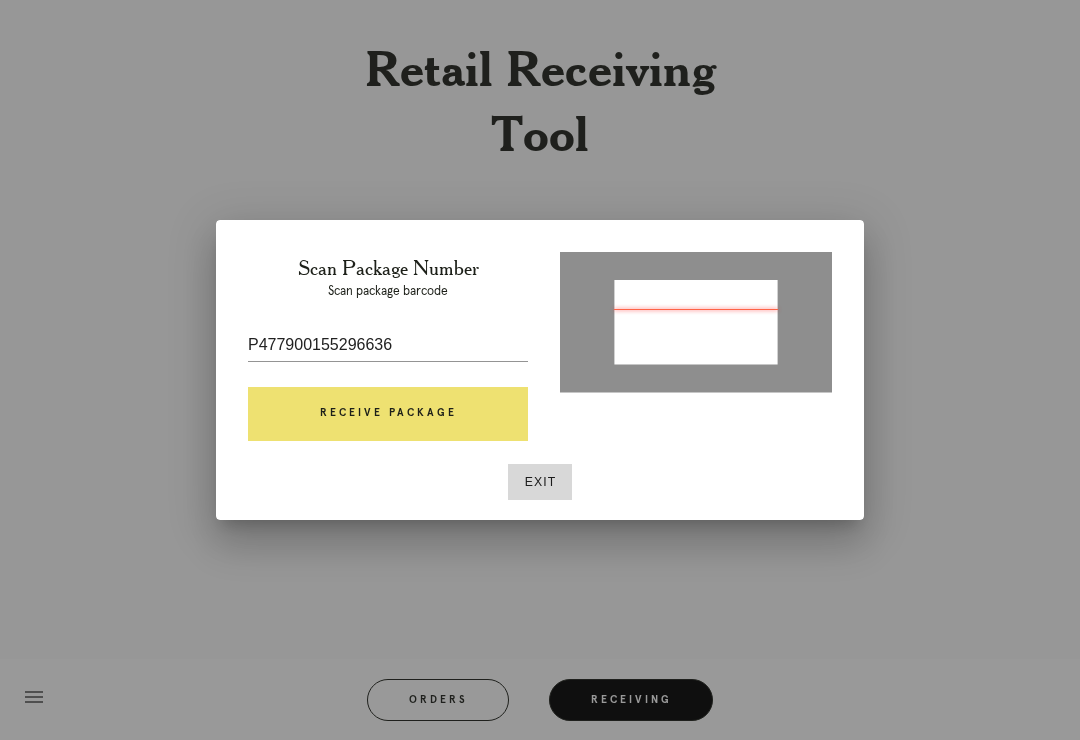 click on "Receive Package" at bounding box center [388, 414] 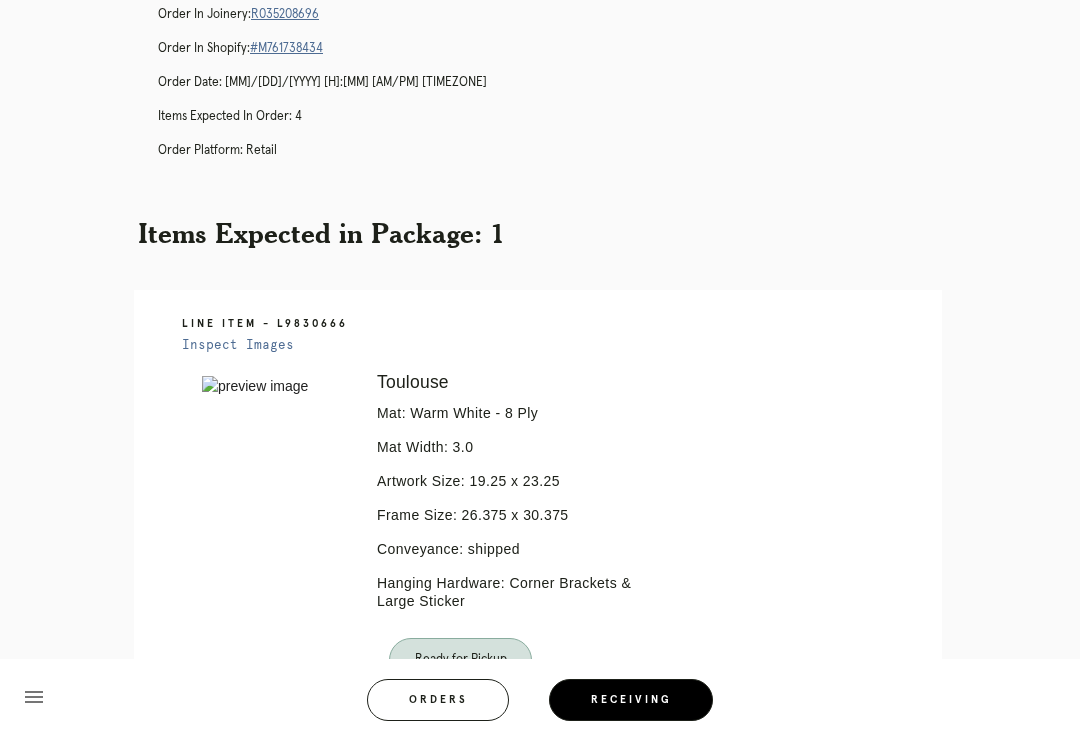 scroll, scrollTop: 0, scrollLeft: 0, axis: both 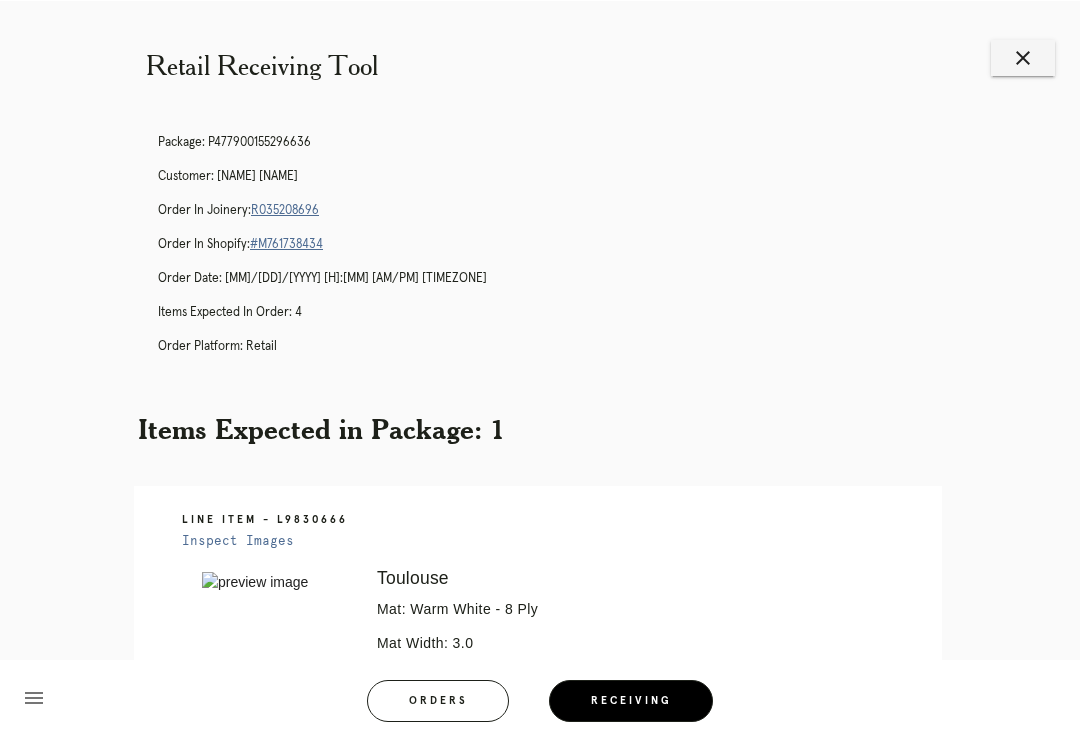 click on "close" at bounding box center (1023, 57) 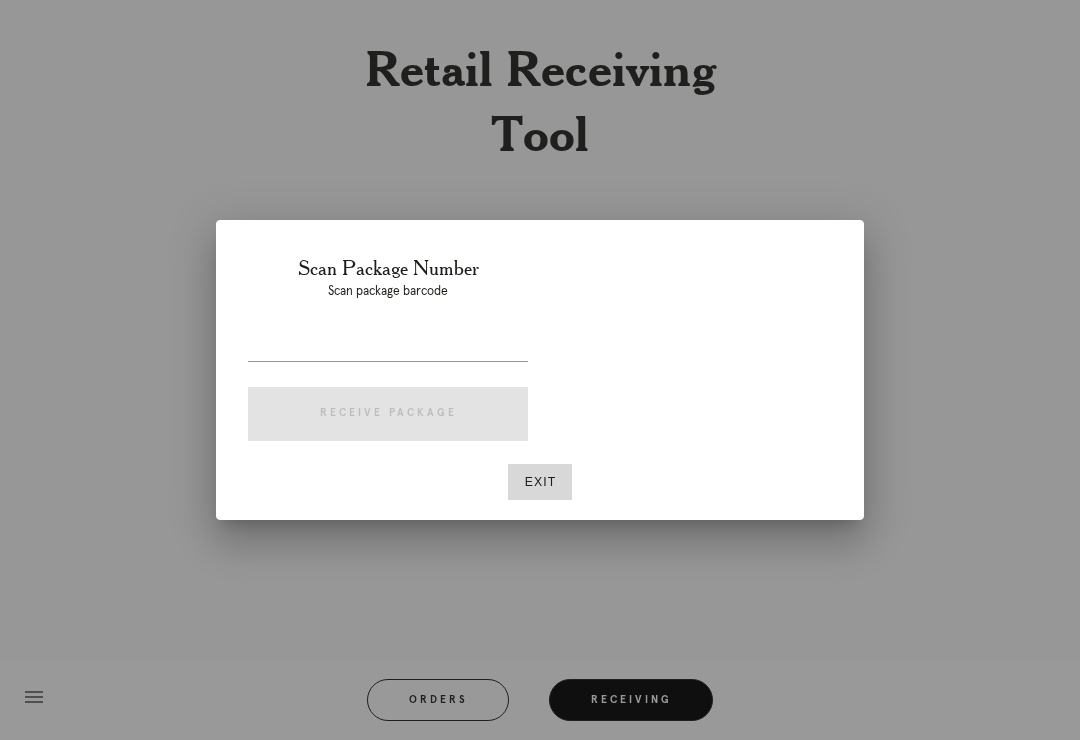 scroll, scrollTop: 0, scrollLeft: 0, axis: both 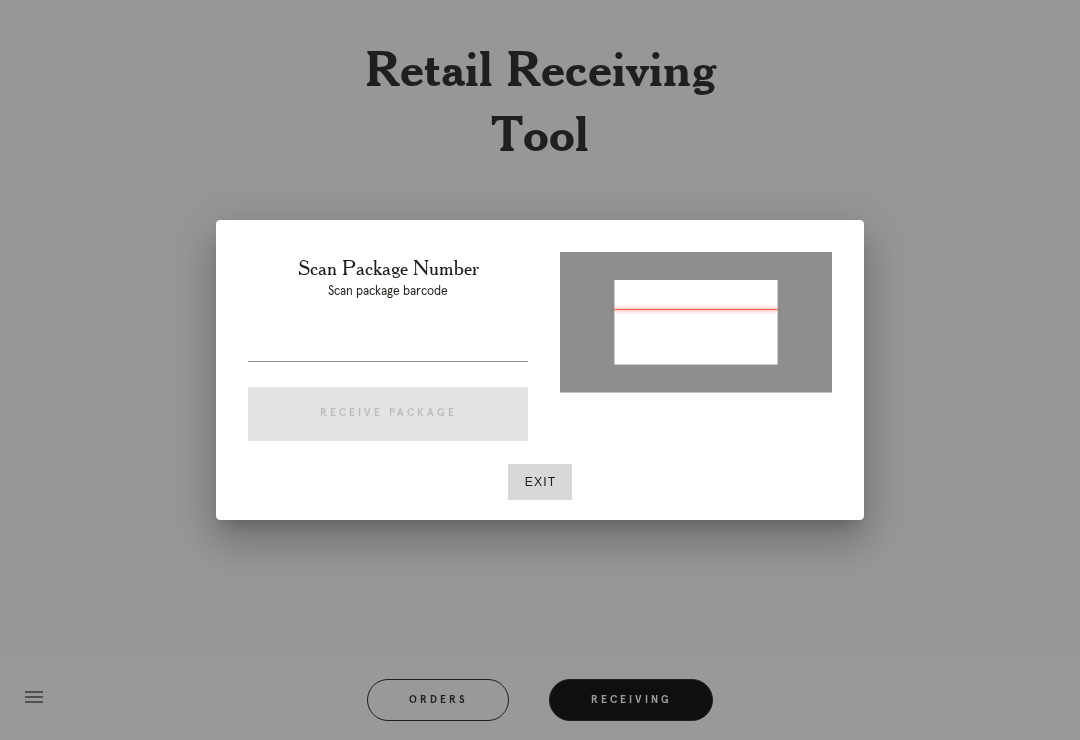 type on "P859918822027409" 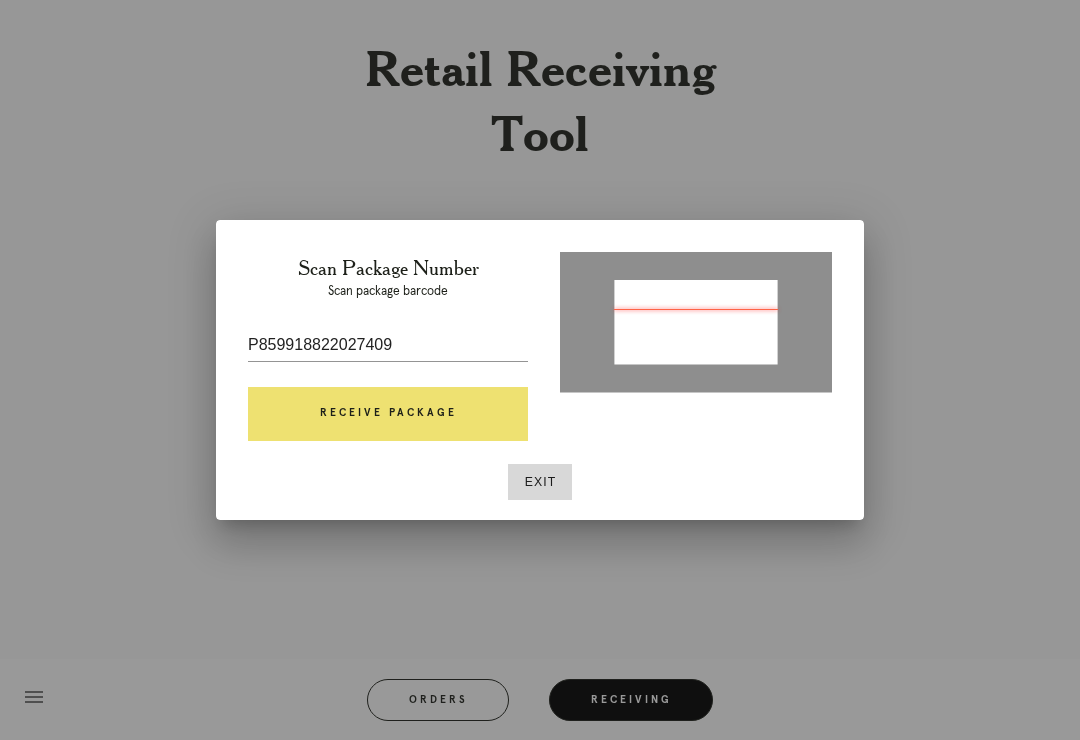 click on "Receive Package" at bounding box center (388, 414) 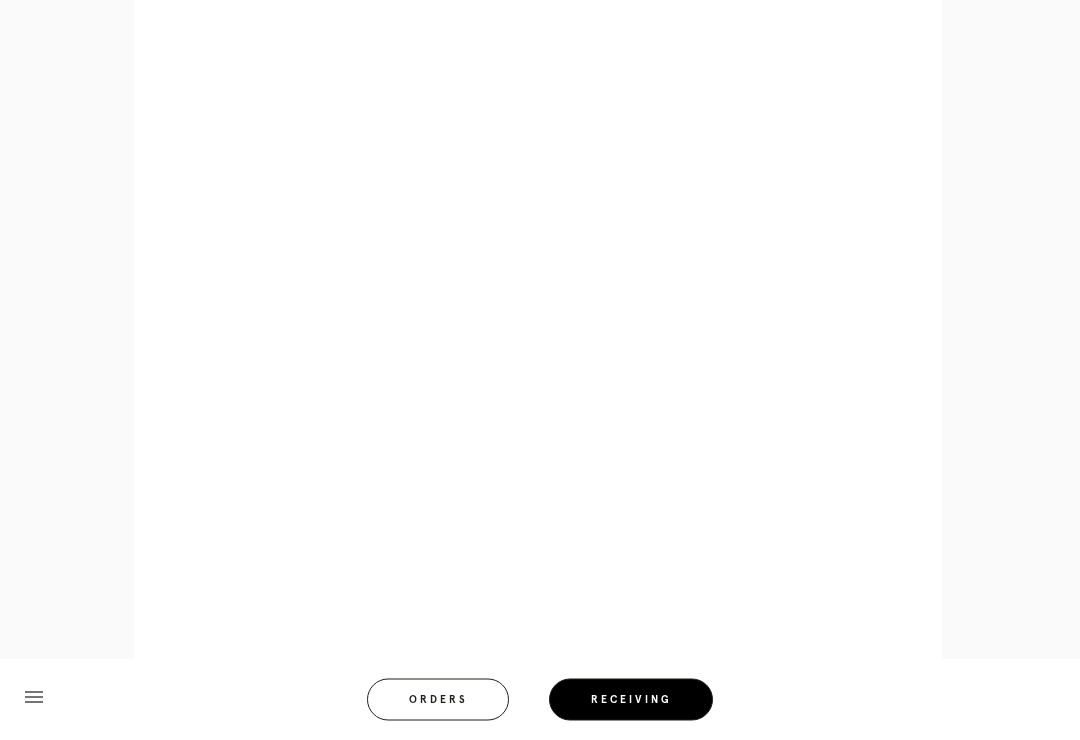 scroll, scrollTop: 1063, scrollLeft: 0, axis: vertical 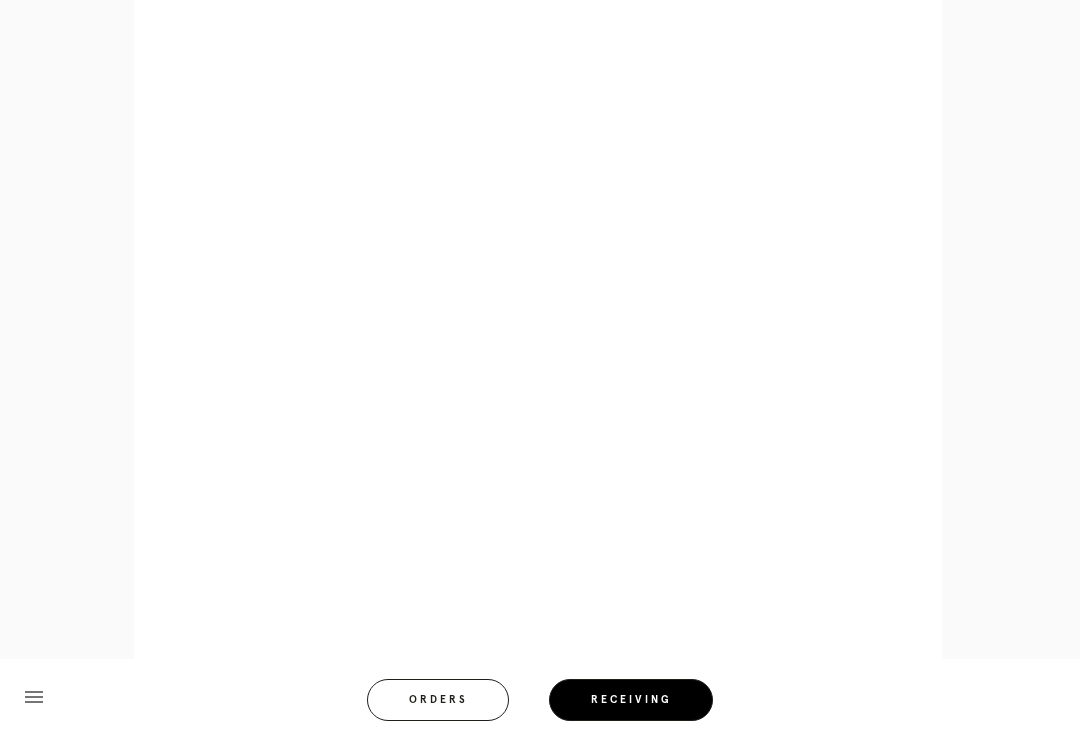 click on "menu
Orders
Receiving
Logged in as:   [EMAIL]   [LOCATION]
Logout" at bounding box center [540, 706] 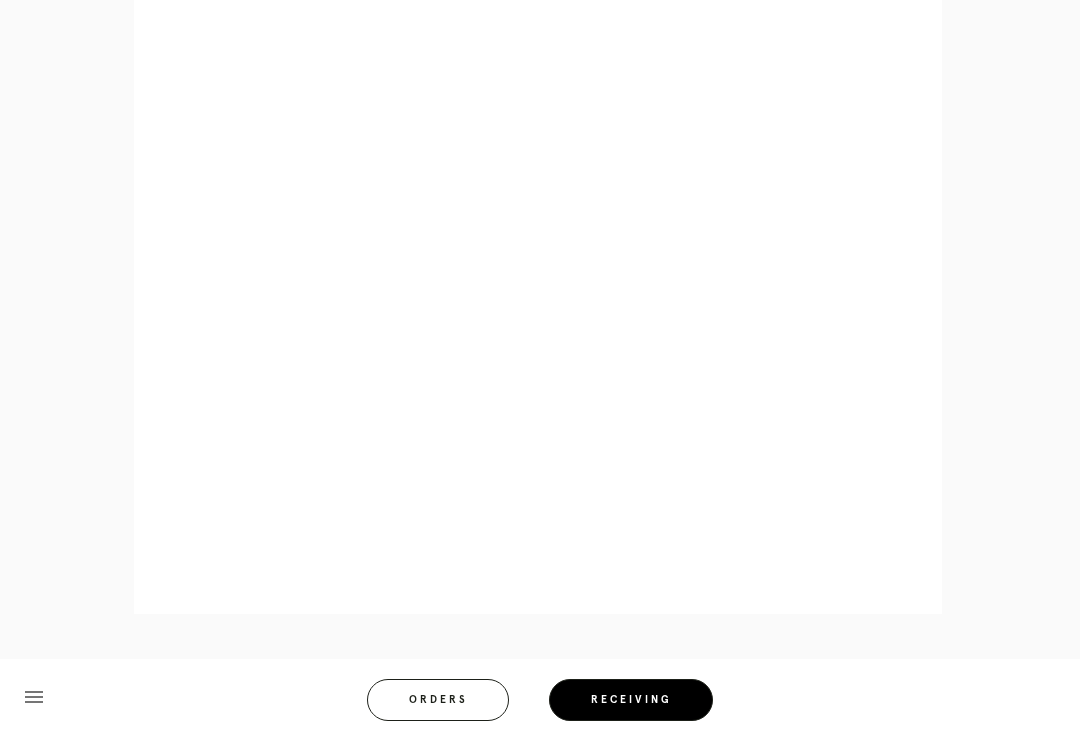 scroll, scrollTop: 889, scrollLeft: 0, axis: vertical 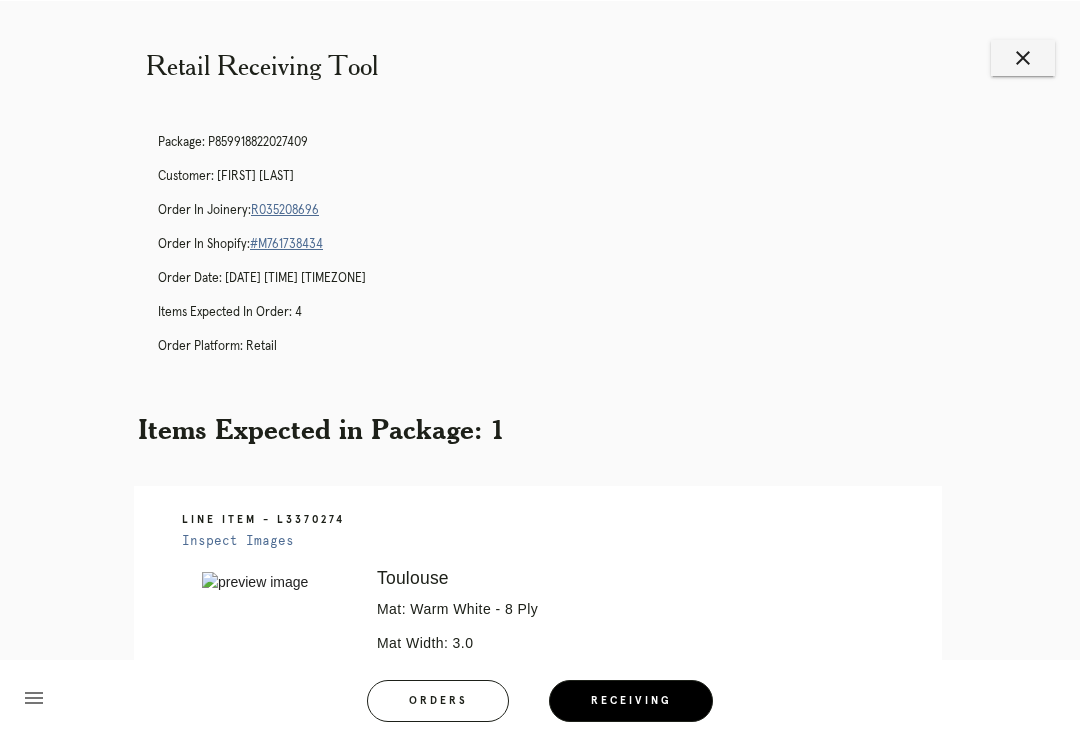 click on "Package: P859918822027409   Customer: [NAME] [NAME]
Order in Joinery:
R035208696
Order in Shopify:
#M761738434
Order Date:
[DATE]  [TIME] [TIMEZONE]
Items Expected in Order: 4   Order Platform: retail" at bounding box center (560, 252) 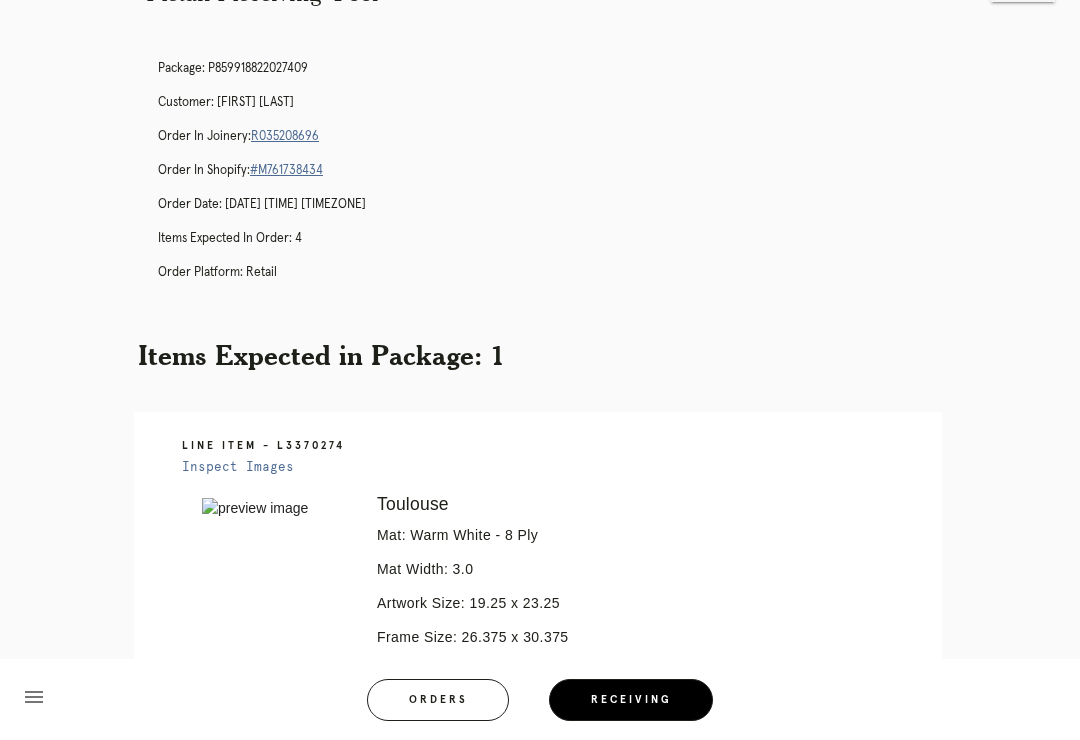 scroll, scrollTop: 0, scrollLeft: 0, axis: both 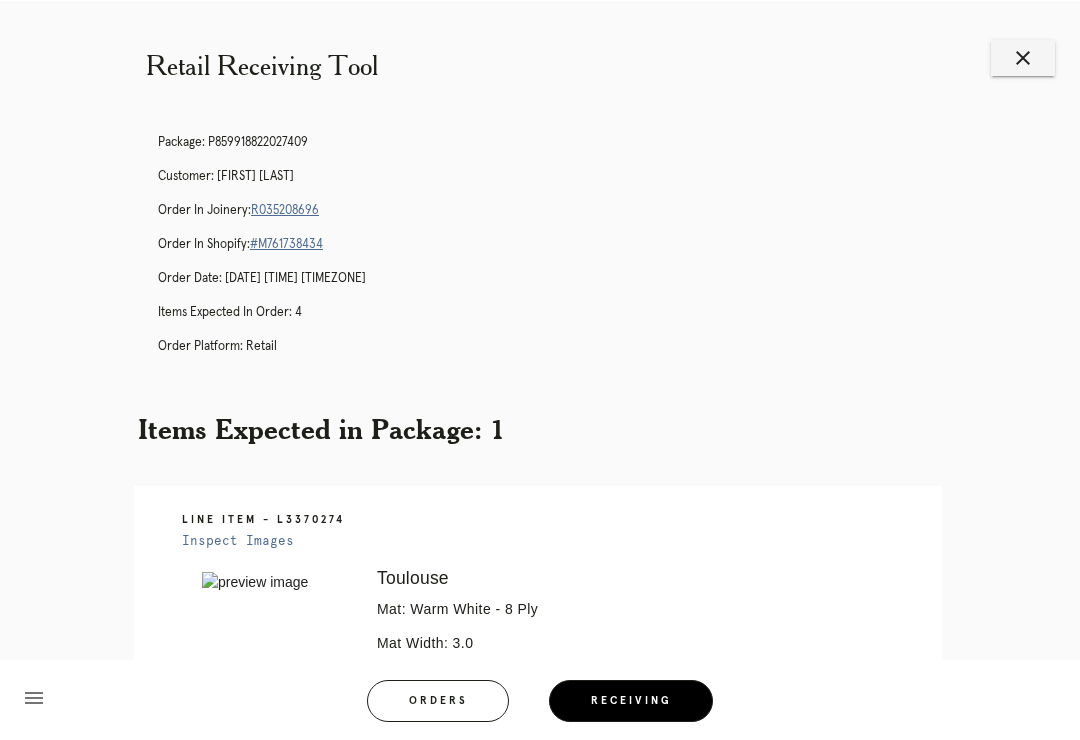 click on "close" at bounding box center (1023, 57) 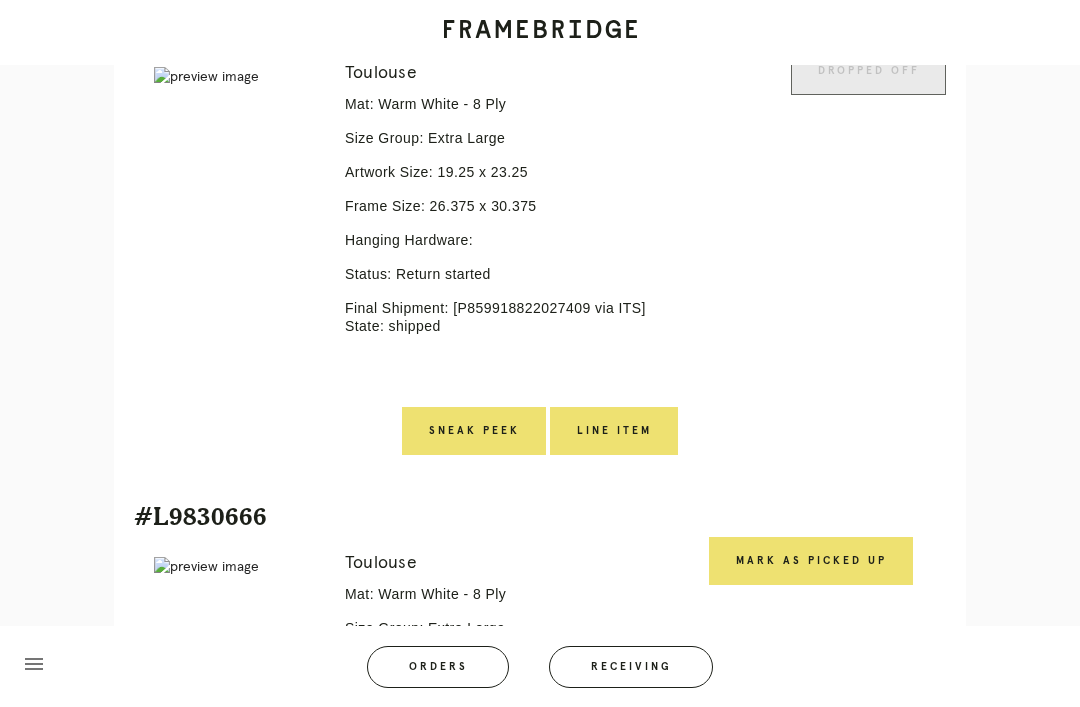 scroll, scrollTop: 1030, scrollLeft: 0, axis: vertical 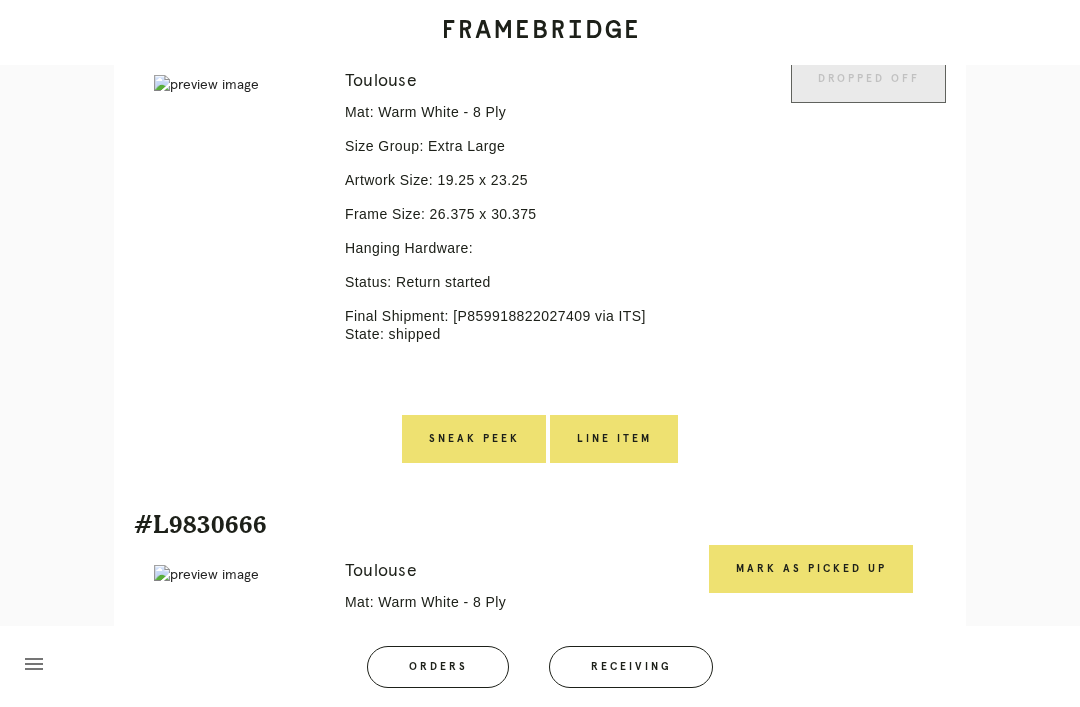 click on "Line Item" at bounding box center [614, 439] 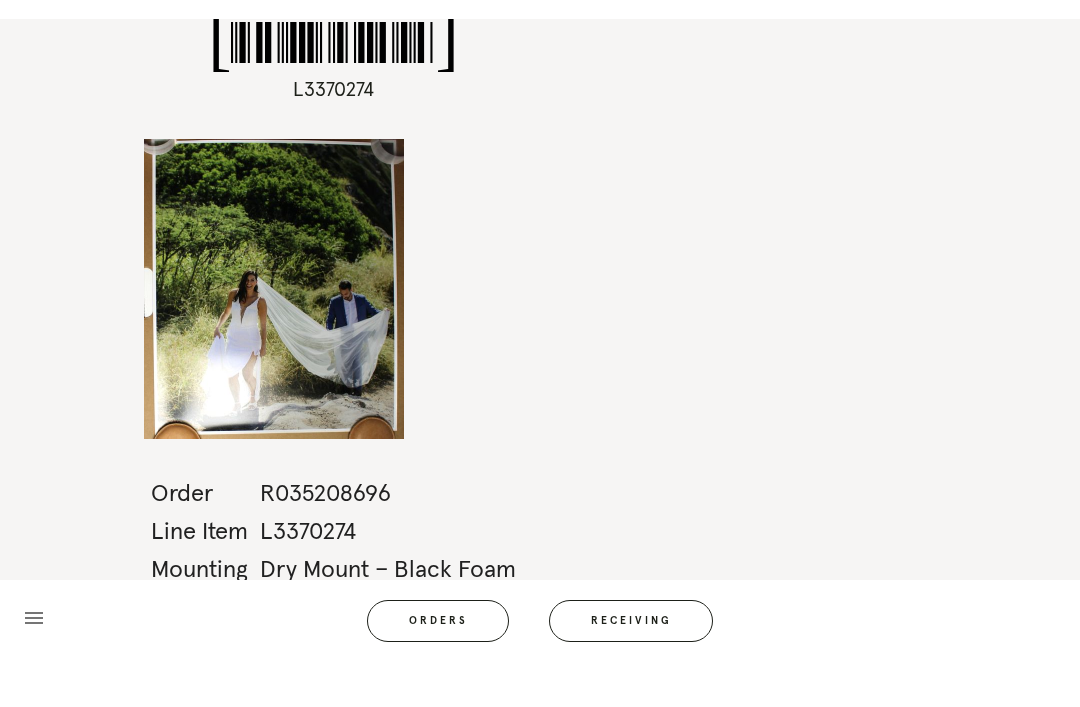scroll, scrollTop: 0, scrollLeft: 0, axis: both 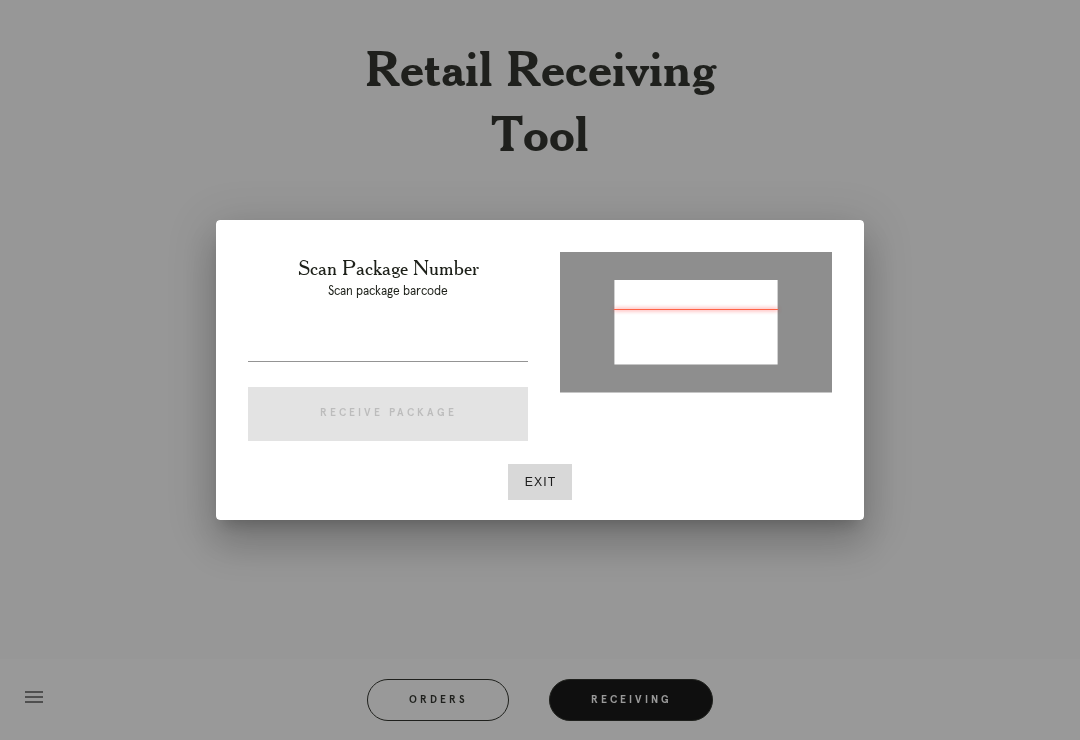 type on "P939104279210169" 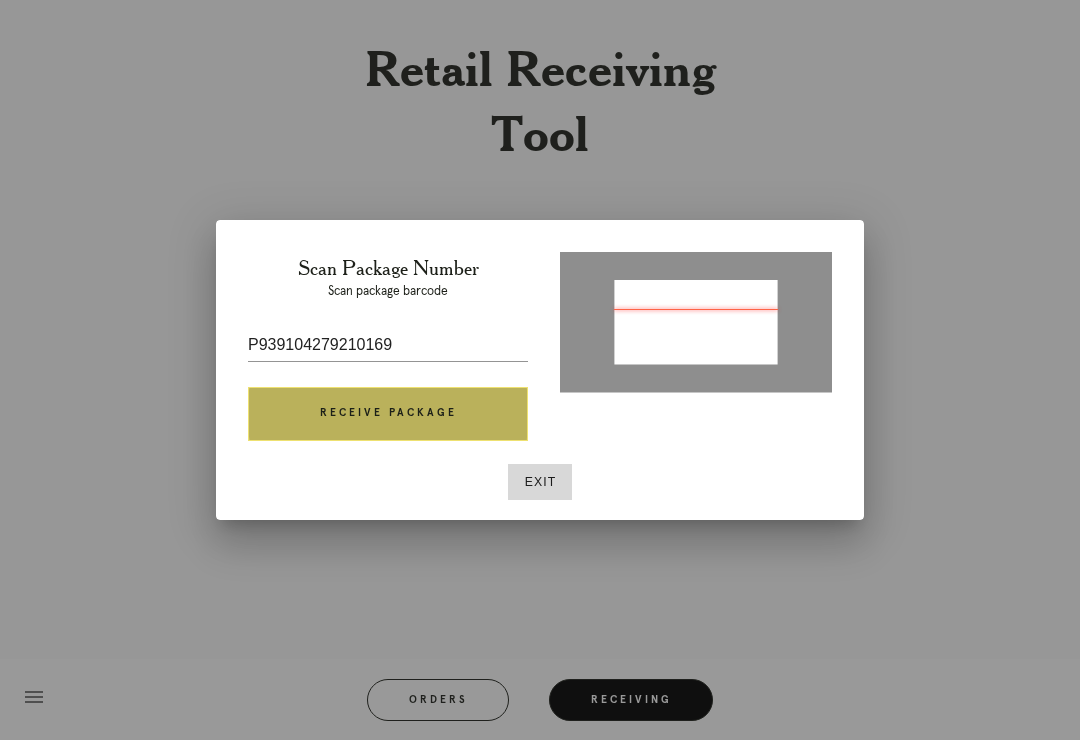 click on "Receive Package" at bounding box center (388, 414) 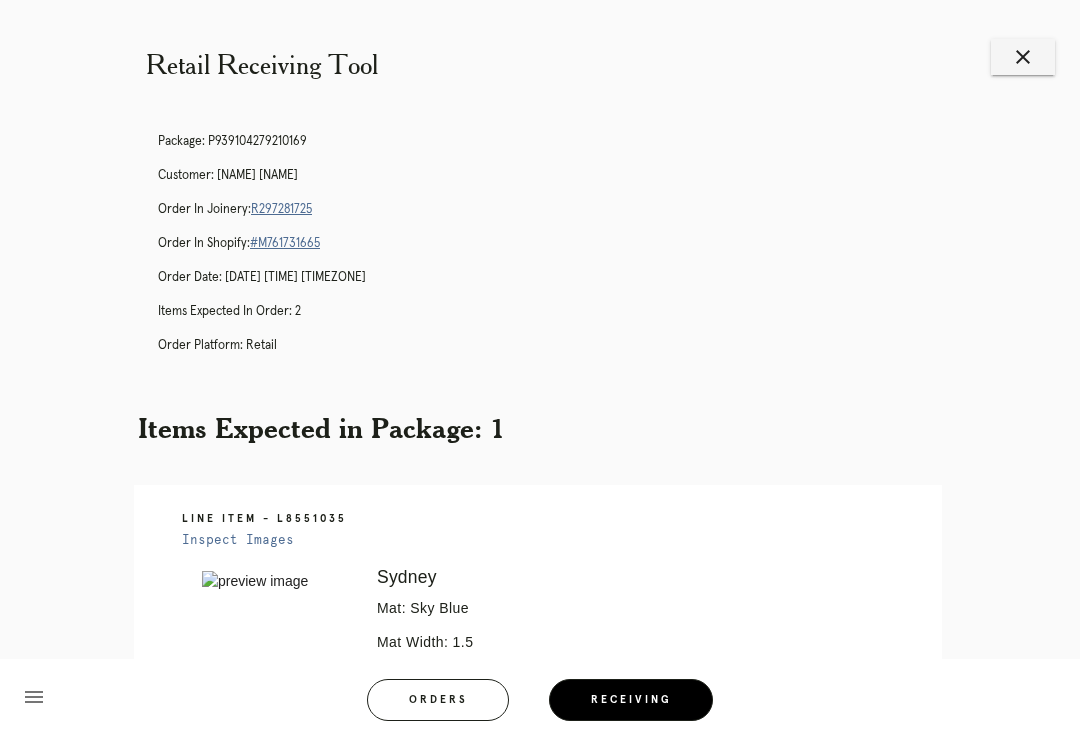 click on "R297281725" at bounding box center (281, 209) 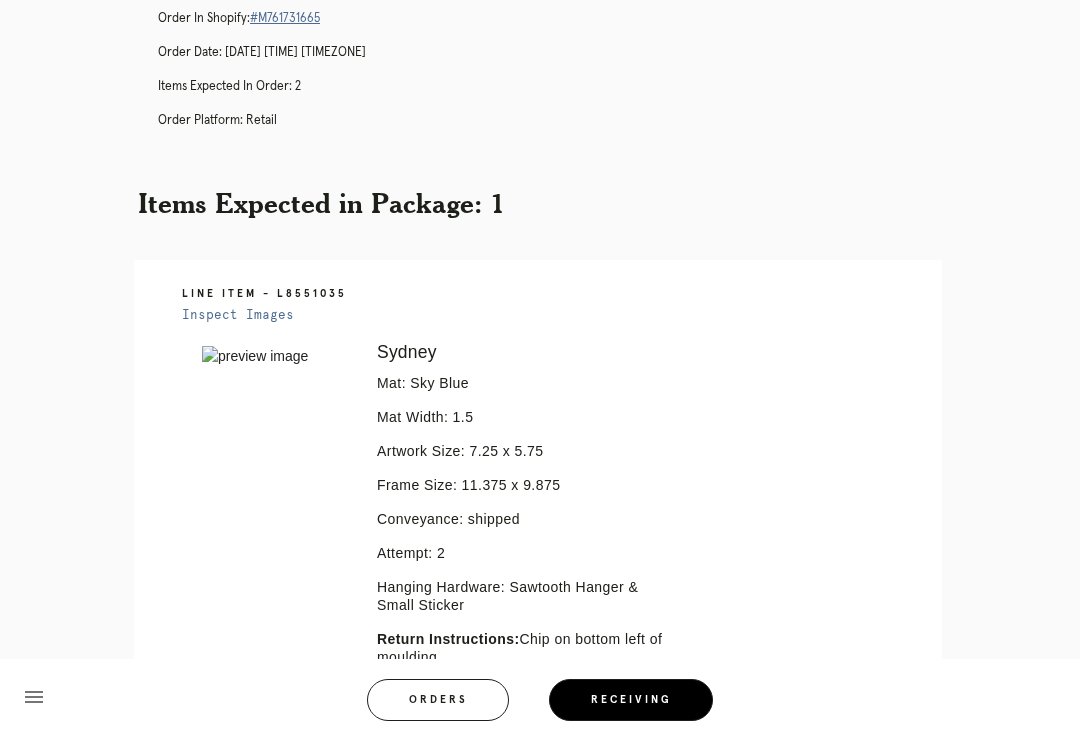 scroll, scrollTop: 0, scrollLeft: 0, axis: both 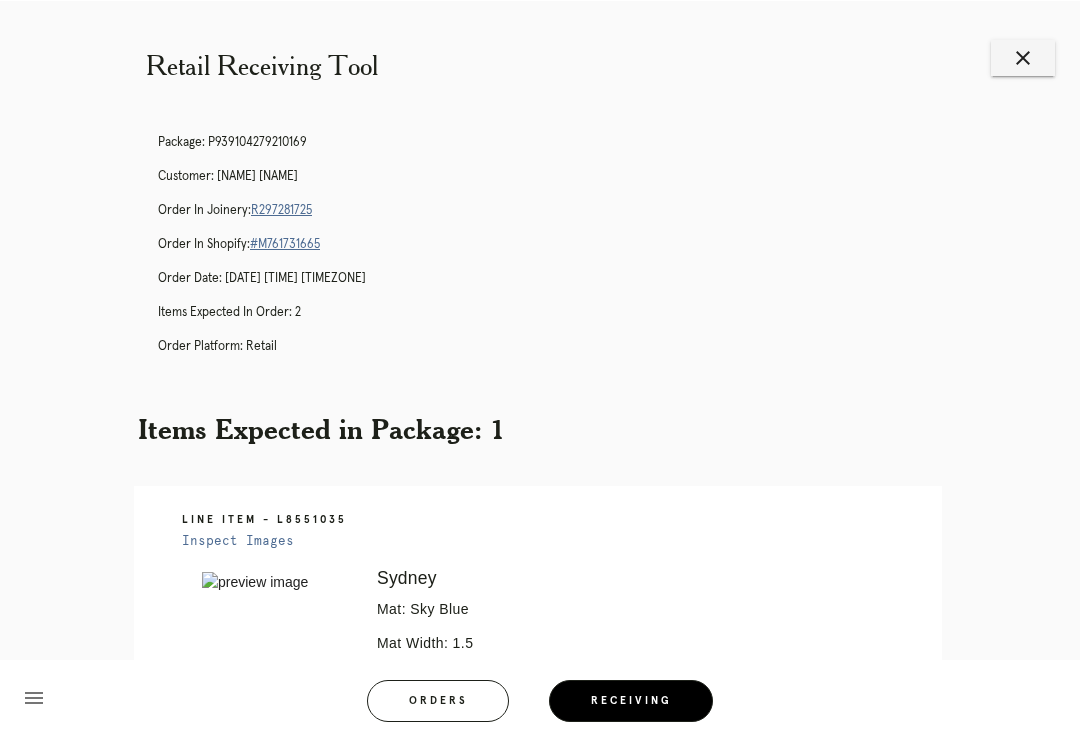 click on "R297281725" at bounding box center [281, 209] 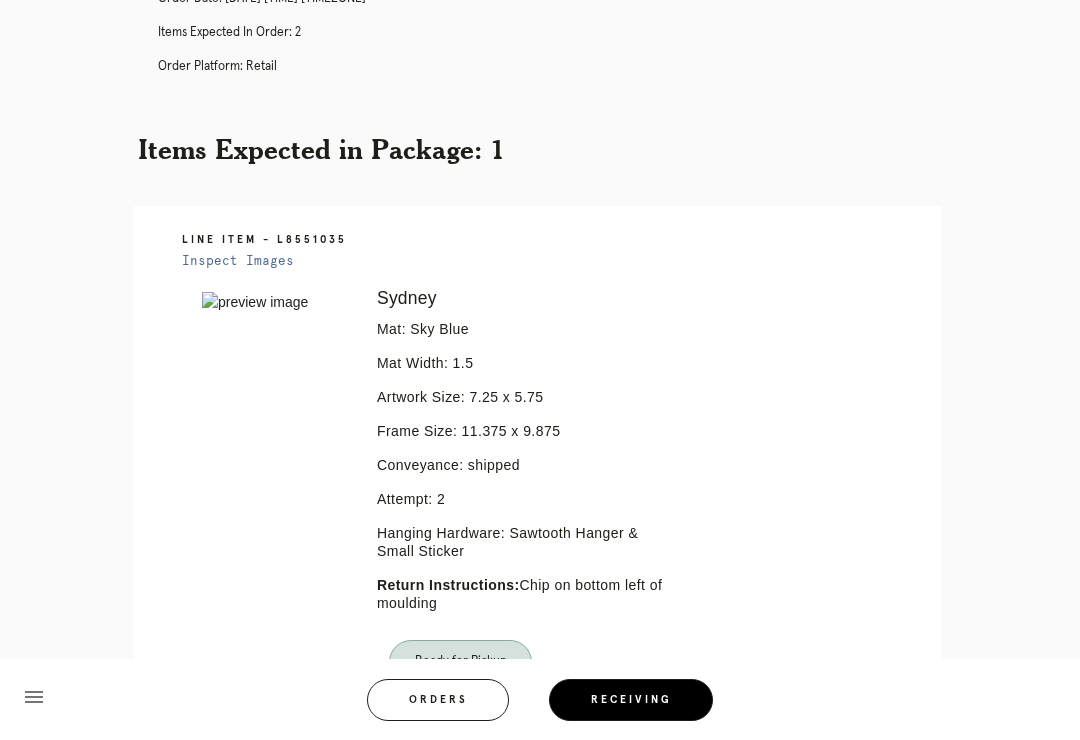 scroll, scrollTop: 0, scrollLeft: 0, axis: both 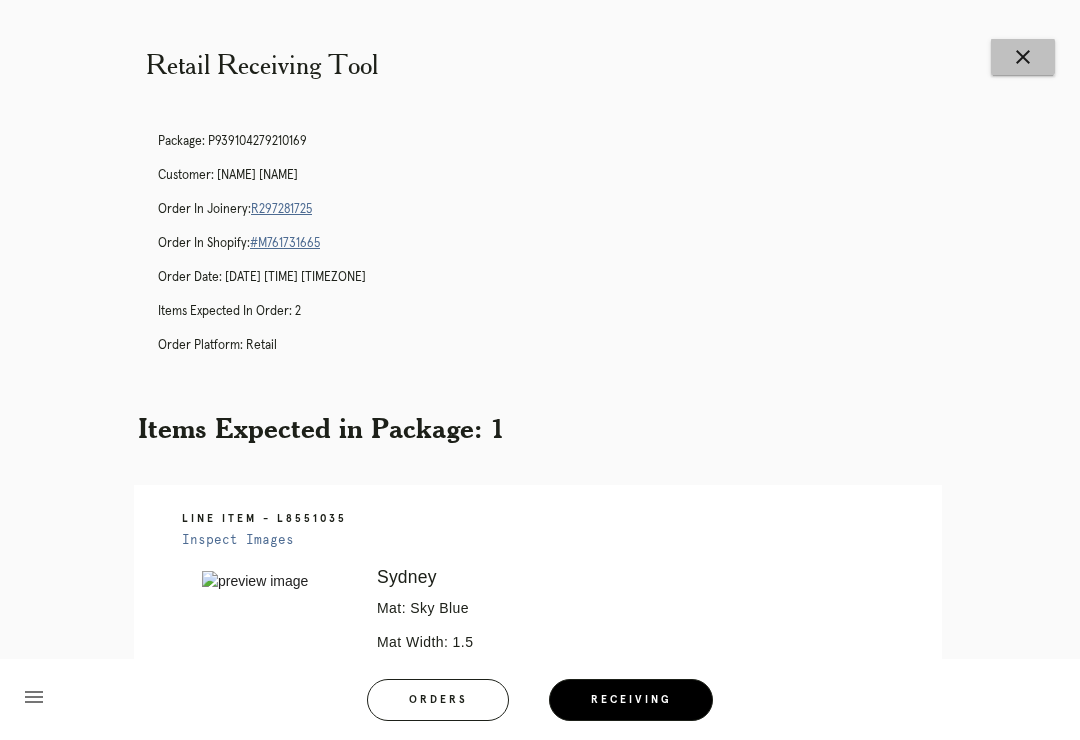 click on "close" at bounding box center (1023, 57) 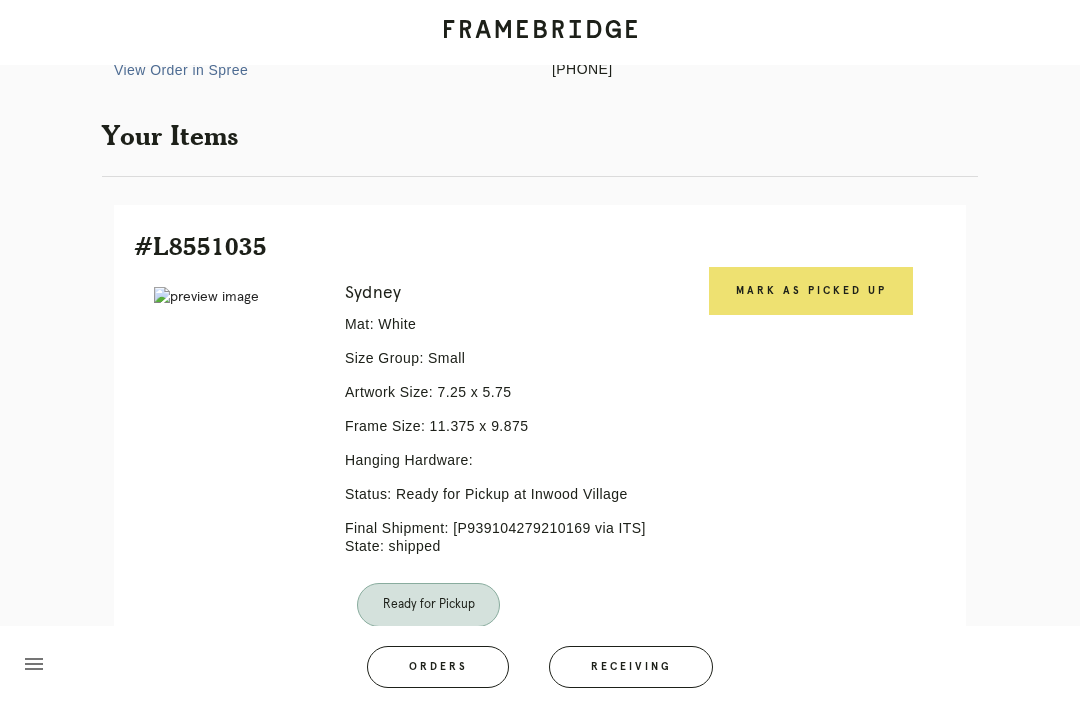 scroll, scrollTop: 324, scrollLeft: 0, axis: vertical 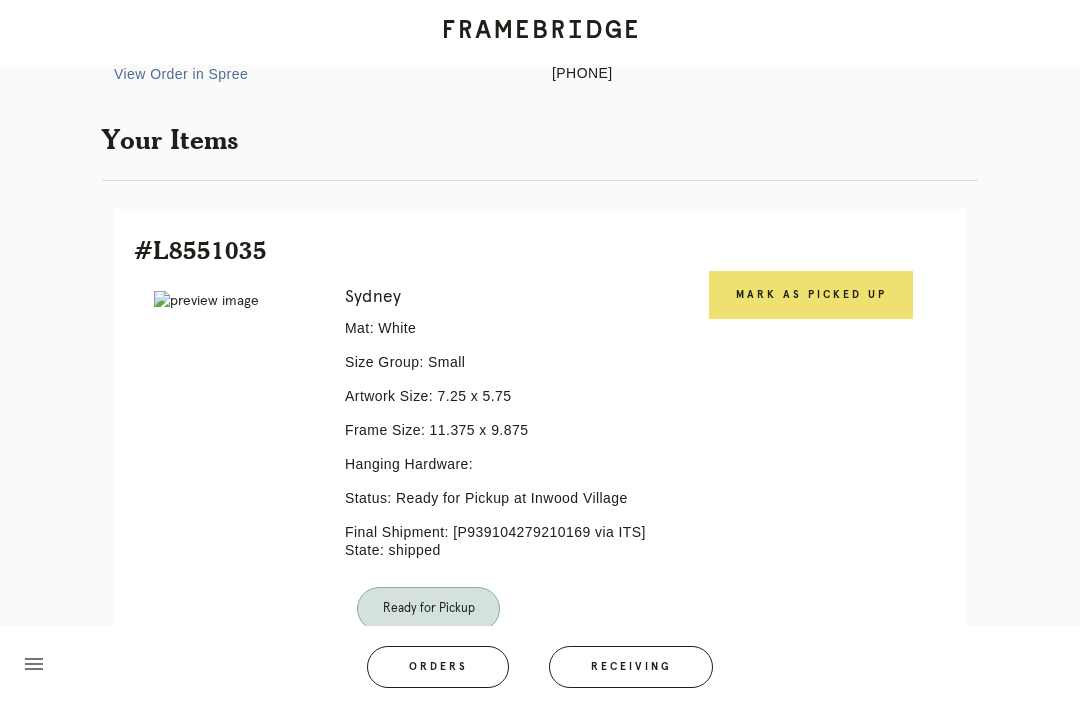 click on "Mark as Picked Up" at bounding box center (811, 295) 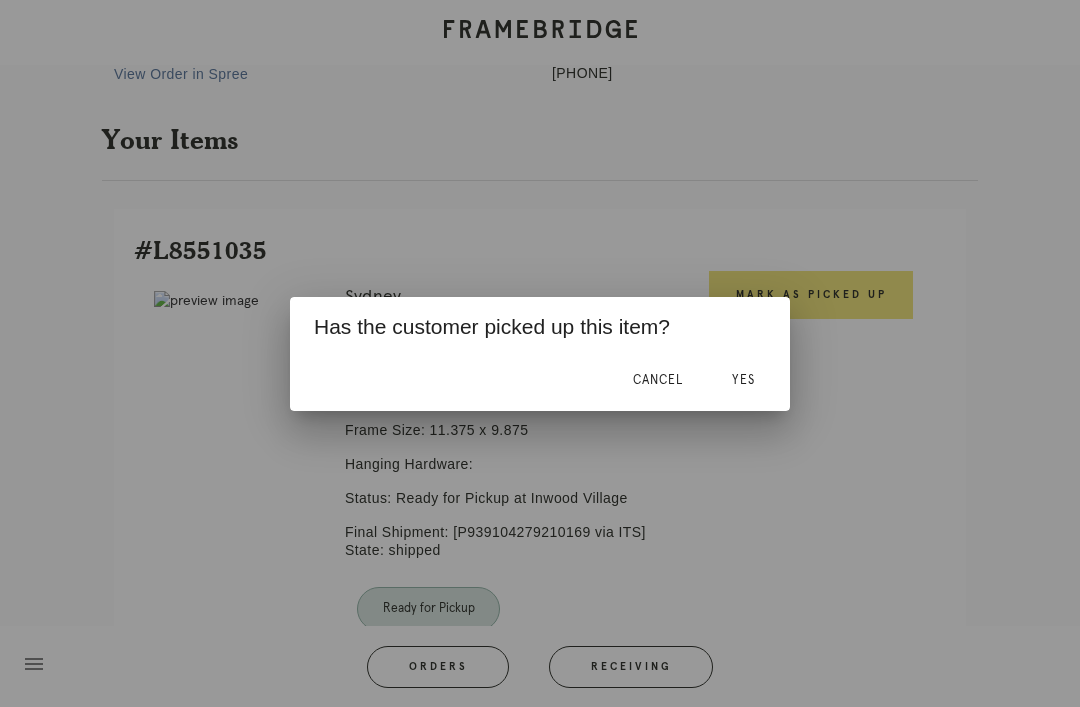 click on "Yes" at bounding box center (743, 381) 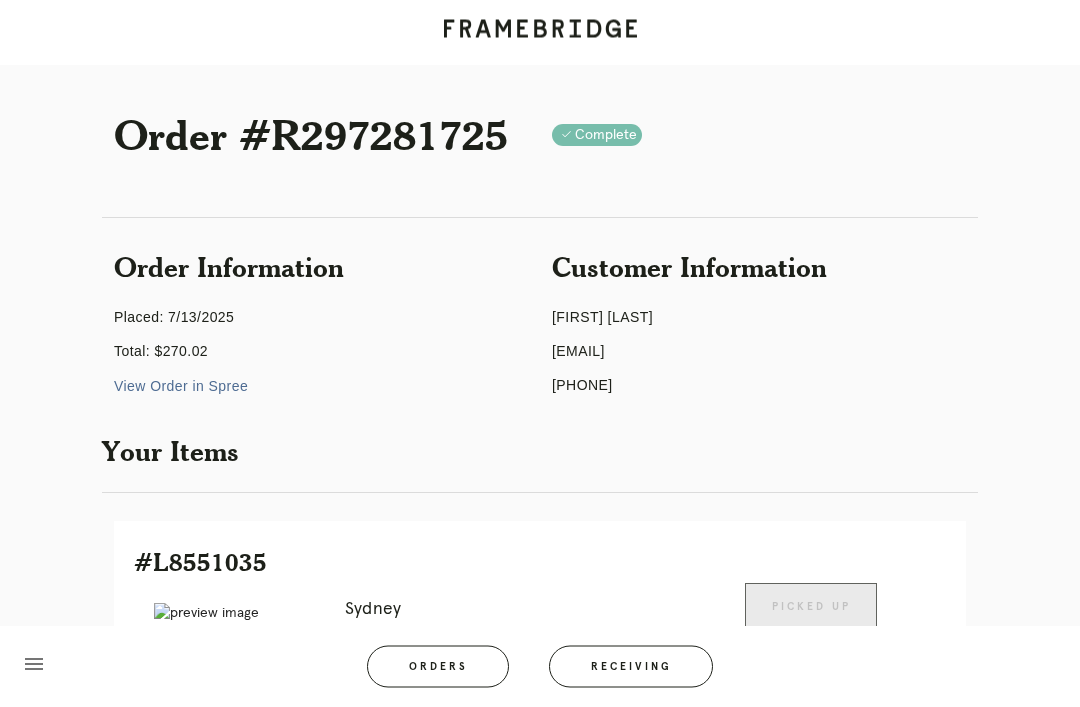 scroll, scrollTop: 0, scrollLeft: 0, axis: both 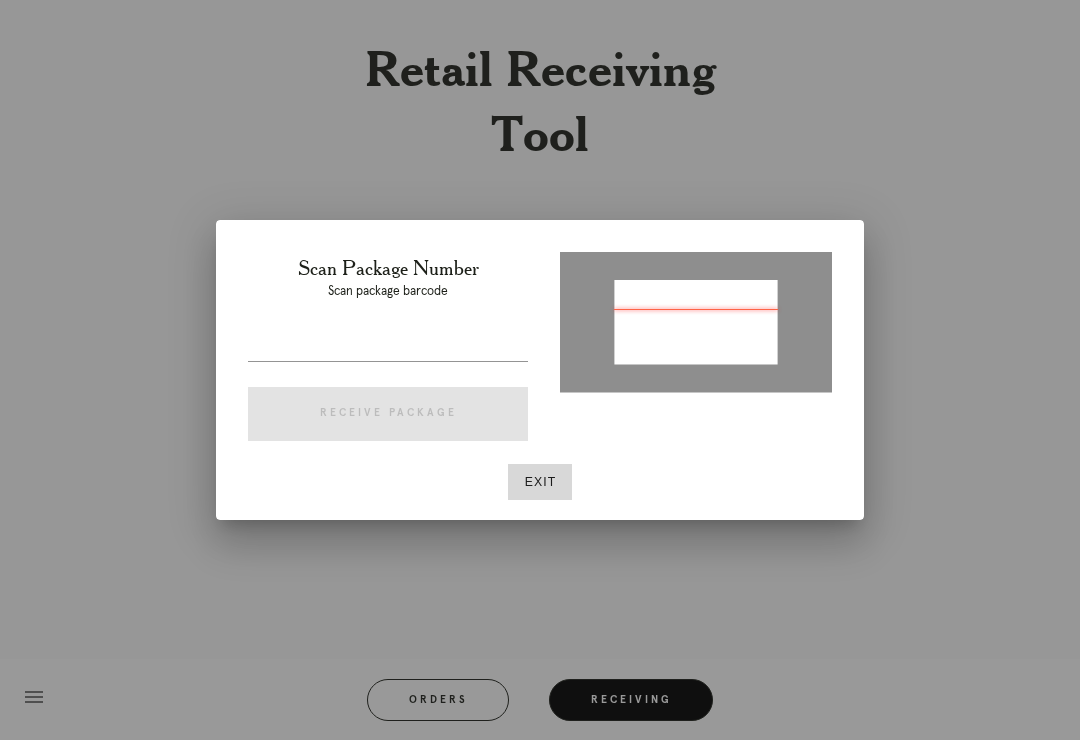 type on "P152544004802740" 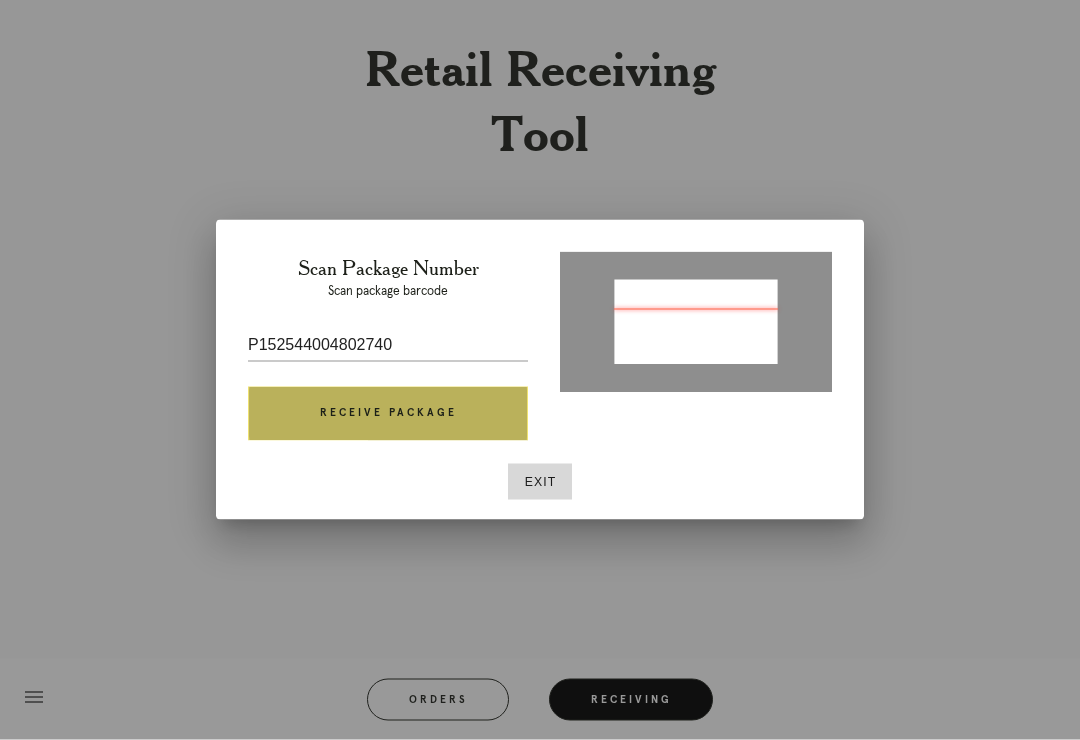 scroll, scrollTop: 2, scrollLeft: 0, axis: vertical 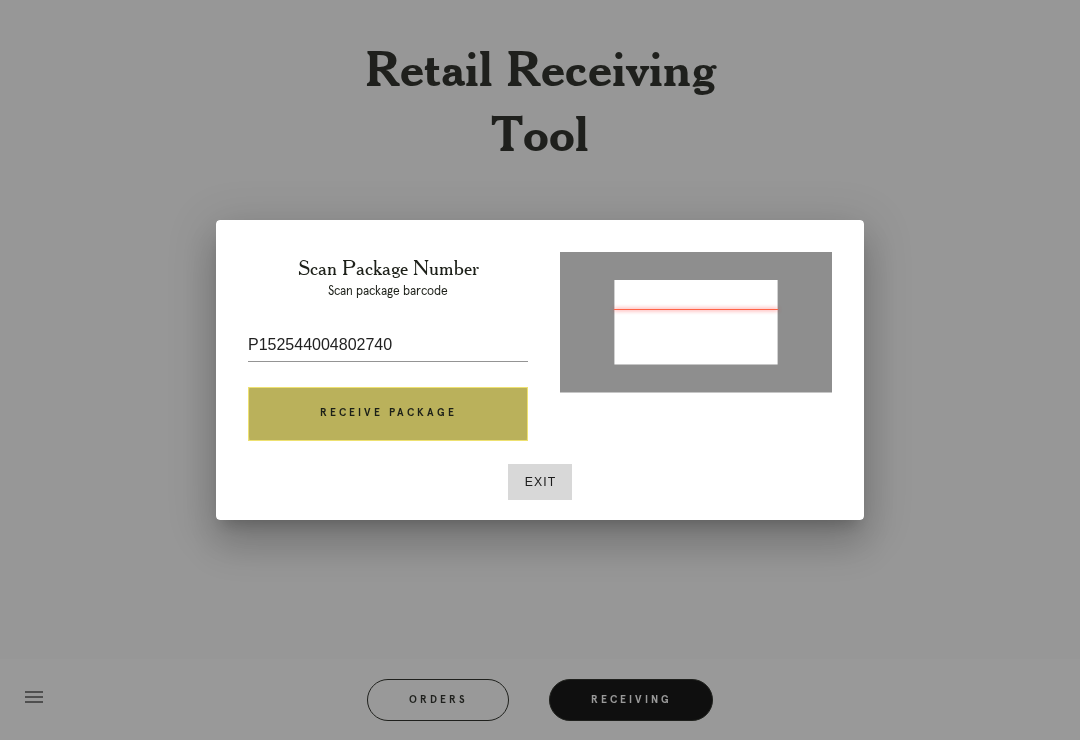 click on "Receive Package" at bounding box center [388, 414] 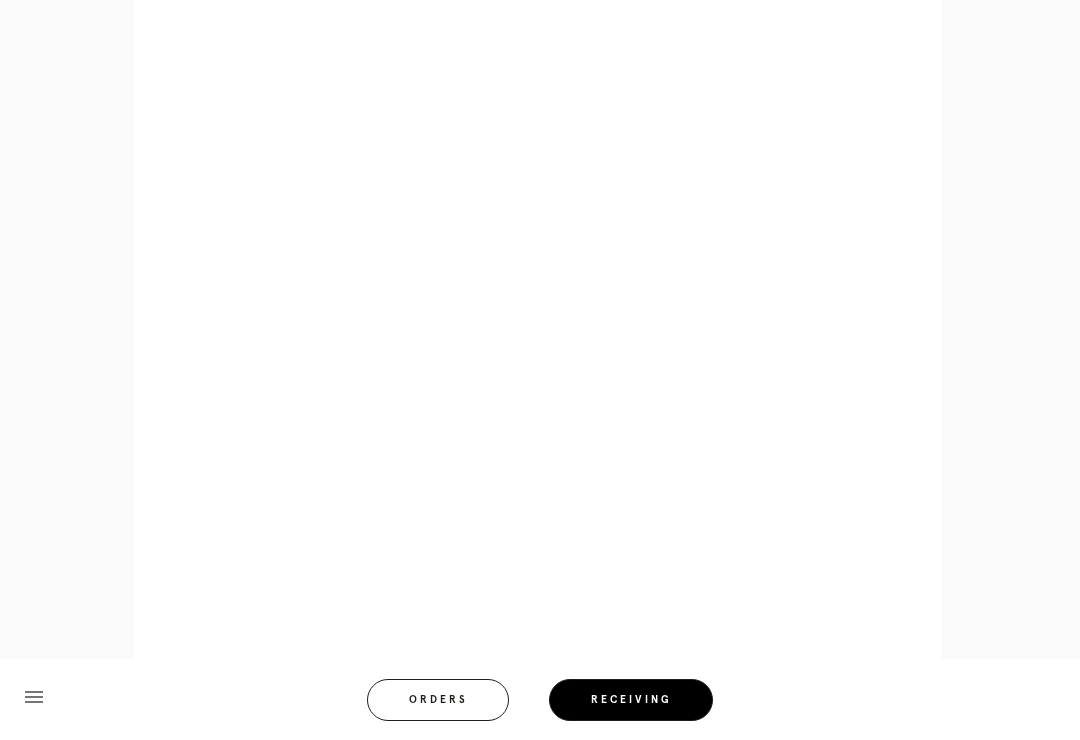 scroll, scrollTop: 858, scrollLeft: 0, axis: vertical 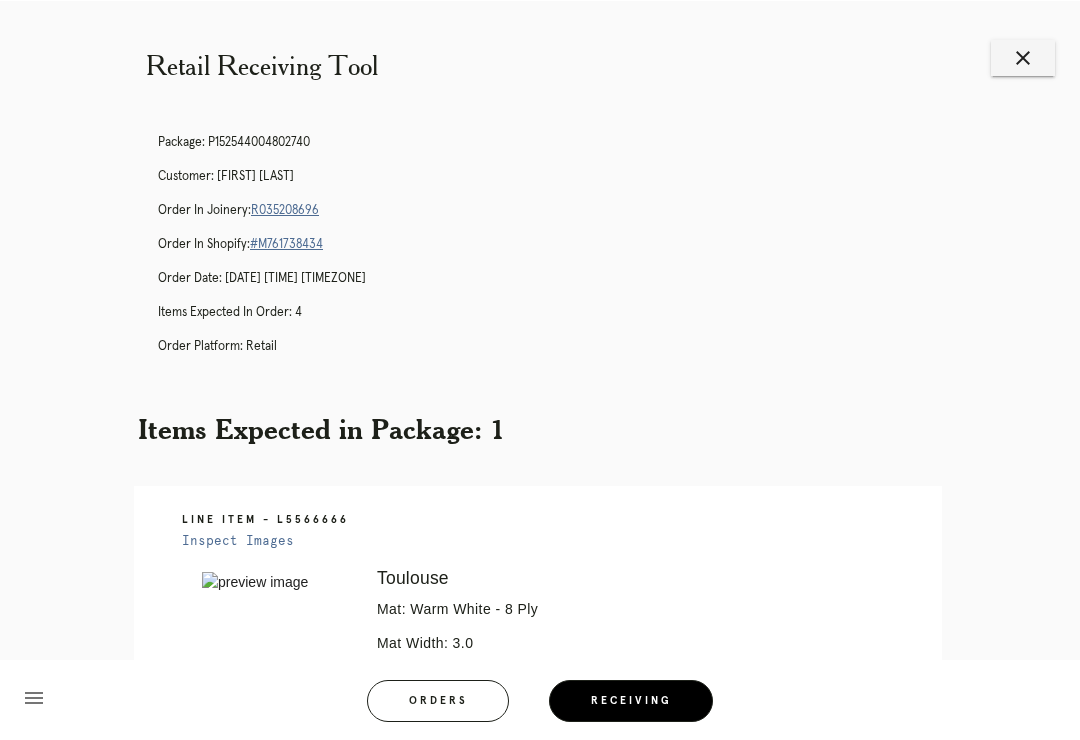 click on "close" at bounding box center [1023, 57] 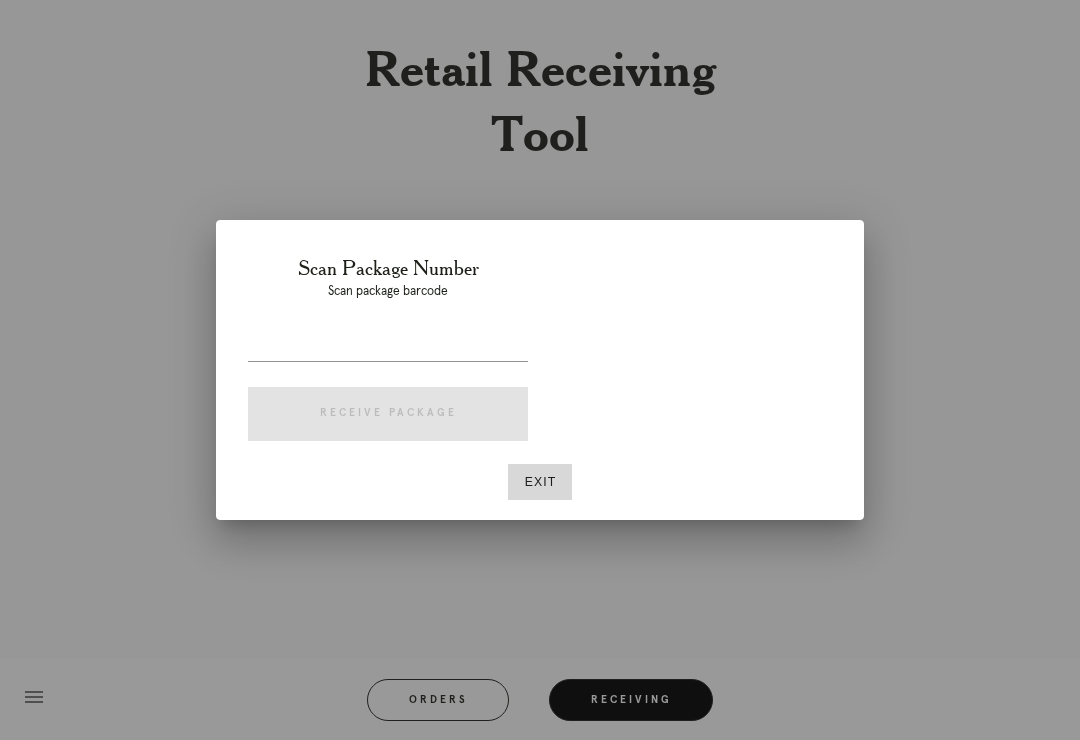 scroll, scrollTop: 0, scrollLeft: 0, axis: both 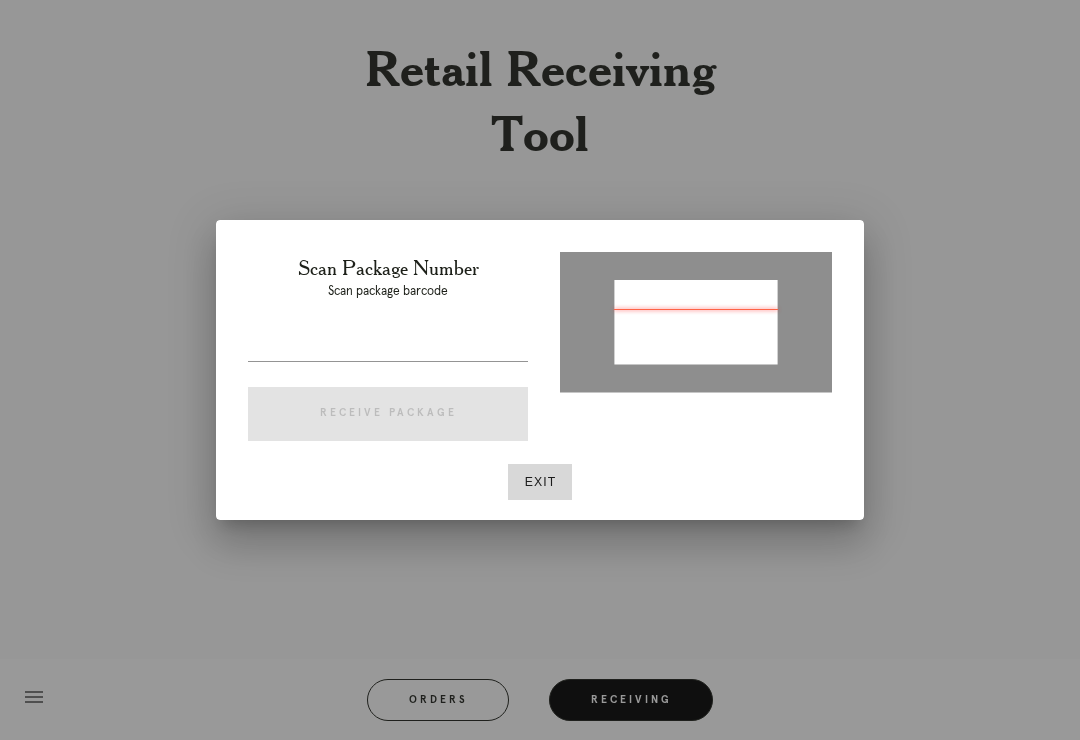 type on "P152544004802740" 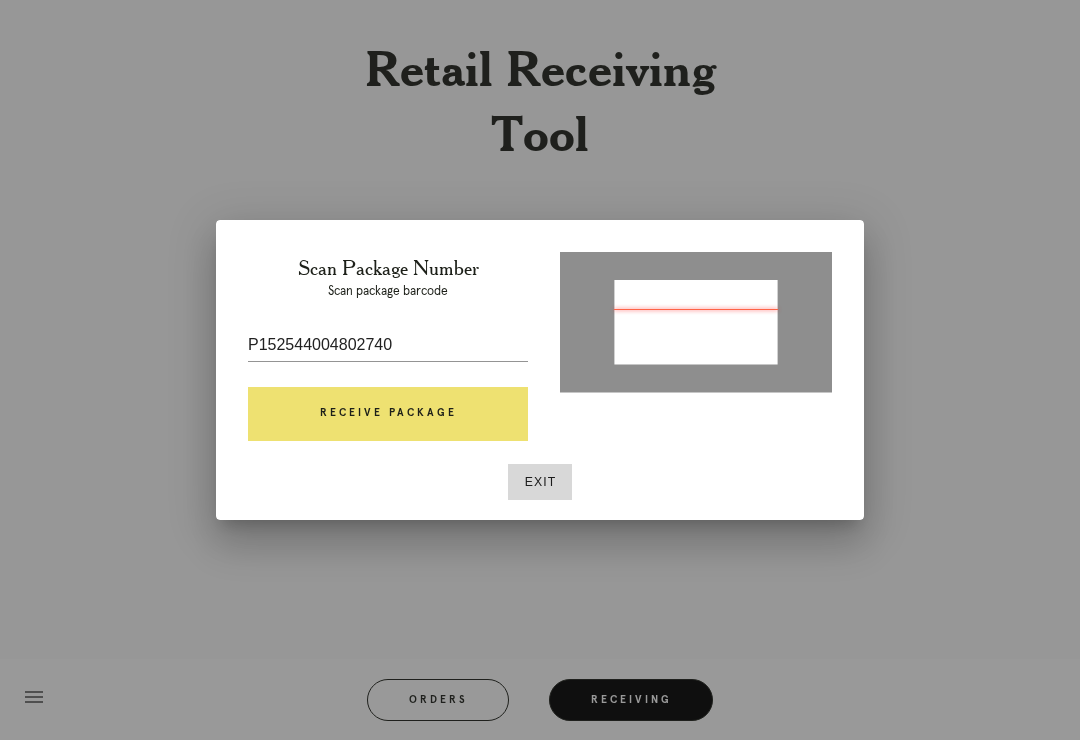 click on "Receive Package" at bounding box center [388, 414] 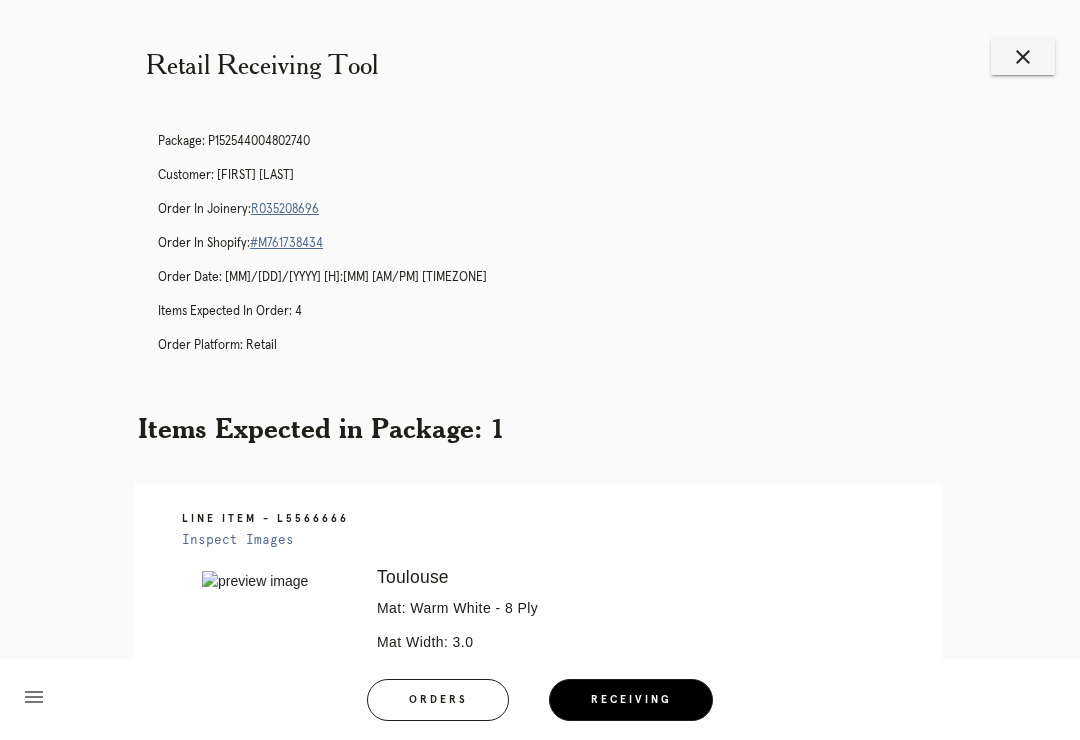 click on "menu
Orders
Receiving" at bounding box center (540, 699) 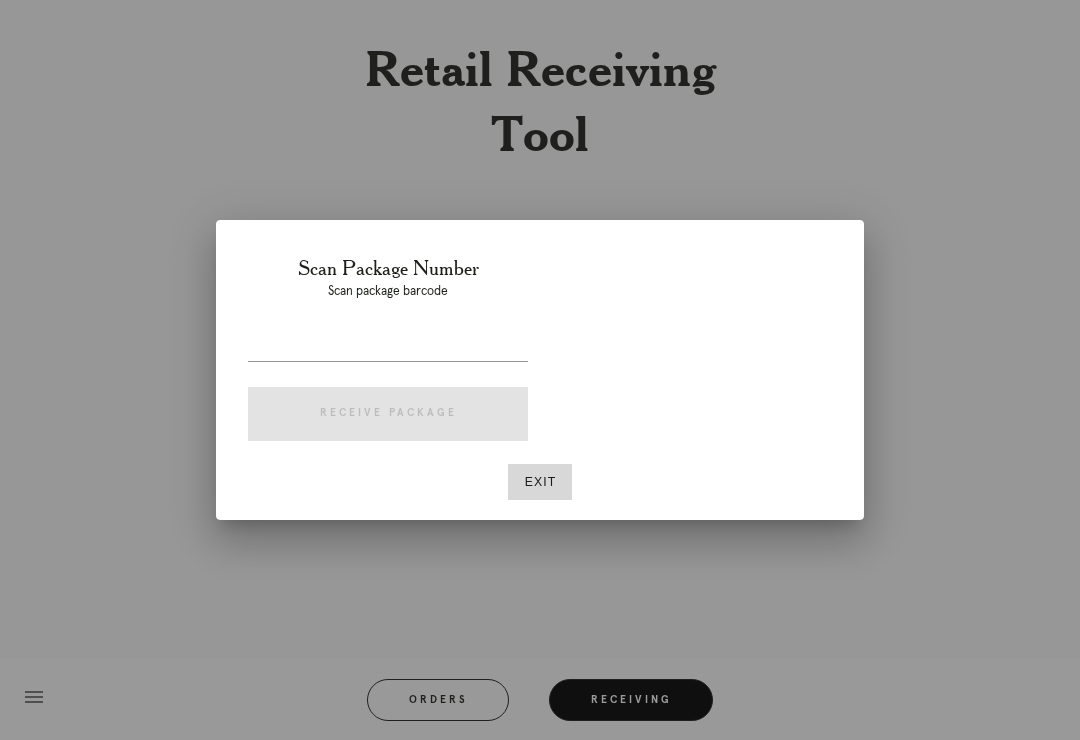 scroll, scrollTop: 0, scrollLeft: 0, axis: both 